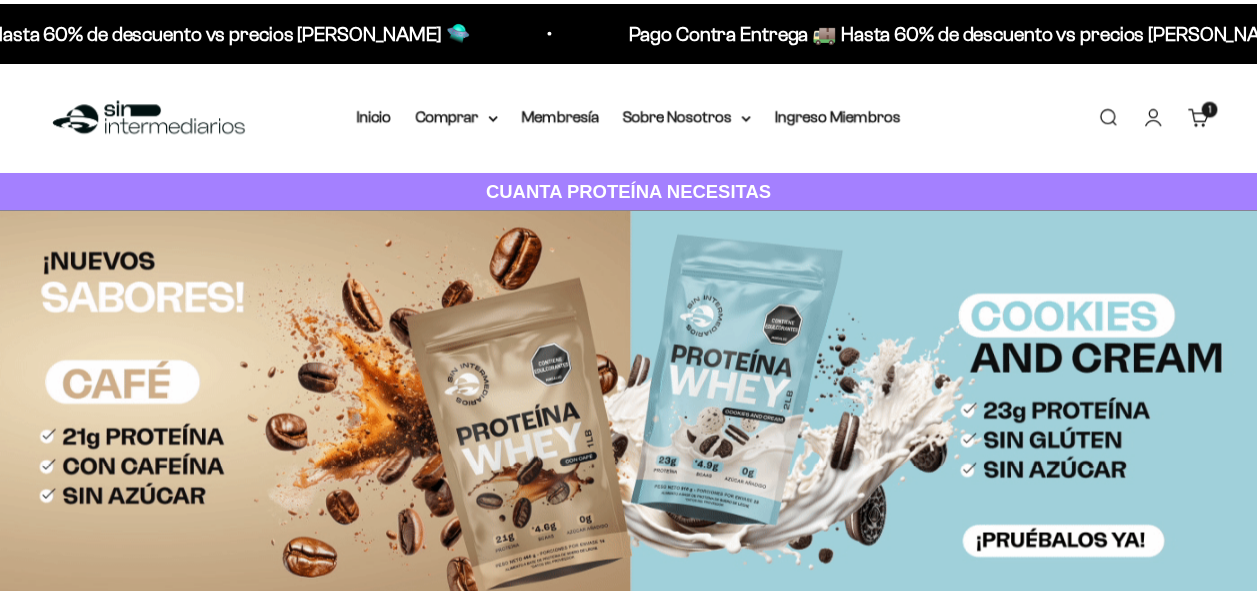 scroll, scrollTop: 0, scrollLeft: 0, axis: both 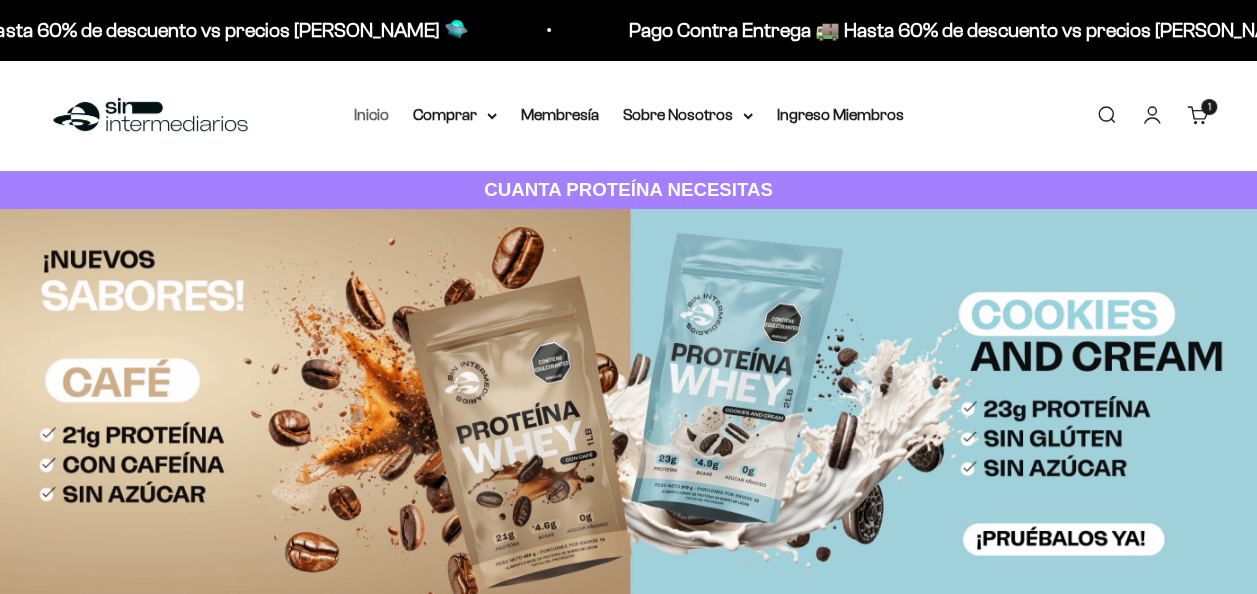 click on "Inicio" at bounding box center [371, 114] 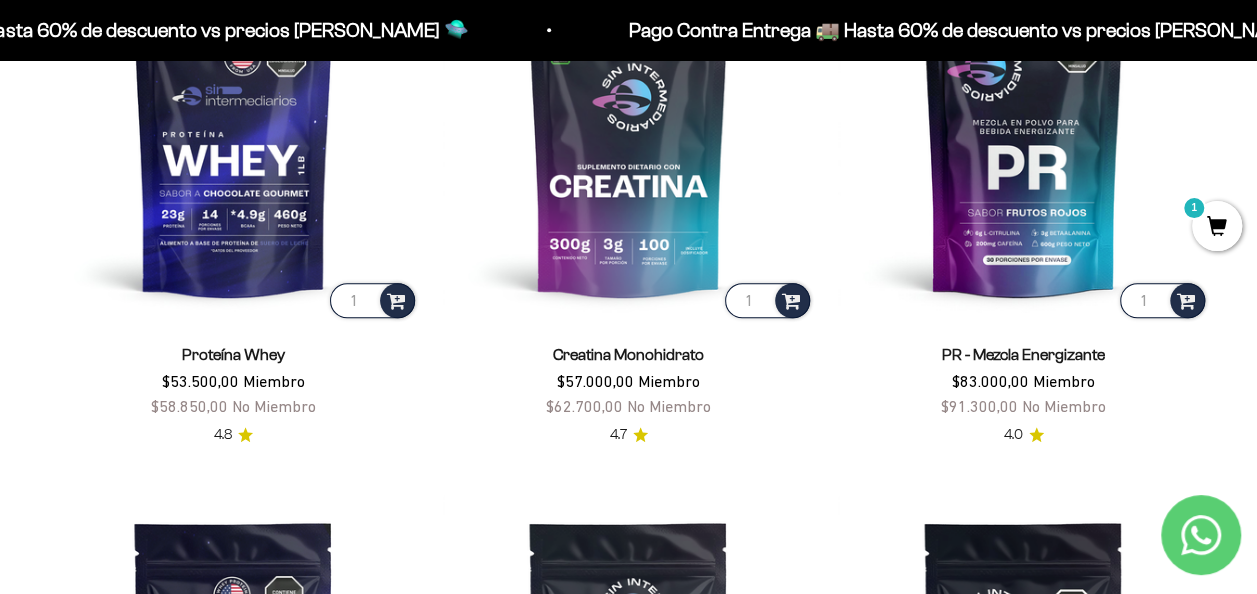 scroll, scrollTop: 800, scrollLeft: 0, axis: vertical 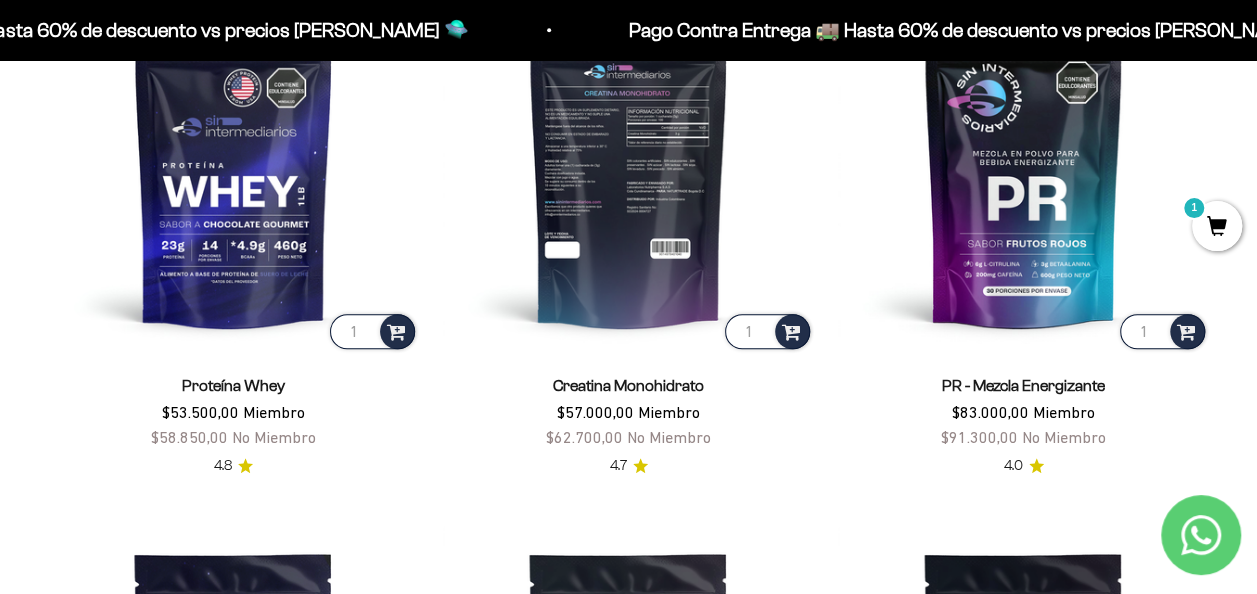 click at bounding box center [628, 167] 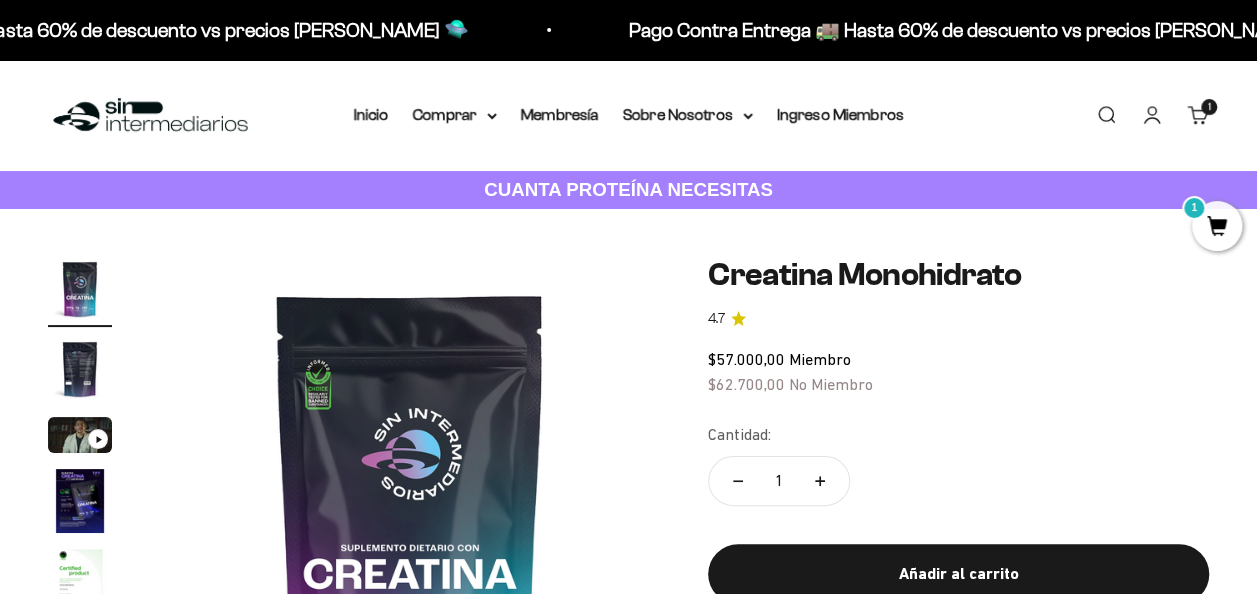 scroll, scrollTop: 200, scrollLeft: 0, axis: vertical 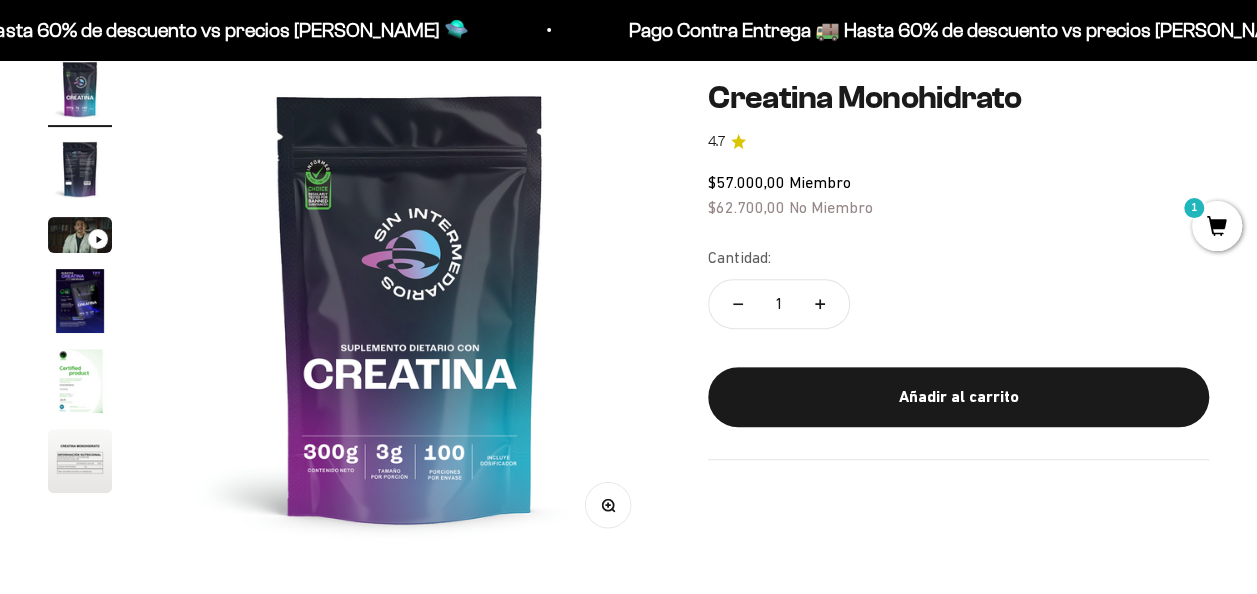 click at bounding box center [410, 307] 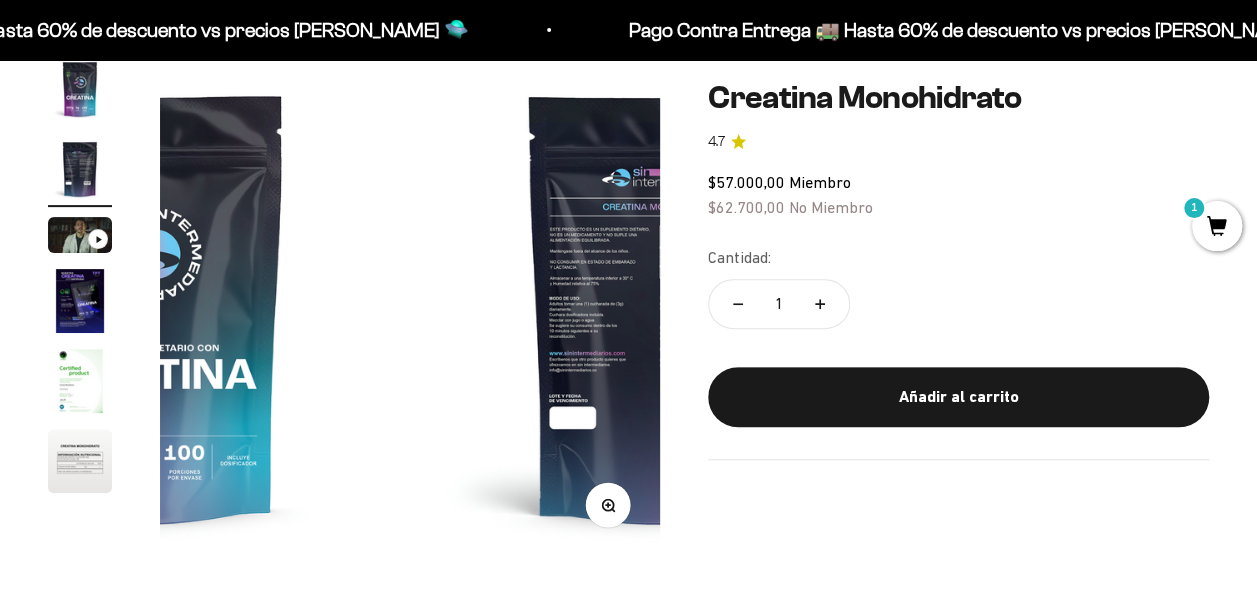 scroll, scrollTop: 0, scrollLeft: 512, axis: horizontal 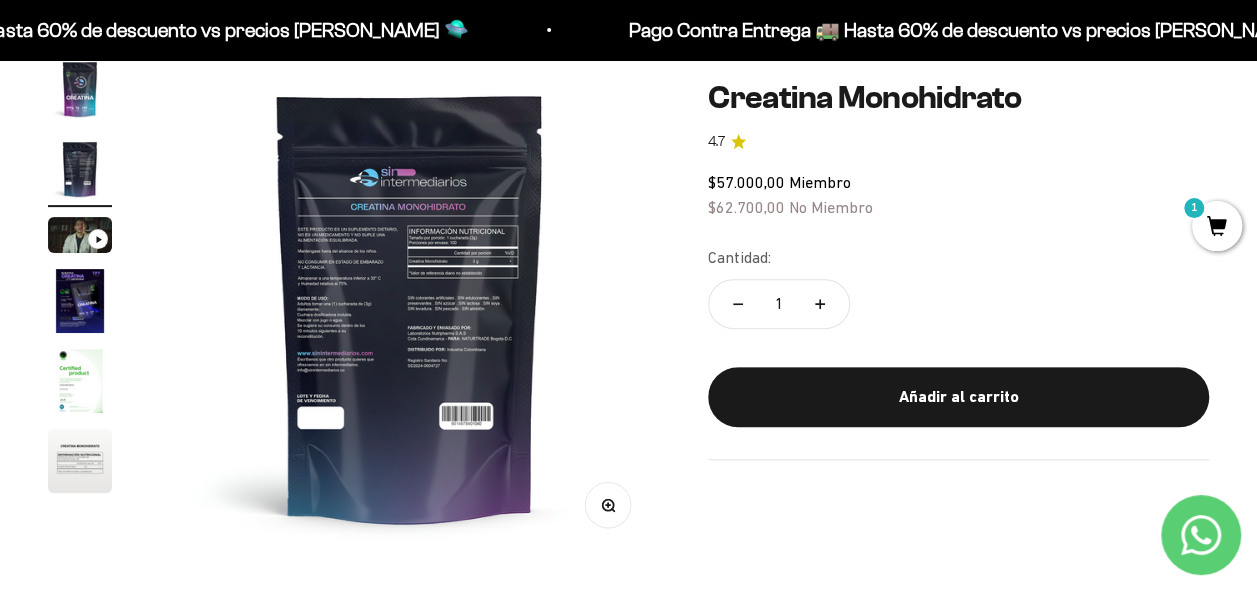 click 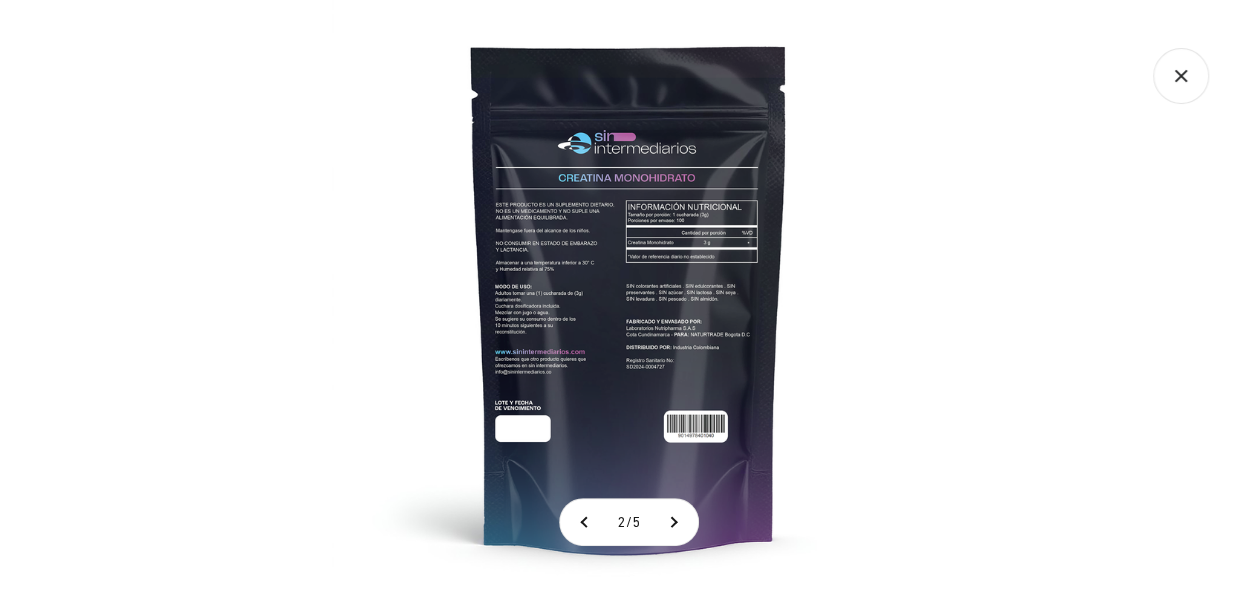 click at bounding box center [629, 297] 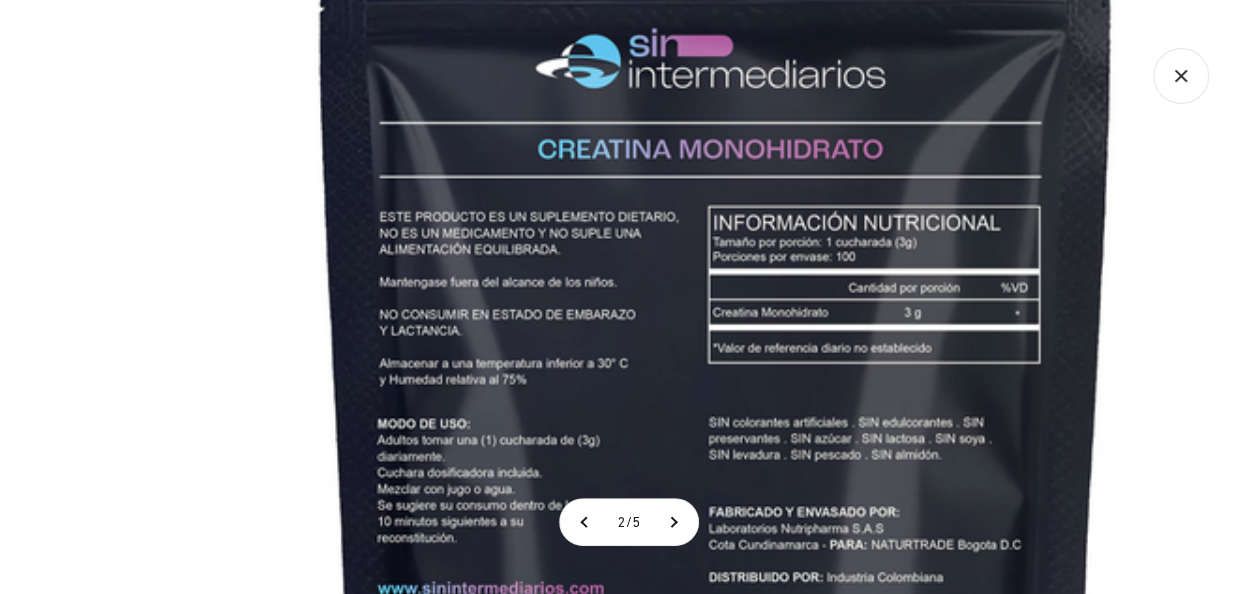 click at bounding box center [716, 450] 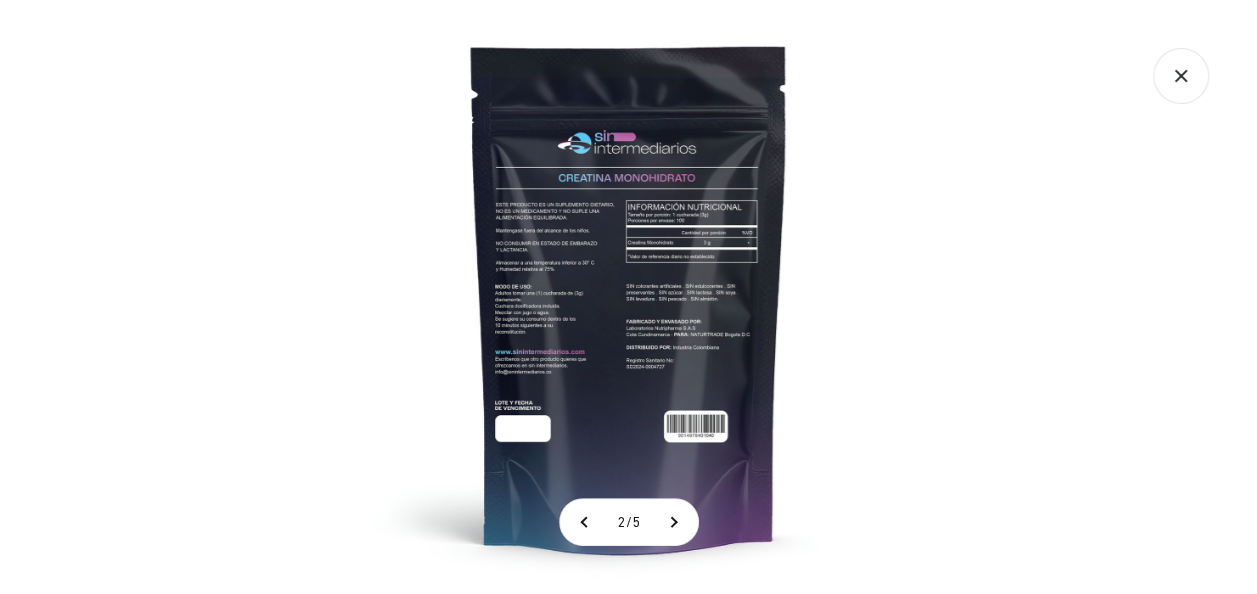click on "2  /  5" at bounding box center [628, 297] 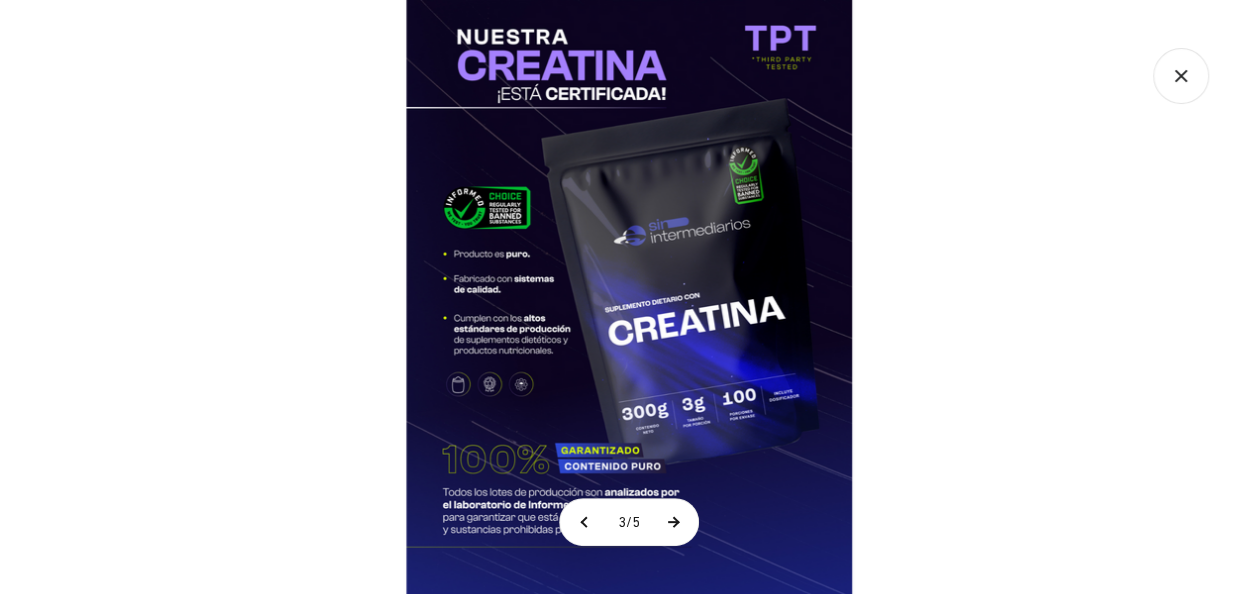 click at bounding box center (673, 522) 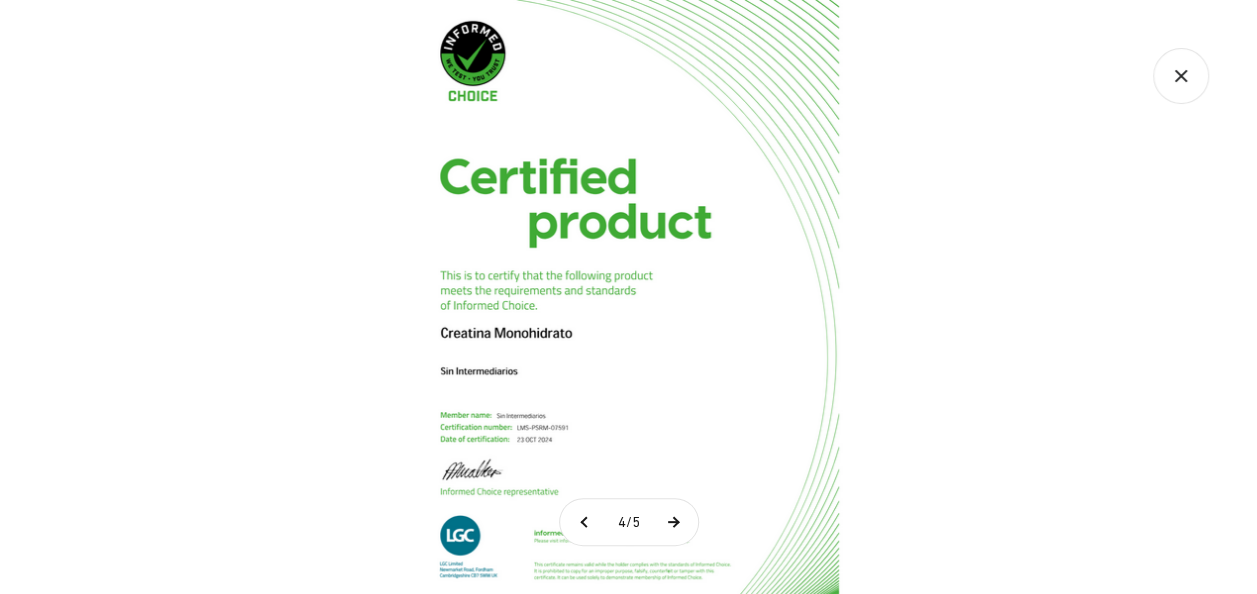 click at bounding box center [673, 522] 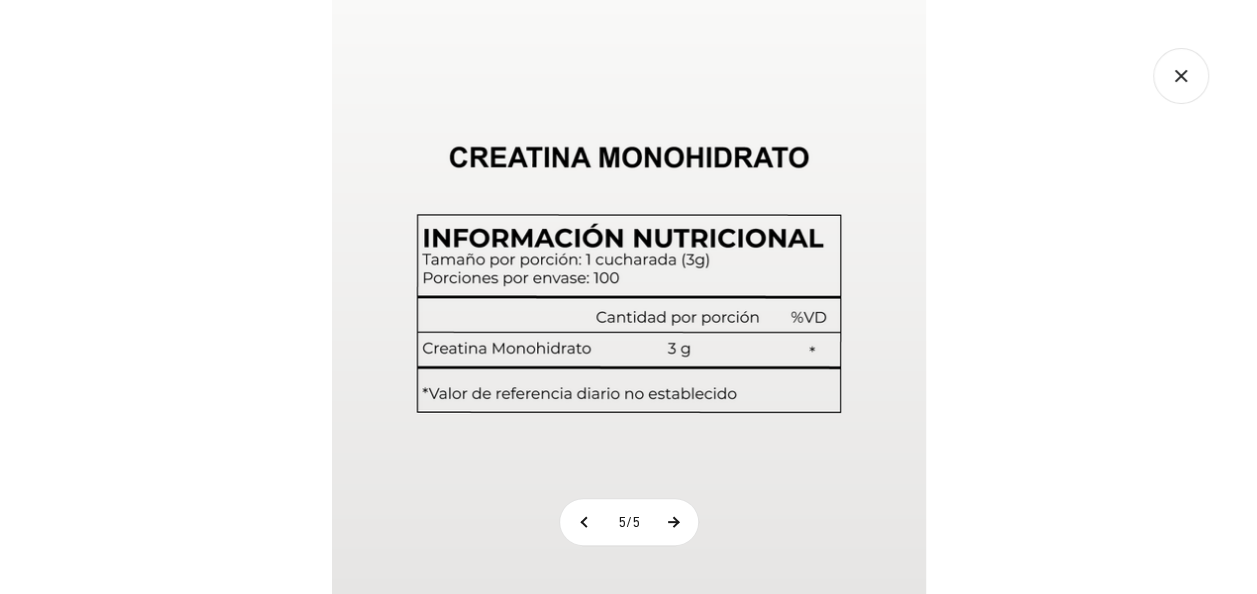 click at bounding box center (673, 522) 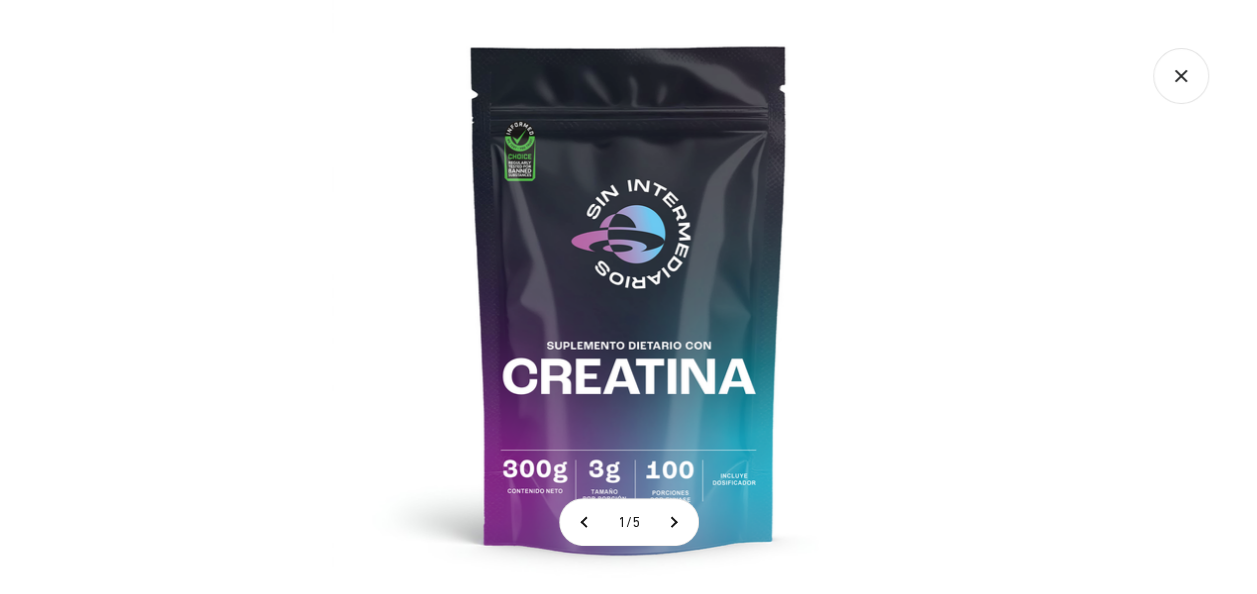 click at bounding box center [629, 297] 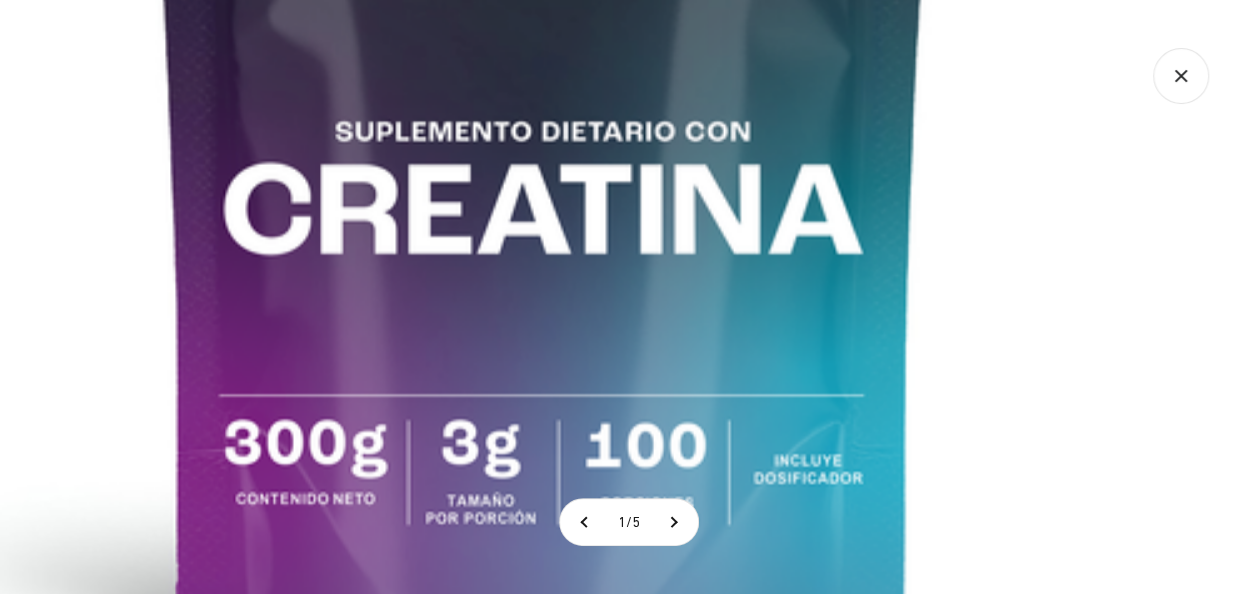 click at bounding box center (543, 9) 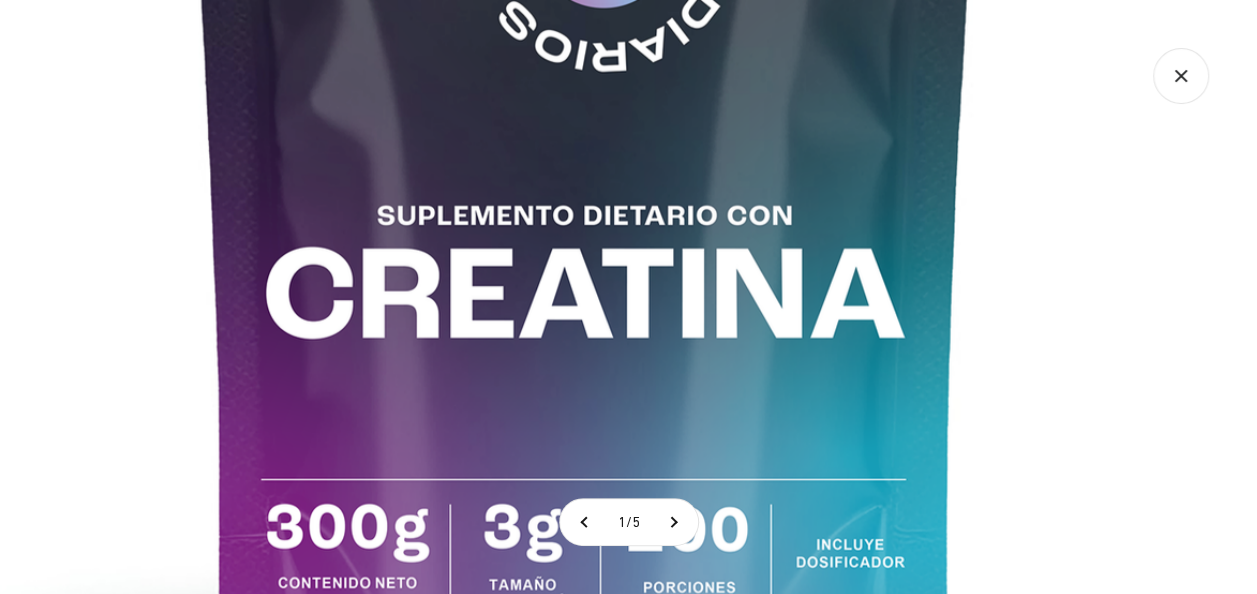 click at bounding box center [585, 93] 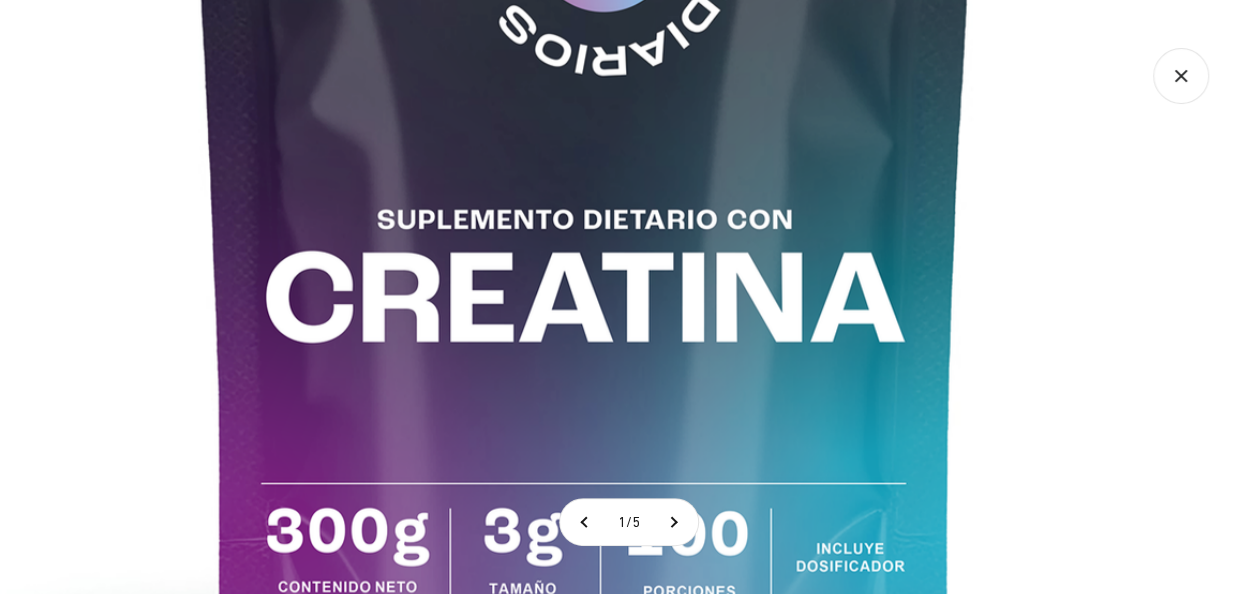 click at bounding box center (585, 97) 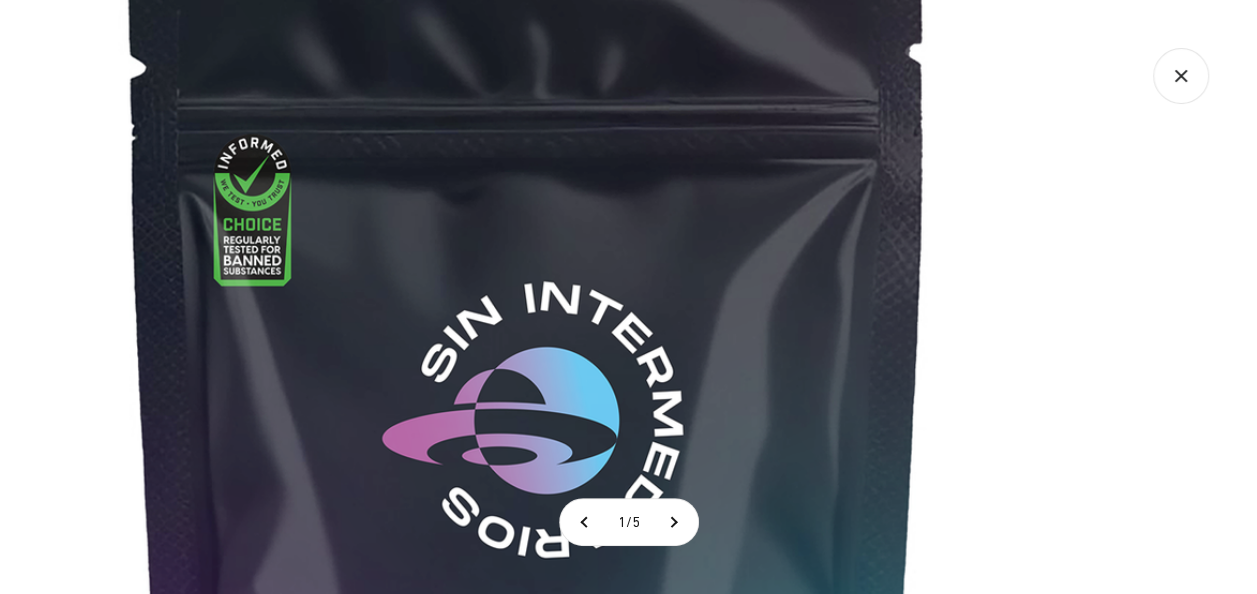 click on "1  /  5" at bounding box center (628, 297) 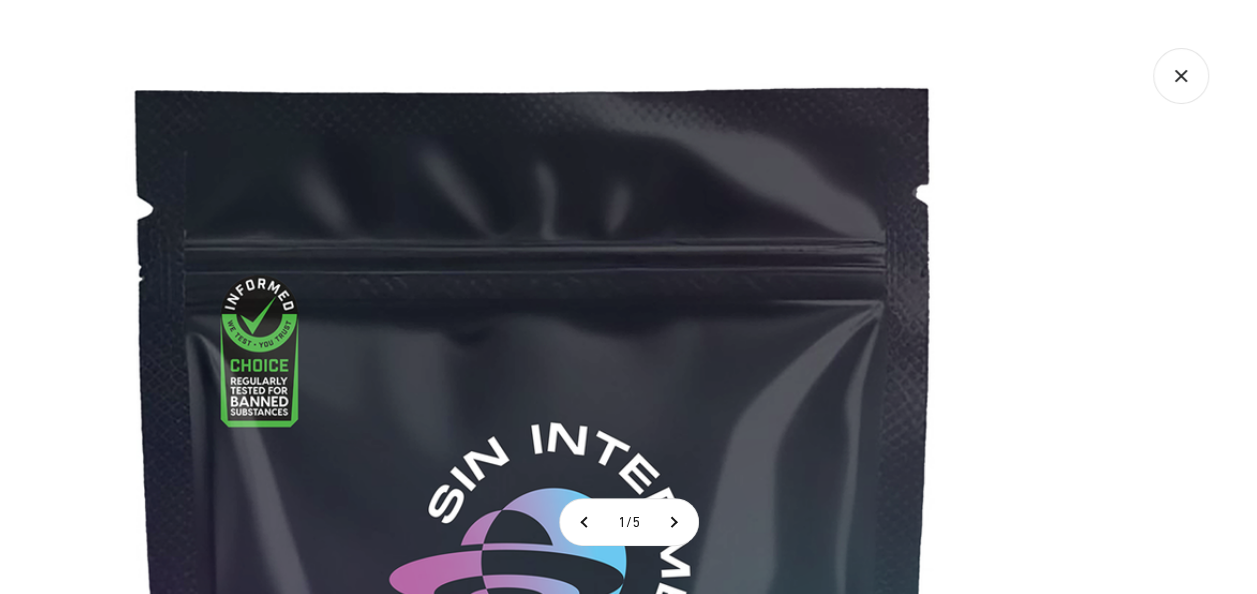click at bounding box center (535, 720) 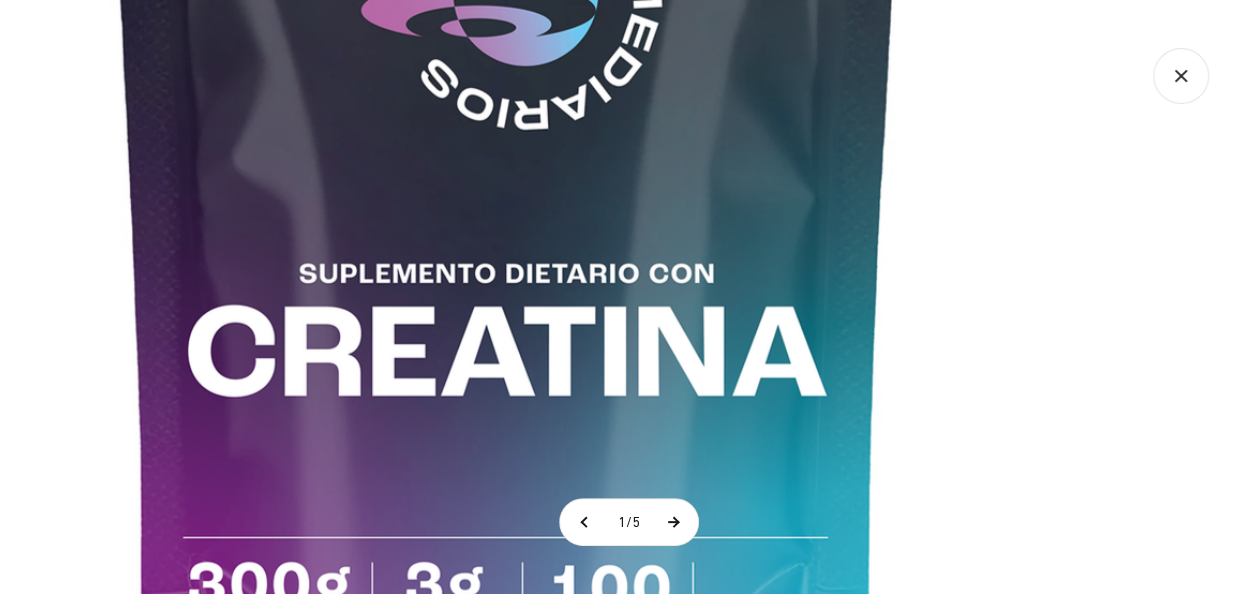 click at bounding box center [673, 522] 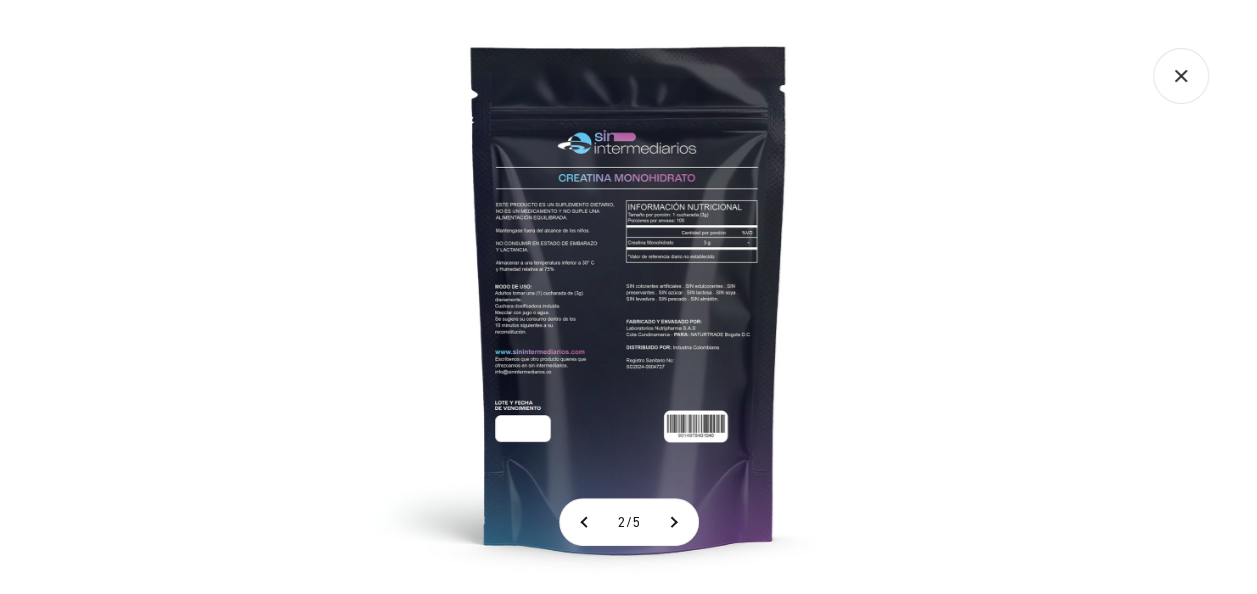click at bounding box center (629, 297) 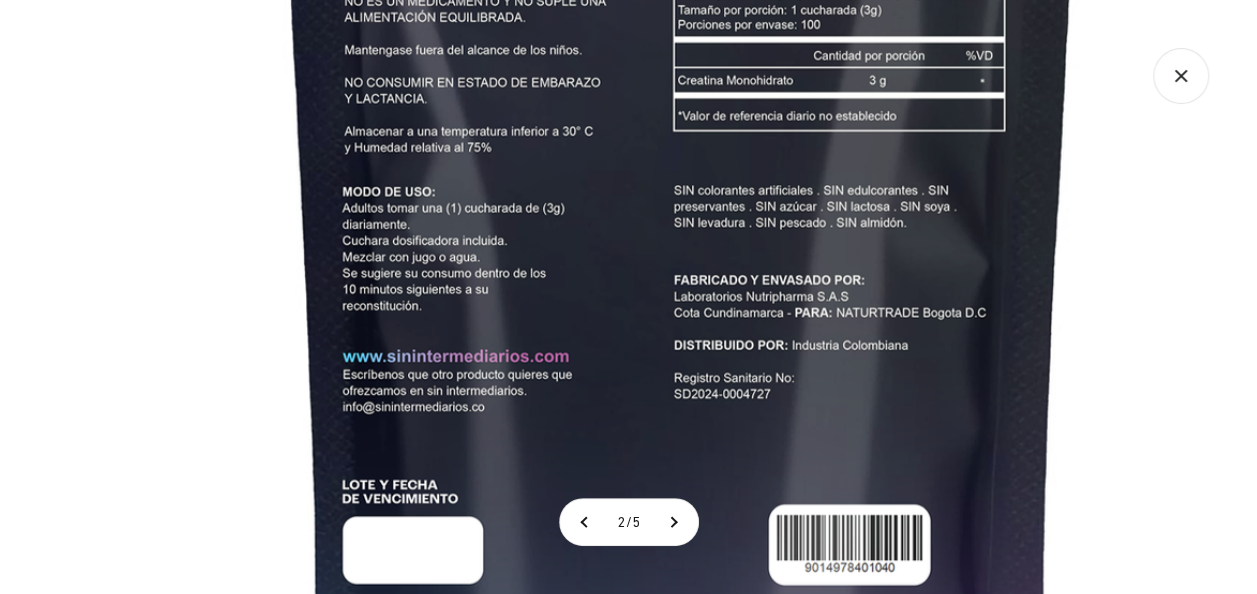 click at bounding box center [681, 218] 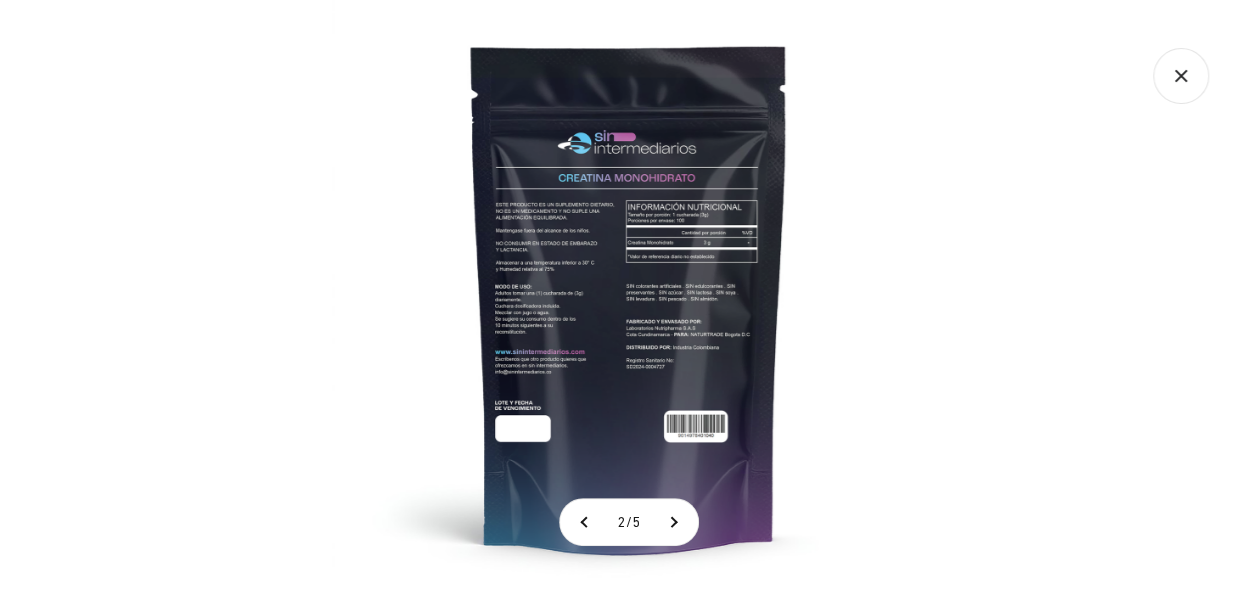click 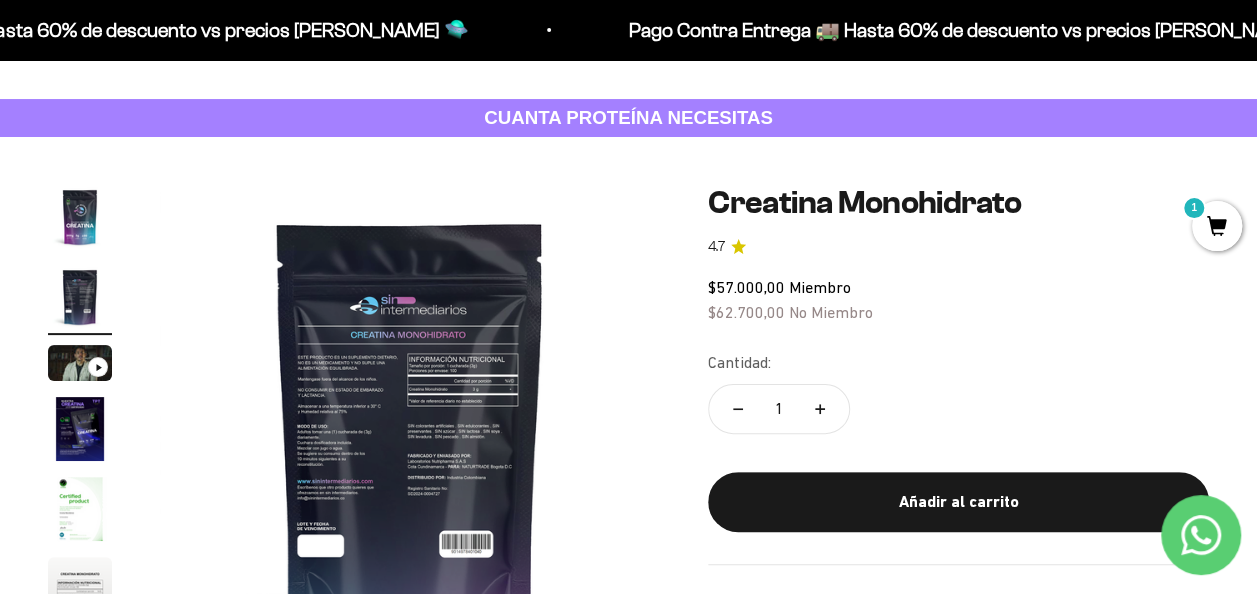 scroll, scrollTop: 0, scrollLeft: 0, axis: both 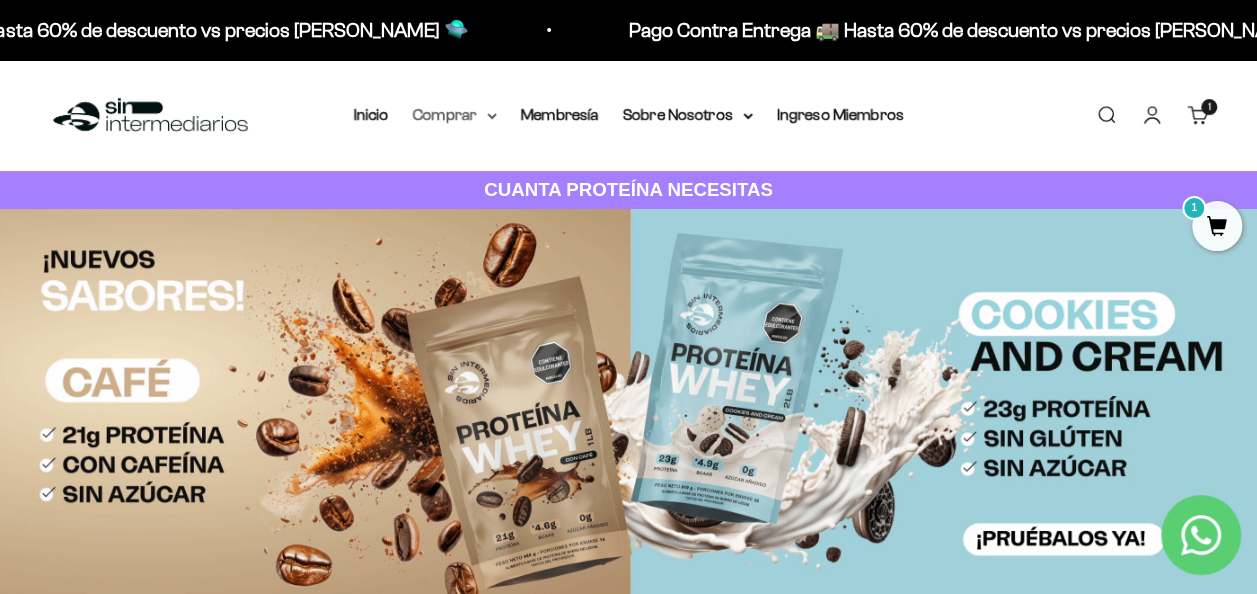 click 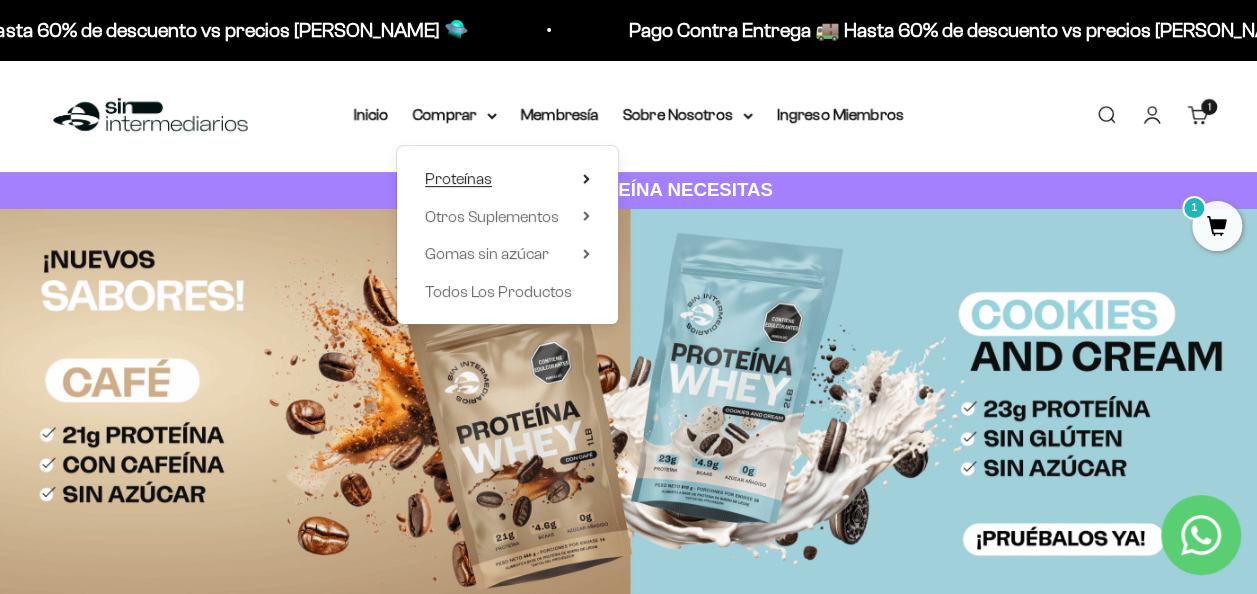 click 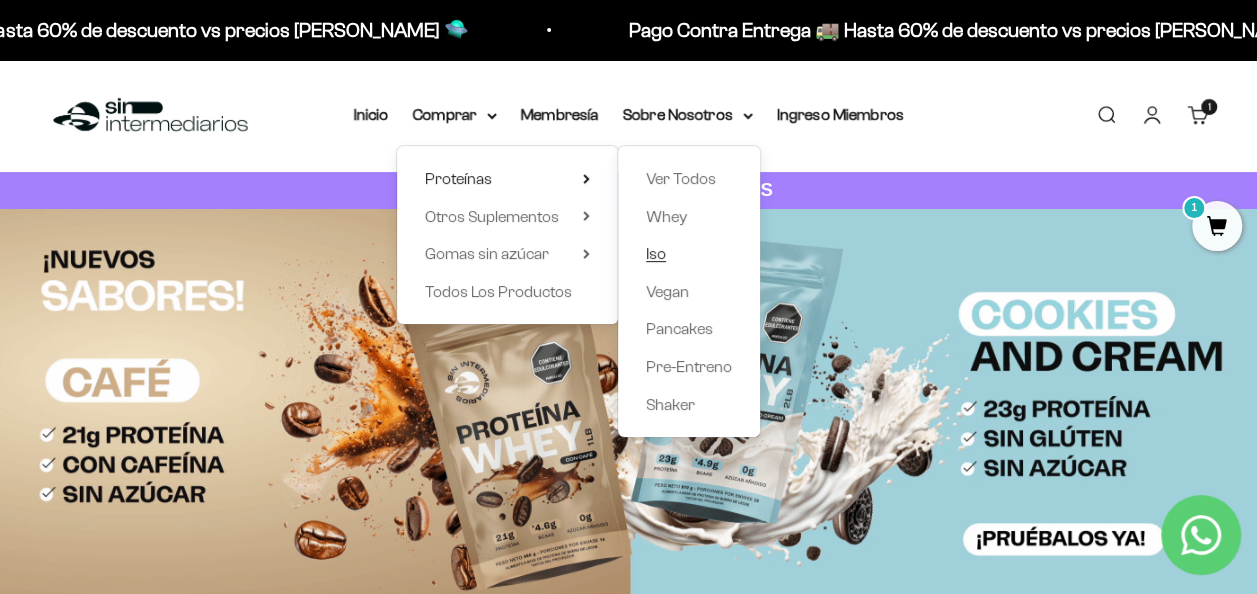 click on "Iso" at bounding box center [689, 254] 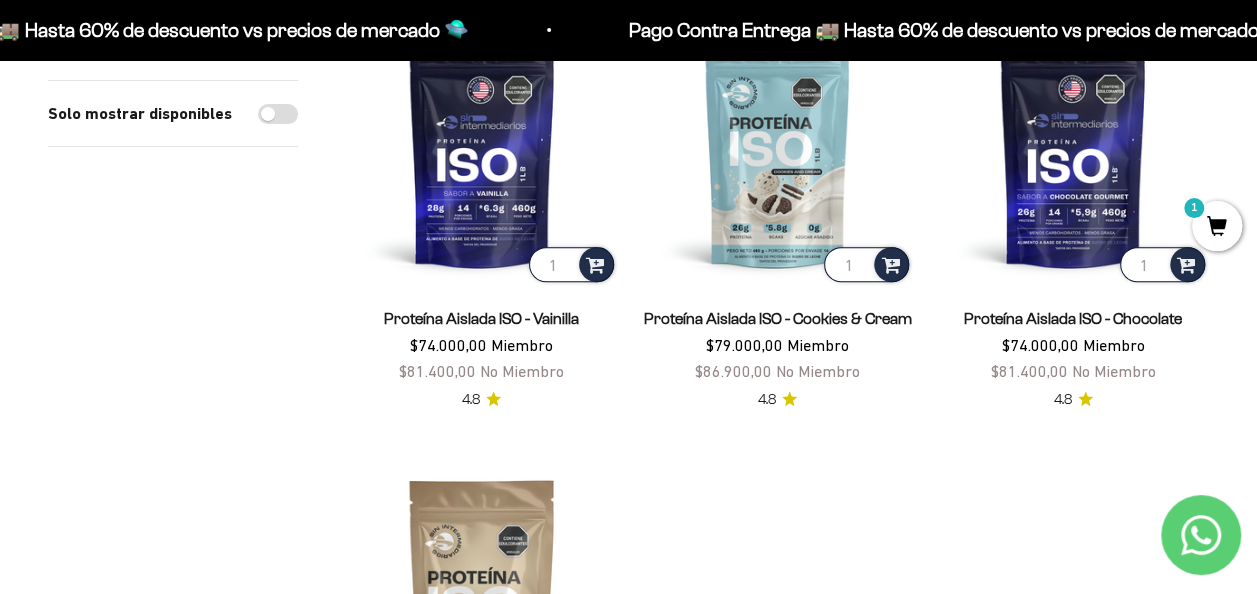 scroll, scrollTop: 200, scrollLeft: 0, axis: vertical 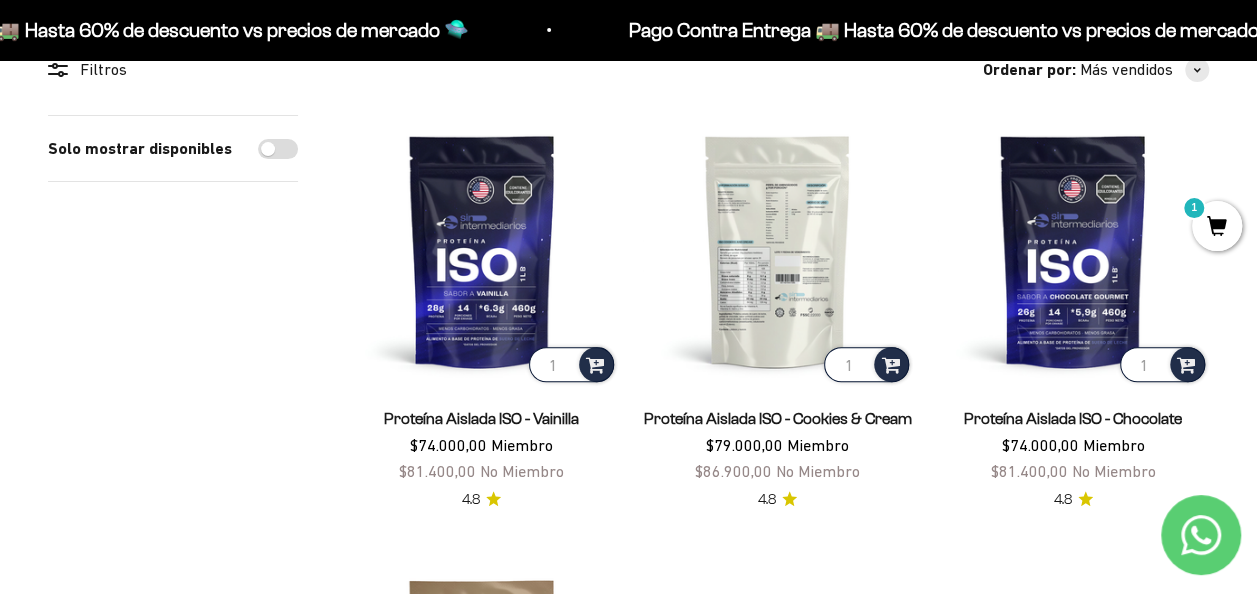 click at bounding box center [778, 251] 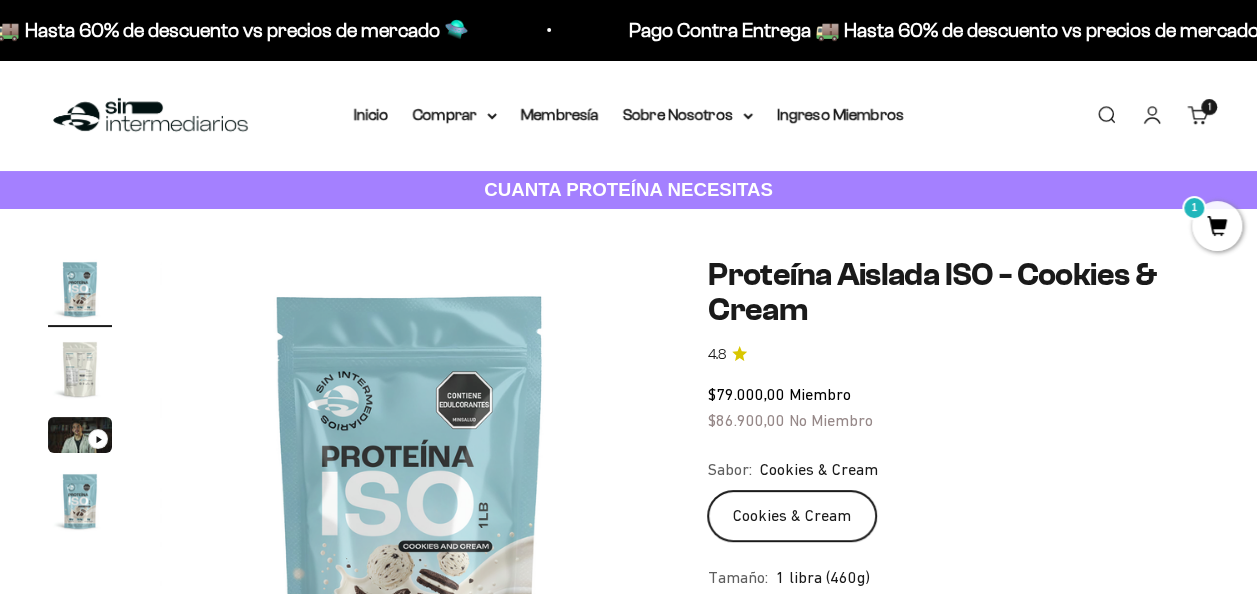 scroll, scrollTop: 100, scrollLeft: 0, axis: vertical 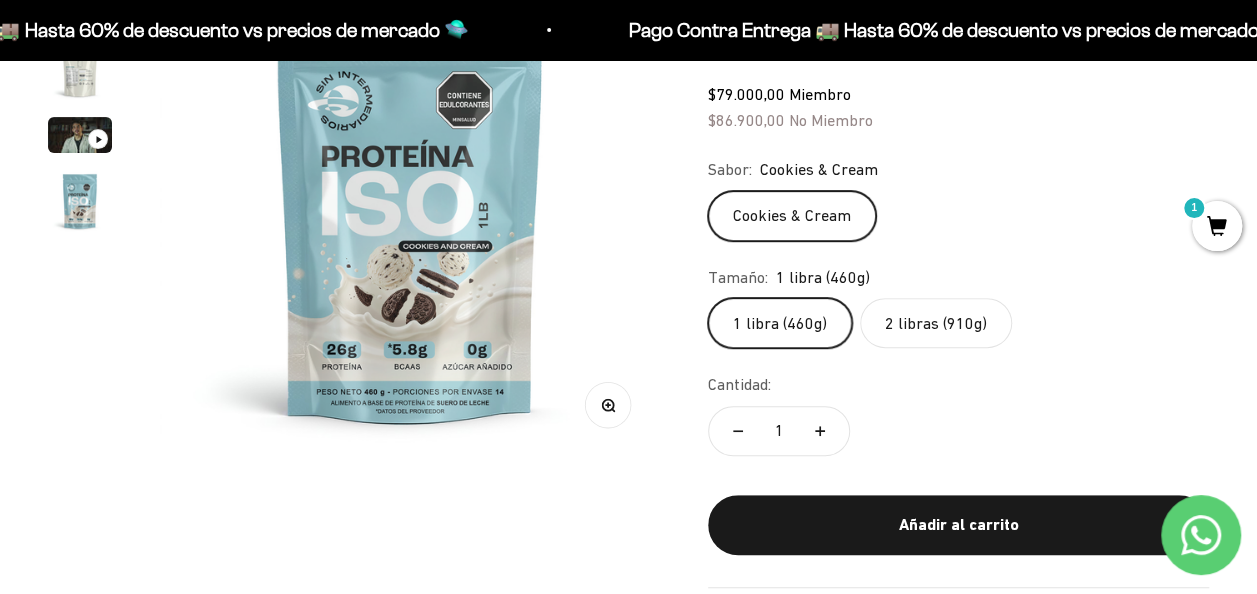 click on "2 libras (910g)" 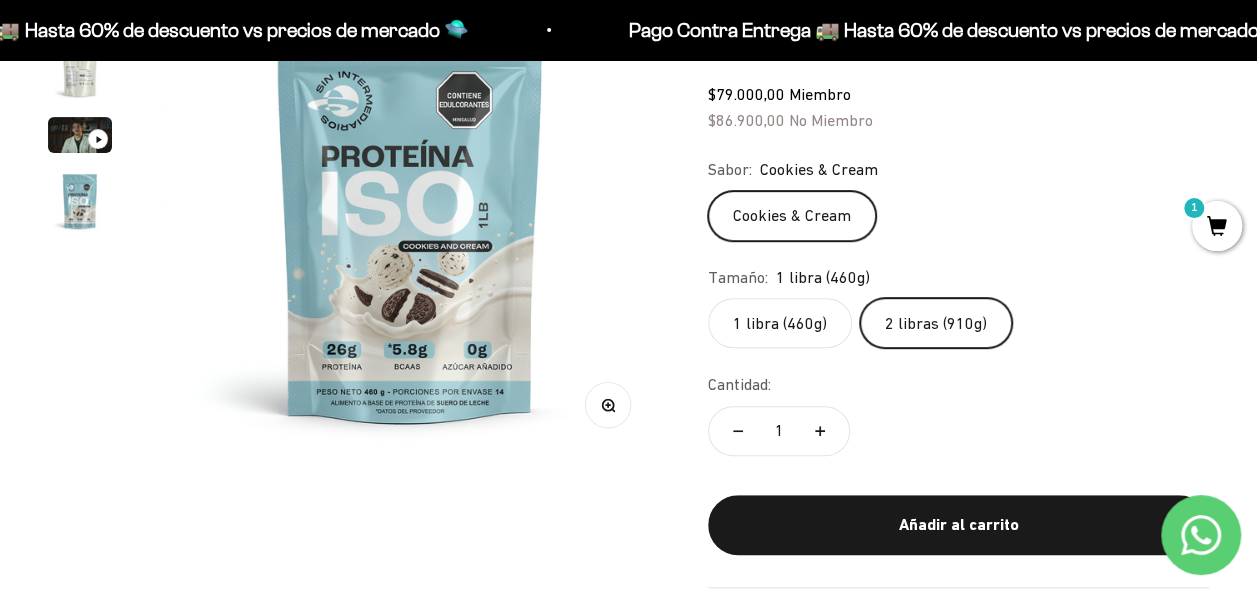 scroll, scrollTop: 0, scrollLeft: 1536, axis: horizontal 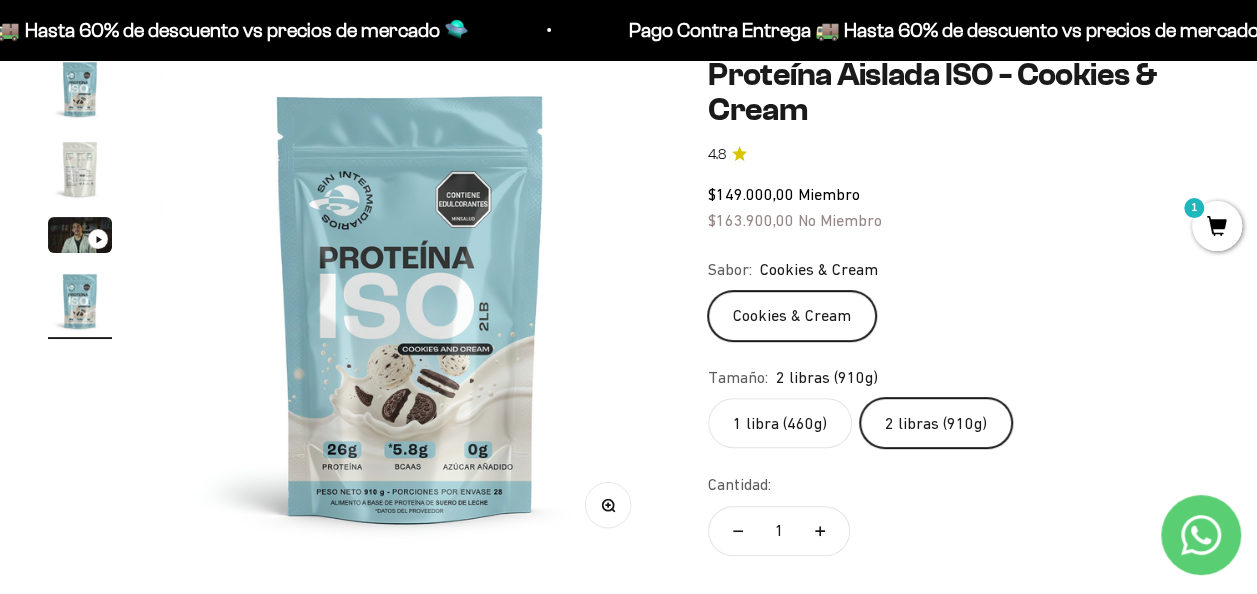 click at bounding box center (410, 307) 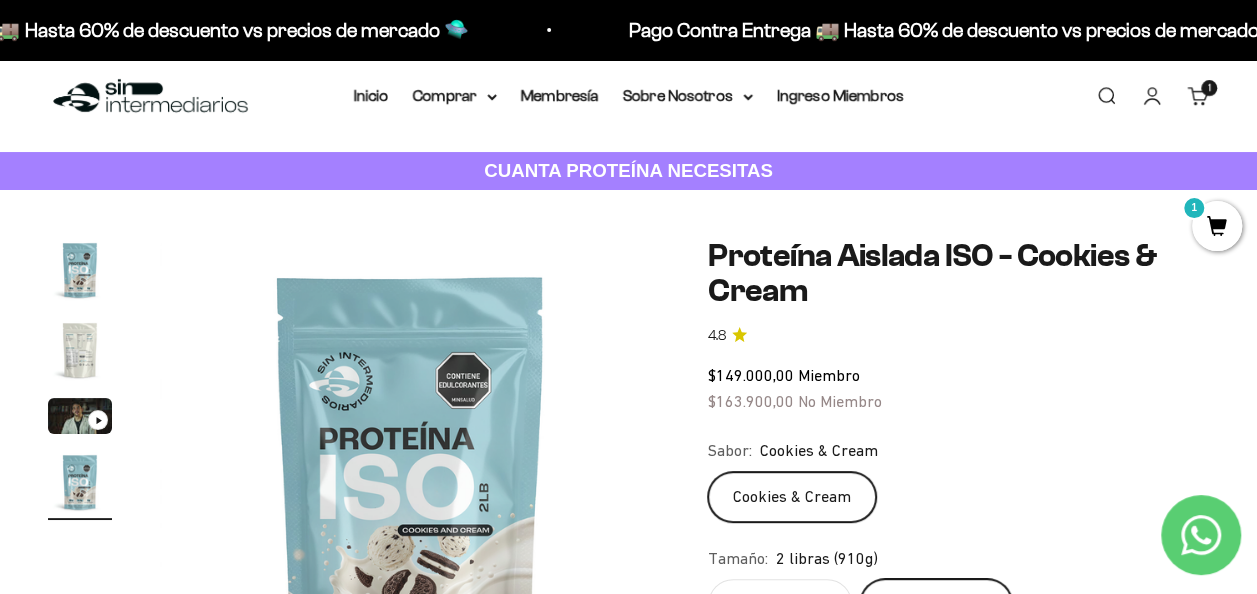 scroll, scrollTop: 0, scrollLeft: 0, axis: both 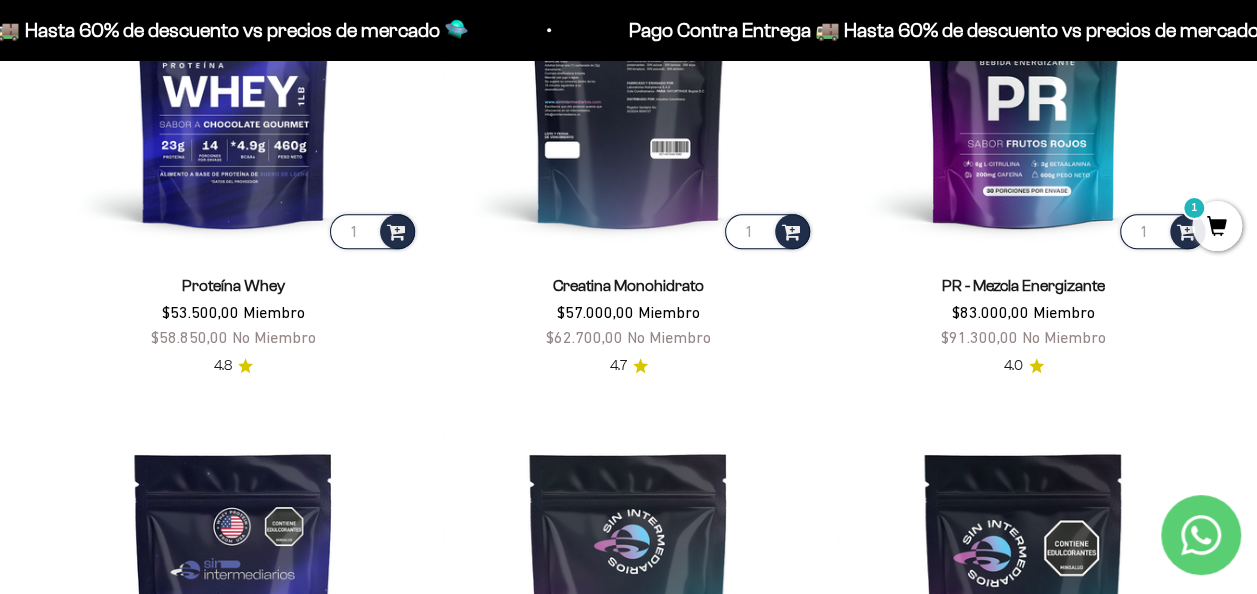click at bounding box center (628, 67) 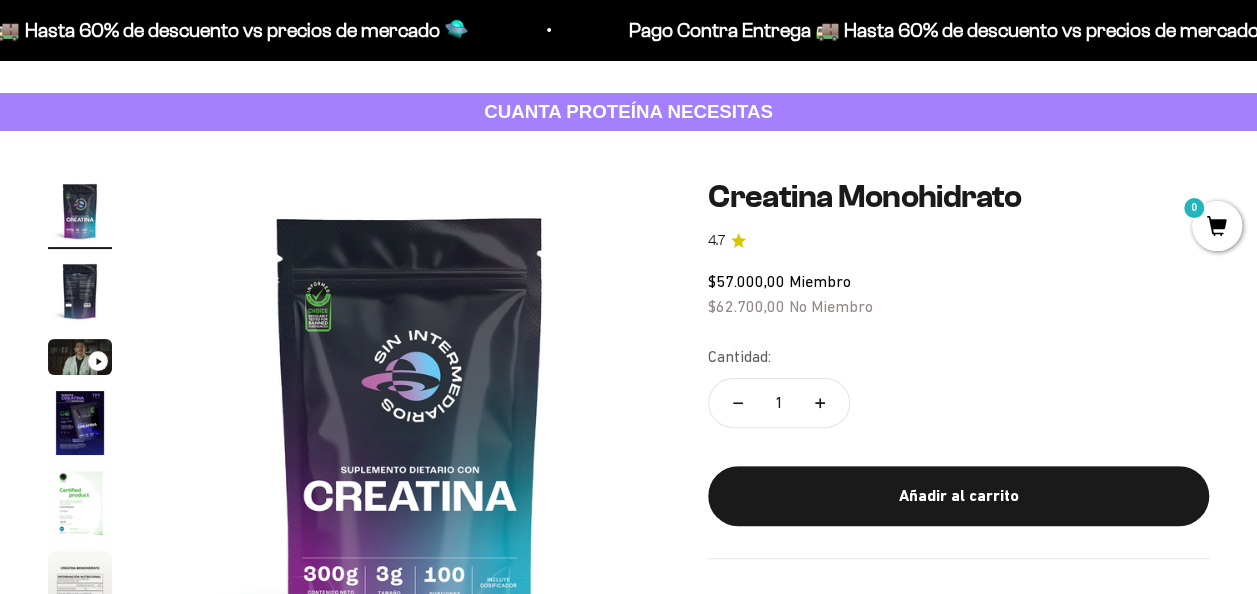 scroll, scrollTop: 200, scrollLeft: 0, axis: vertical 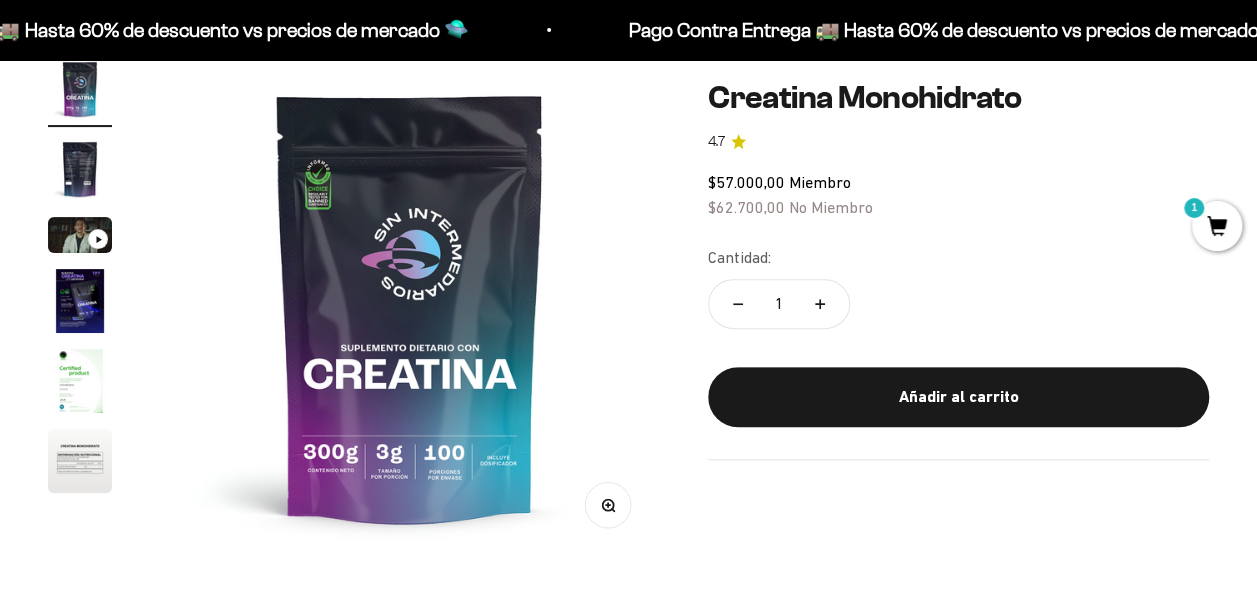 click at bounding box center (410, 307) 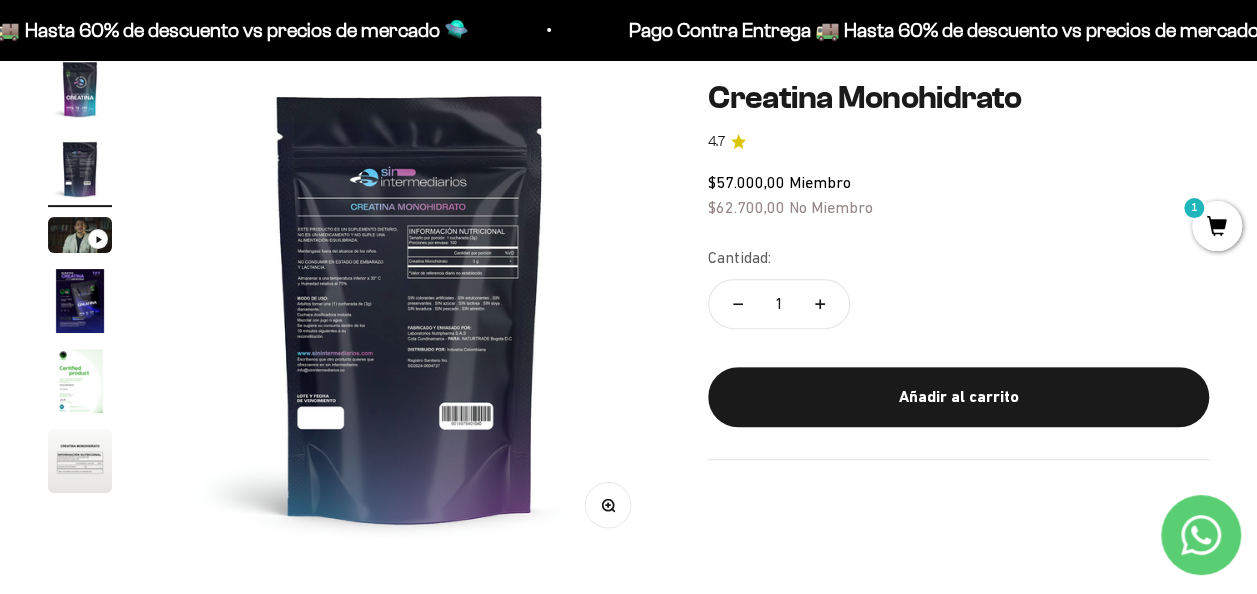 click at bounding box center (410, 307) 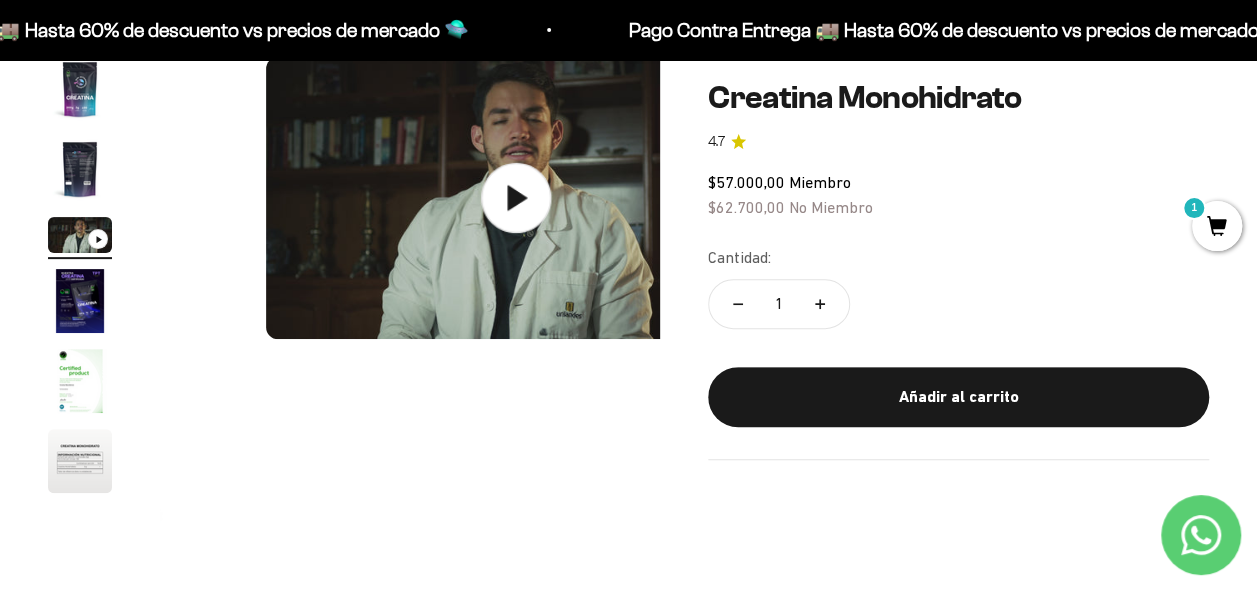 scroll, scrollTop: 0, scrollLeft: 1024, axis: horizontal 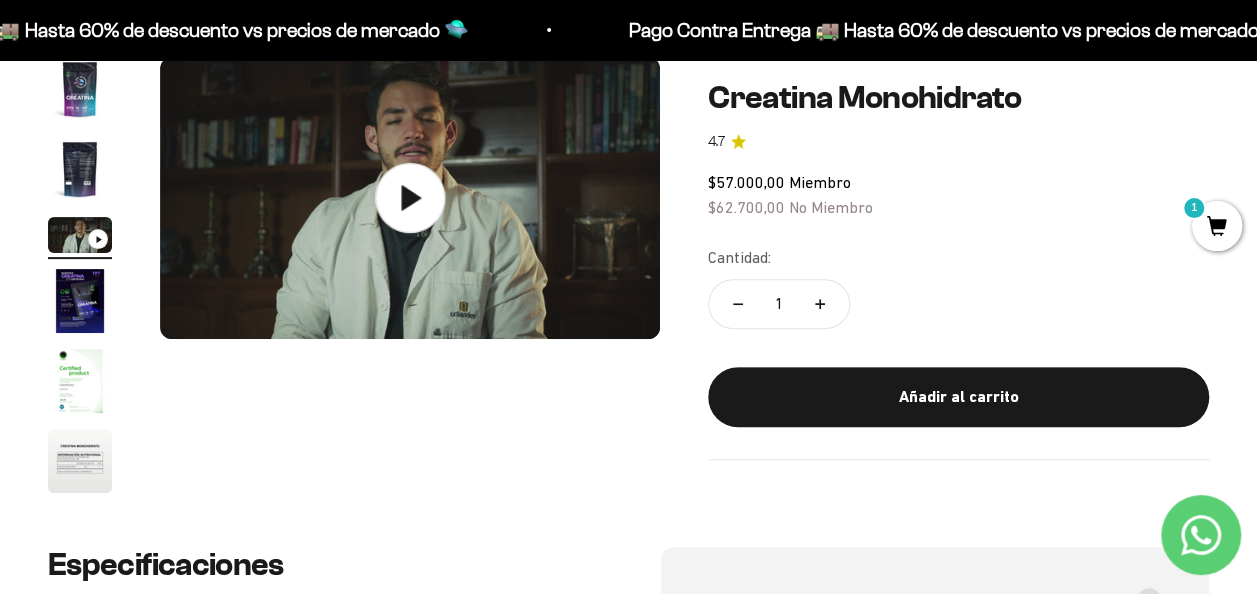 click 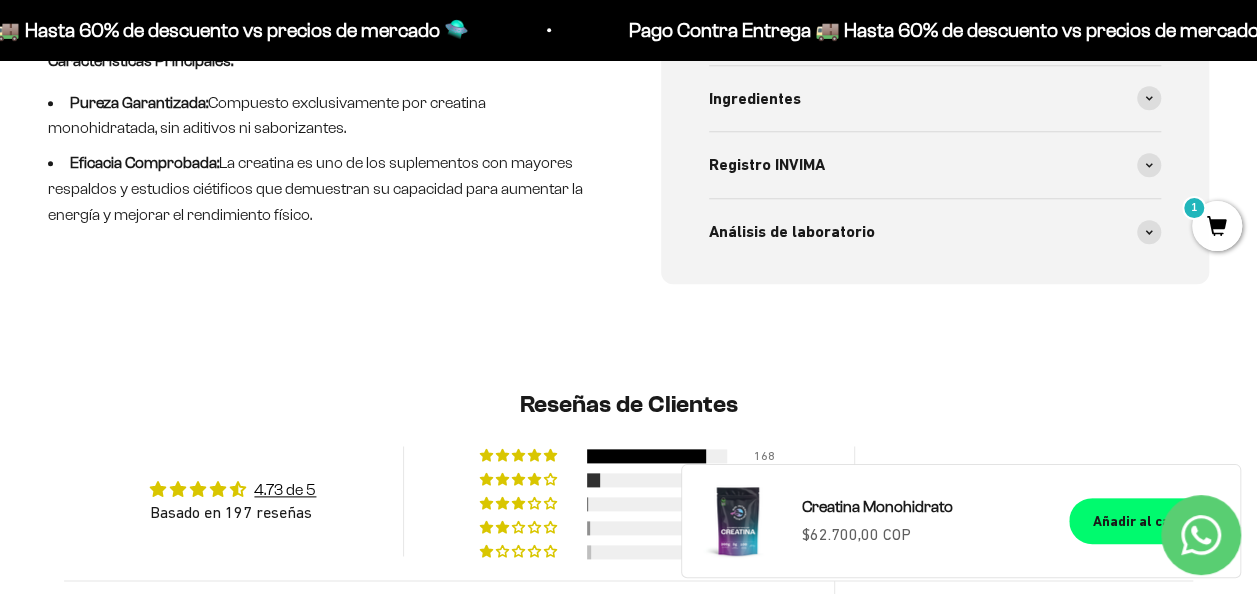 scroll, scrollTop: 1000, scrollLeft: 0, axis: vertical 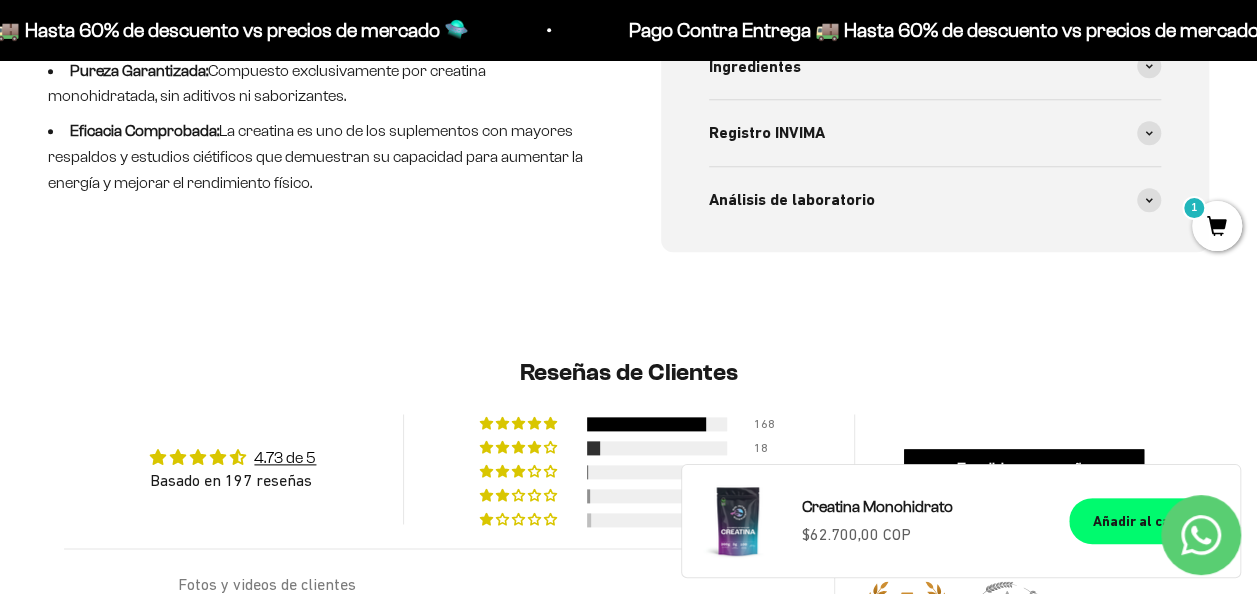 click on "Precio de oferta $62.700,00 COP" at bounding box center (856, 535) 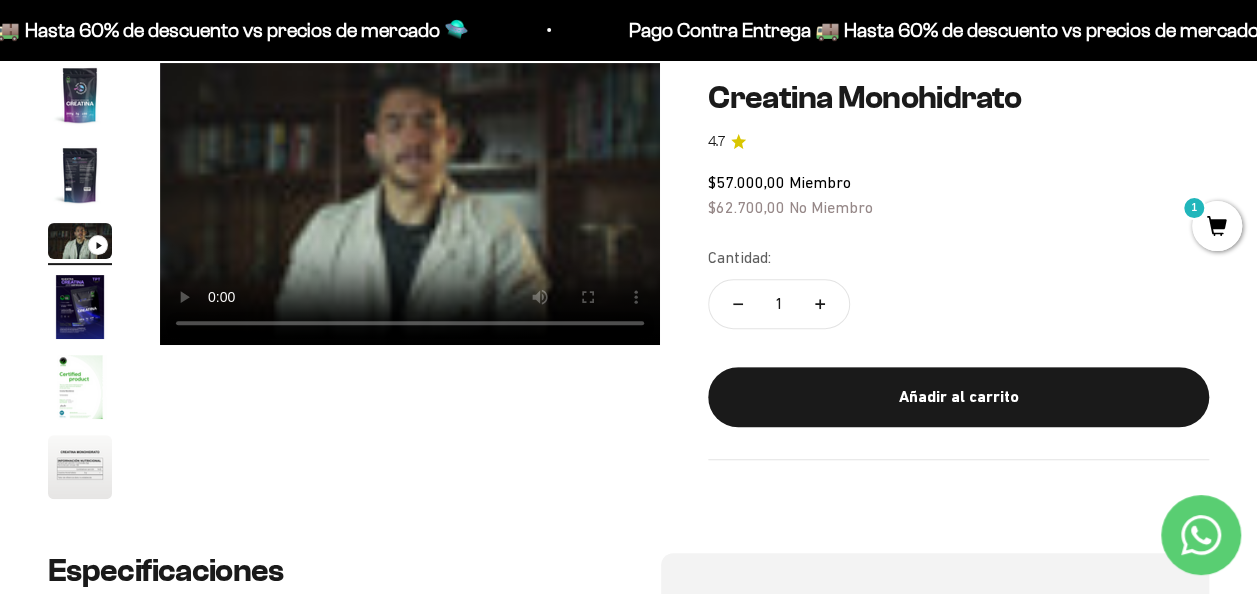scroll, scrollTop: 0, scrollLeft: 0, axis: both 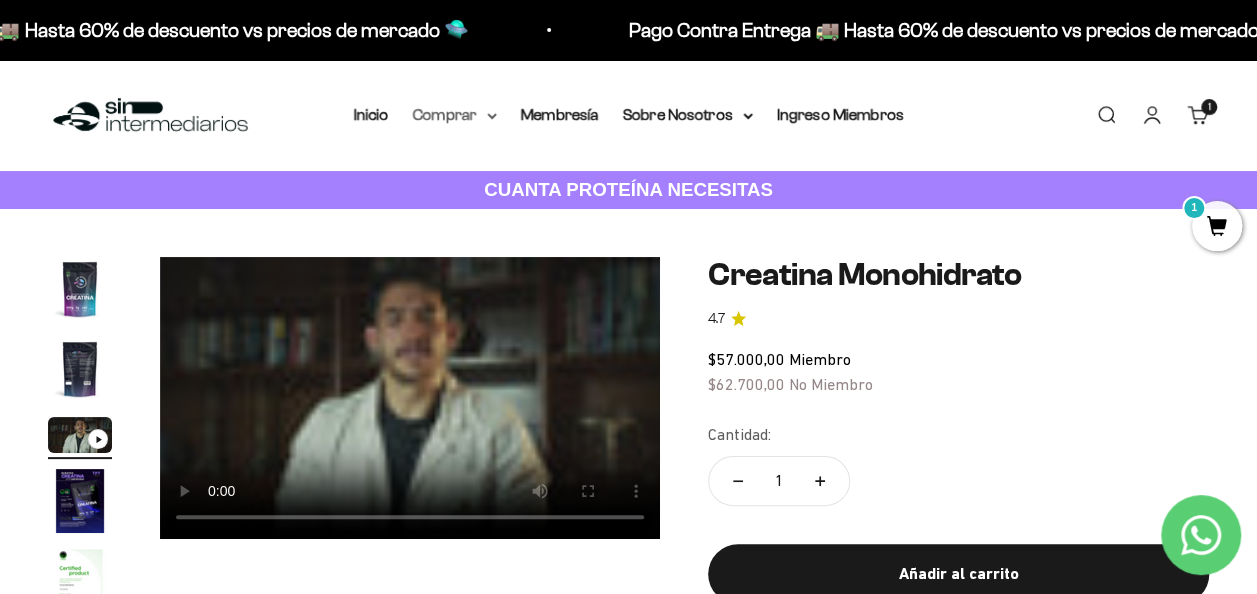click on "Comprar" at bounding box center (455, 115) 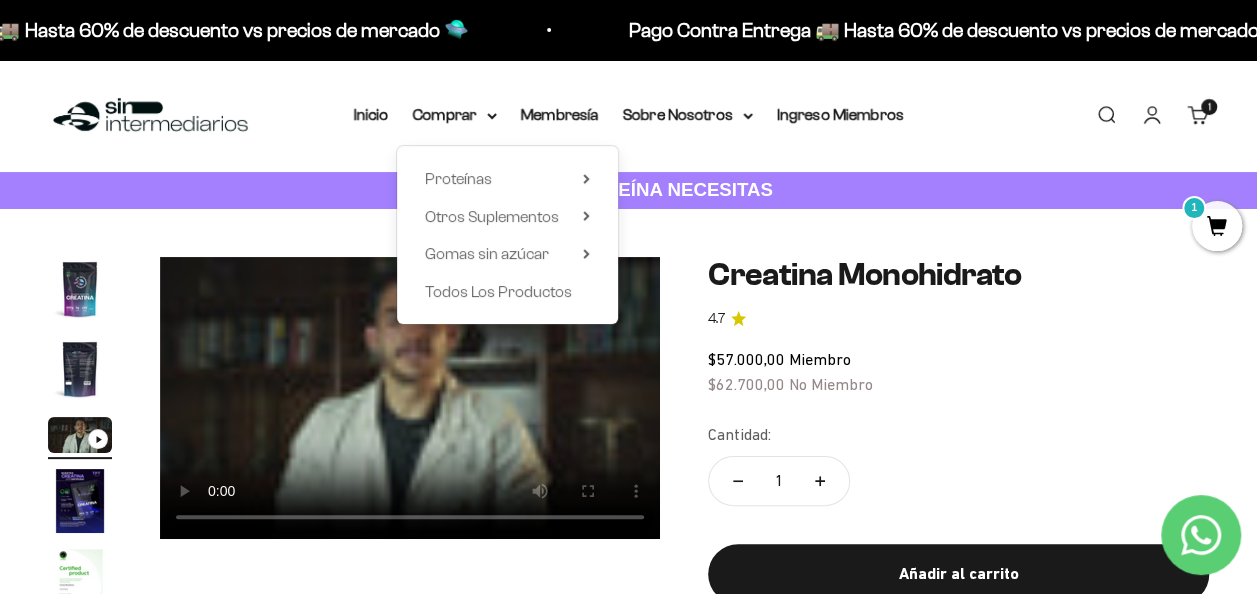 click on "Proteínas
Ver Todos
Whey
Iso
Vegan
Shaker" at bounding box center [507, 235] 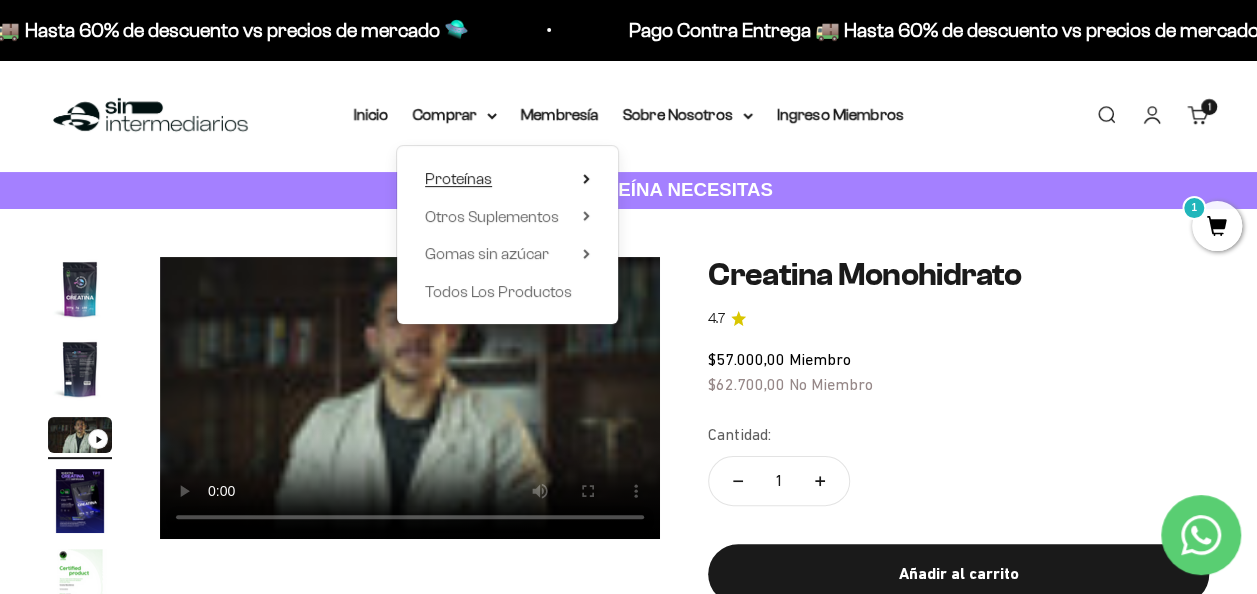 click on "Proteínas" at bounding box center [507, 179] 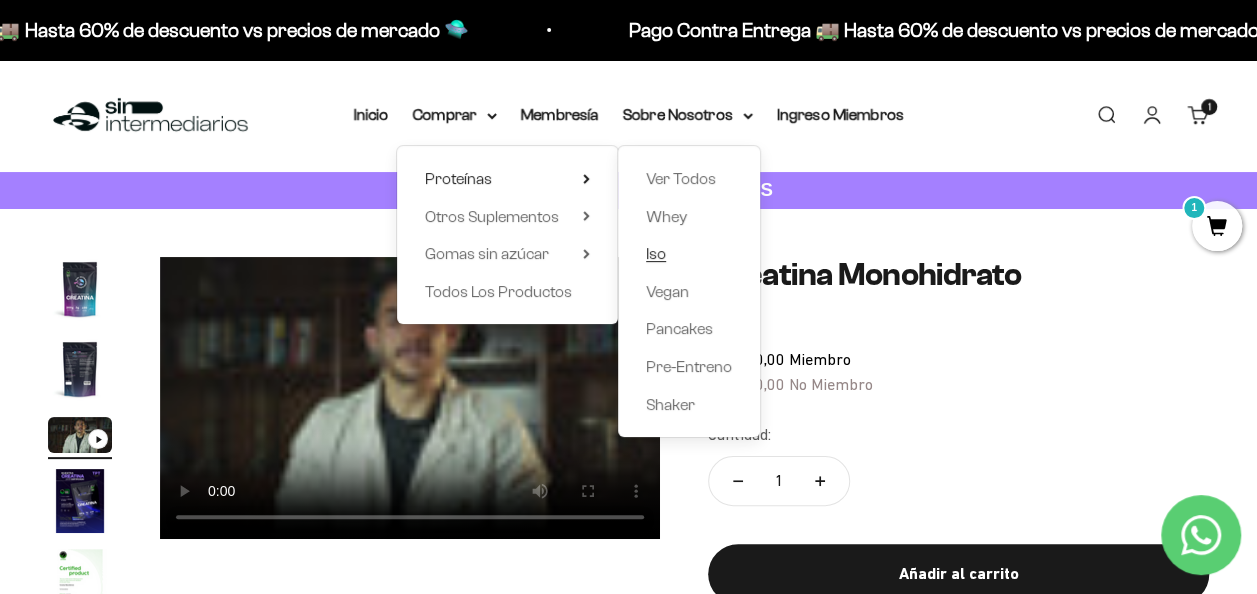 click on "Iso" at bounding box center [689, 254] 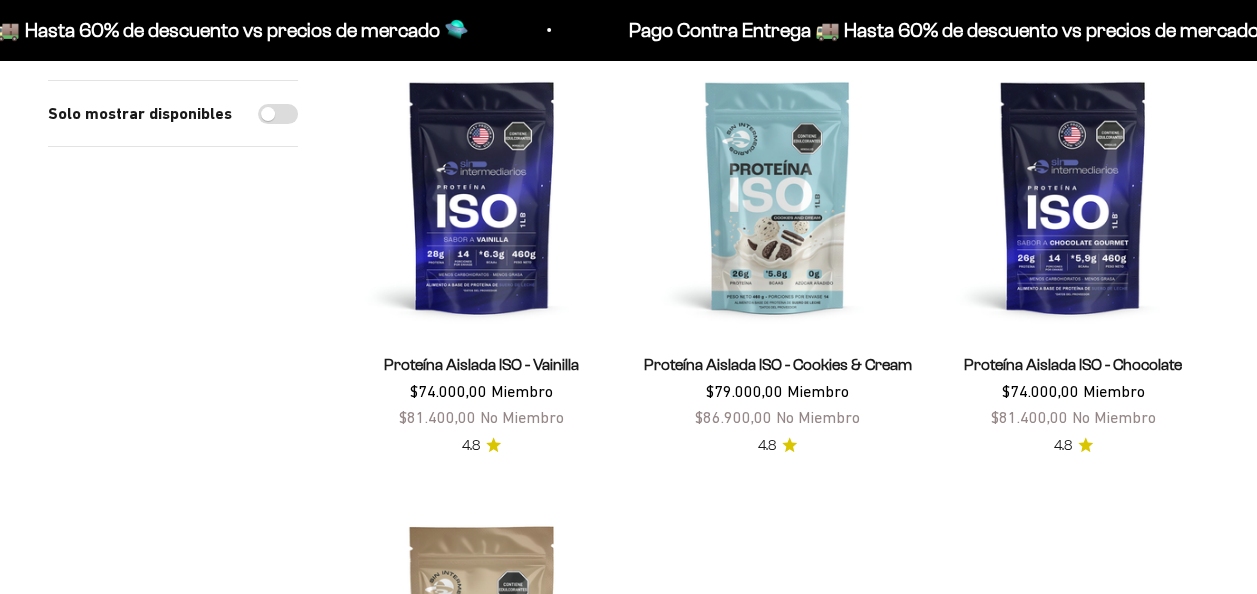 scroll, scrollTop: 300, scrollLeft: 0, axis: vertical 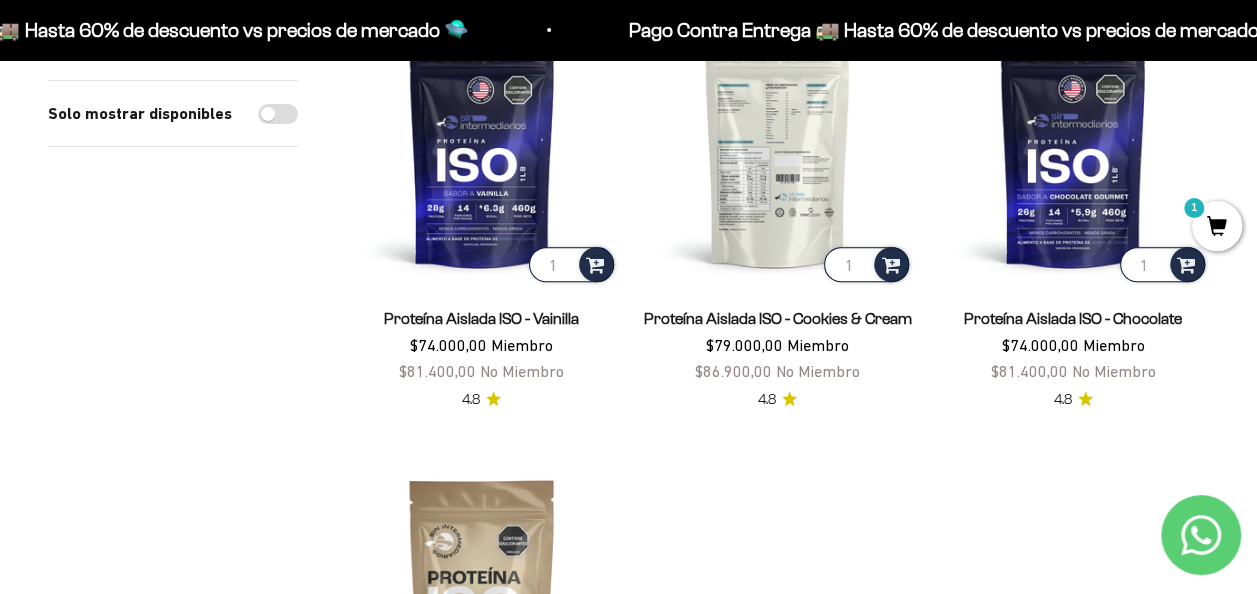 click at bounding box center (778, 151) 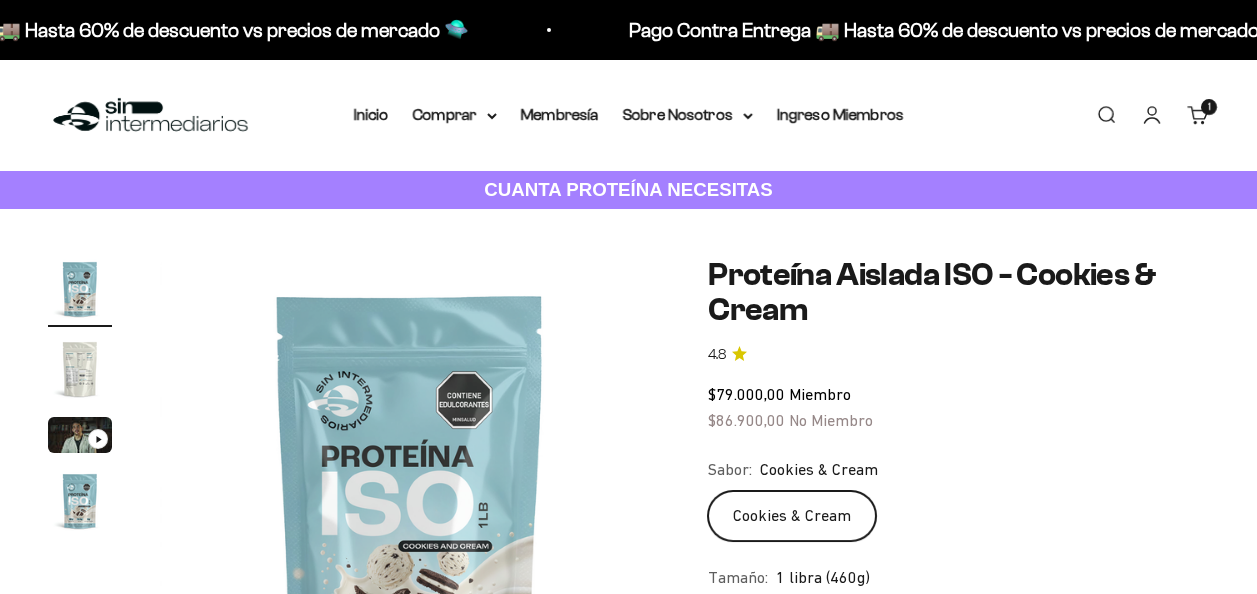 scroll, scrollTop: 0, scrollLeft: 0, axis: both 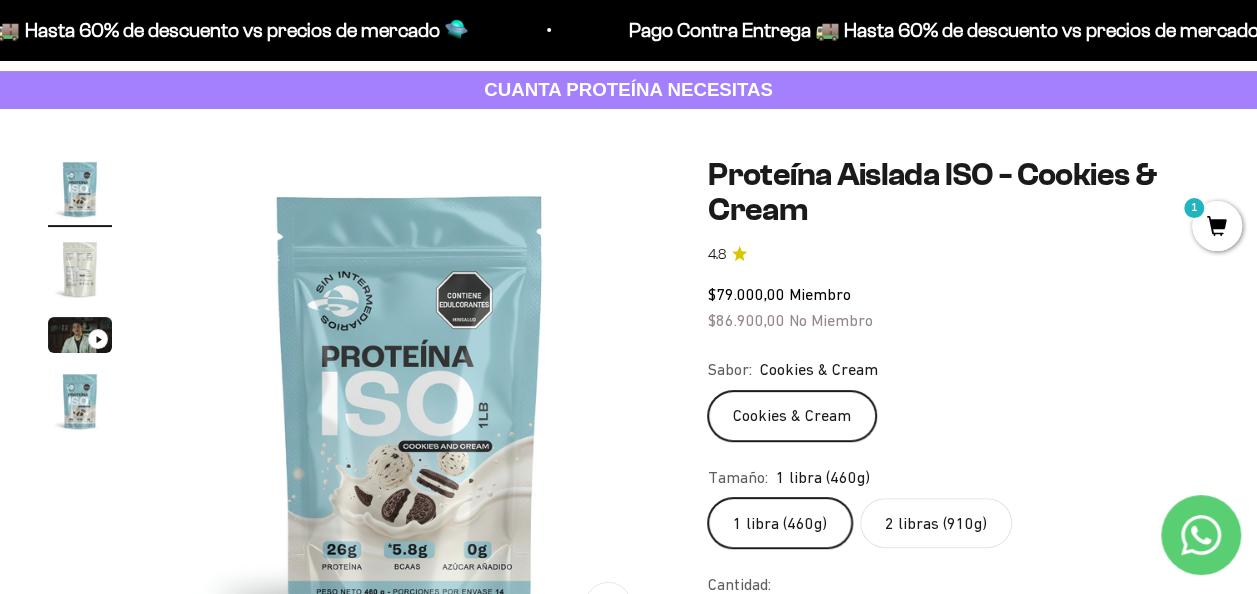 click on "2 libras (910g)" 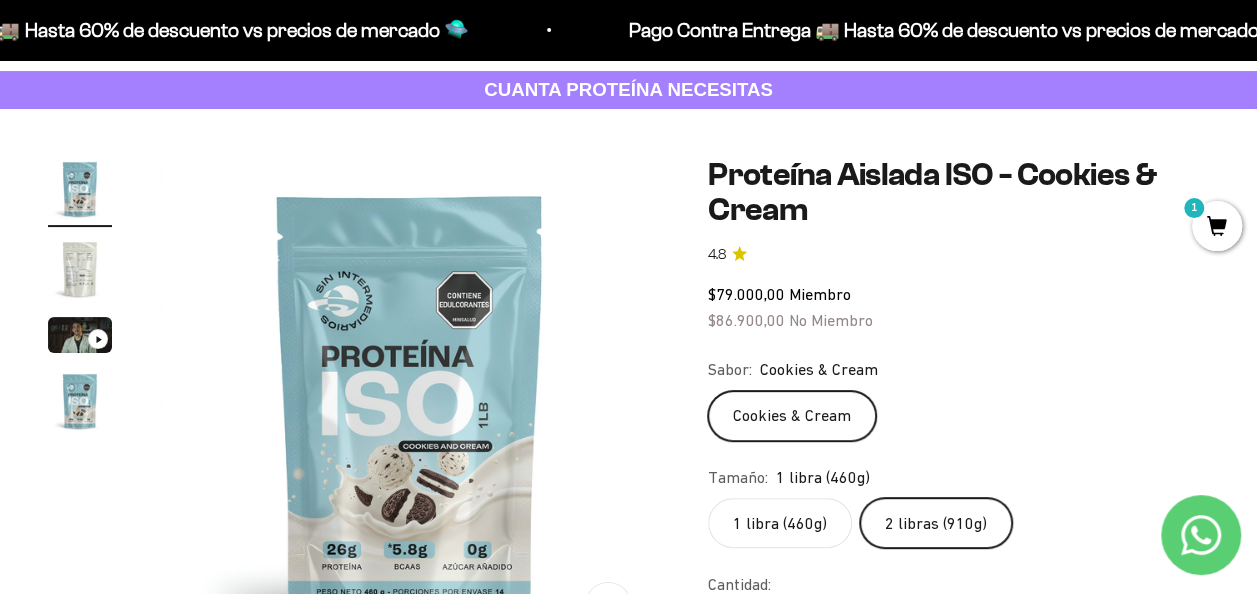 scroll, scrollTop: 0, scrollLeft: 1536, axis: horizontal 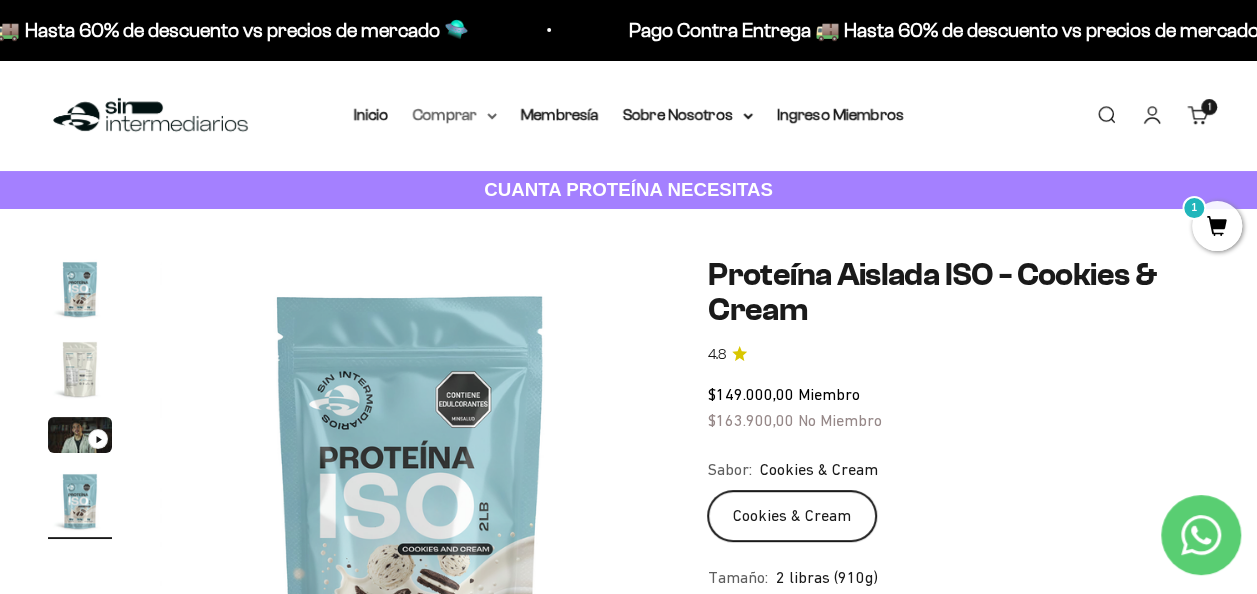 click on "Comprar" at bounding box center [455, 115] 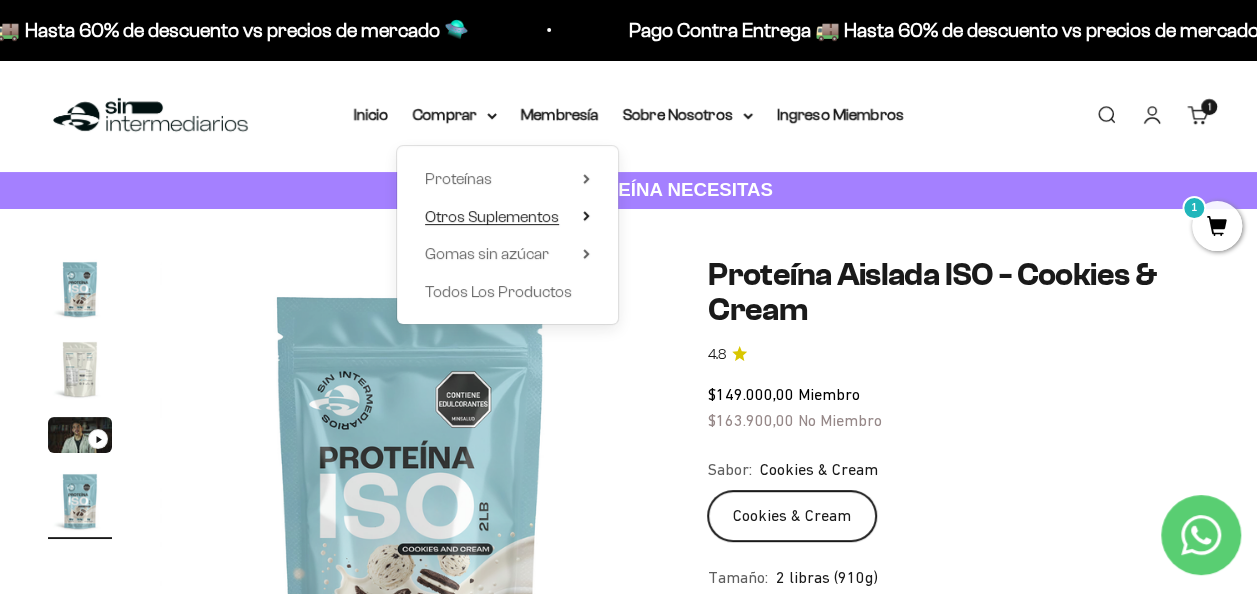 click 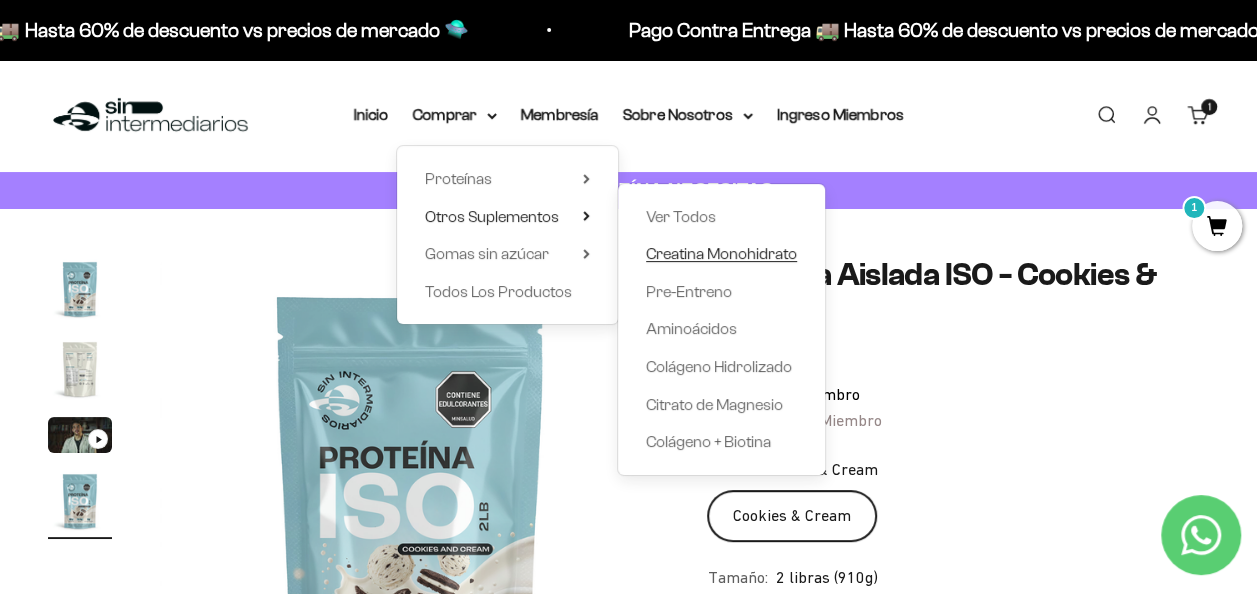 click on "Creatina Monohidrato" at bounding box center [721, 253] 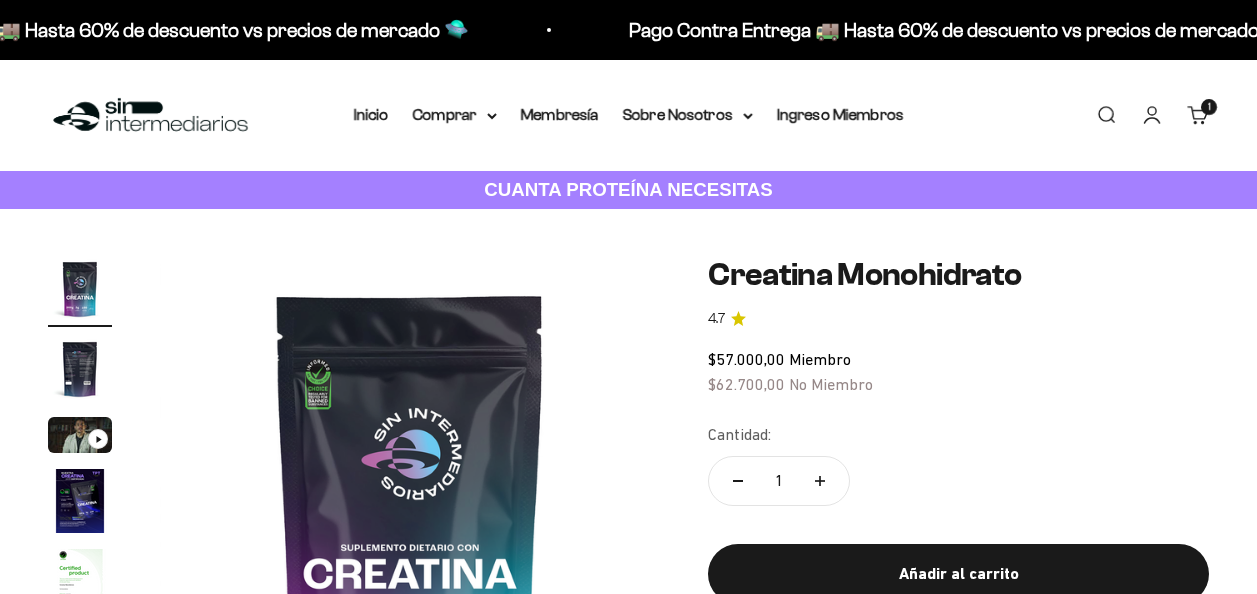 scroll, scrollTop: 200, scrollLeft: 0, axis: vertical 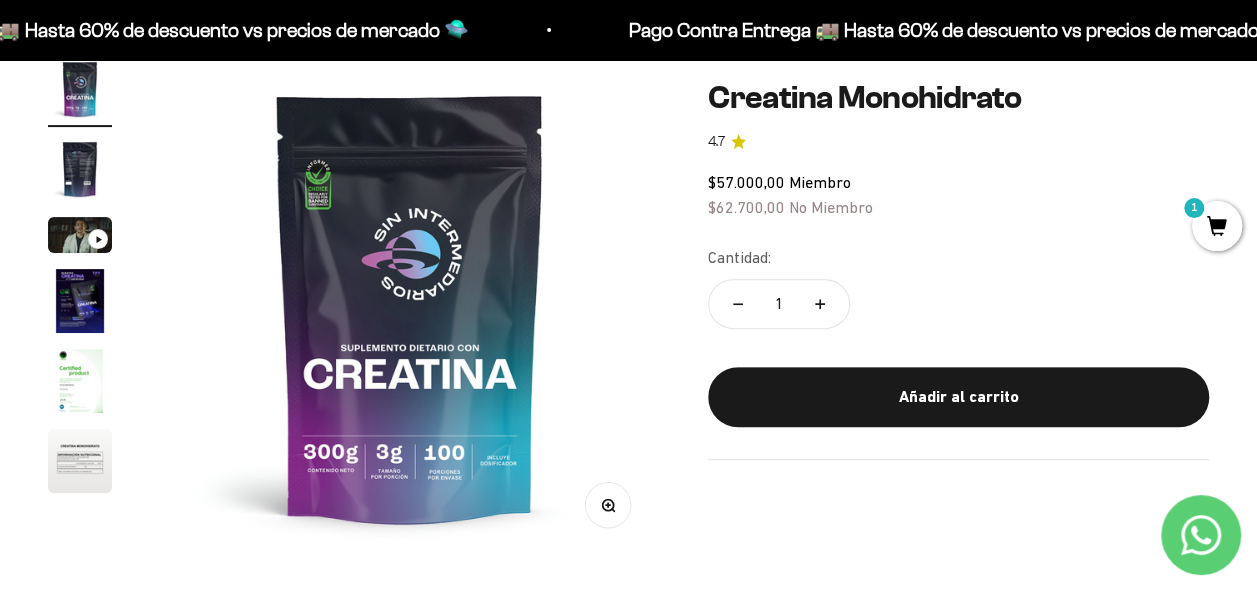 click at bounding box center (410, 307) 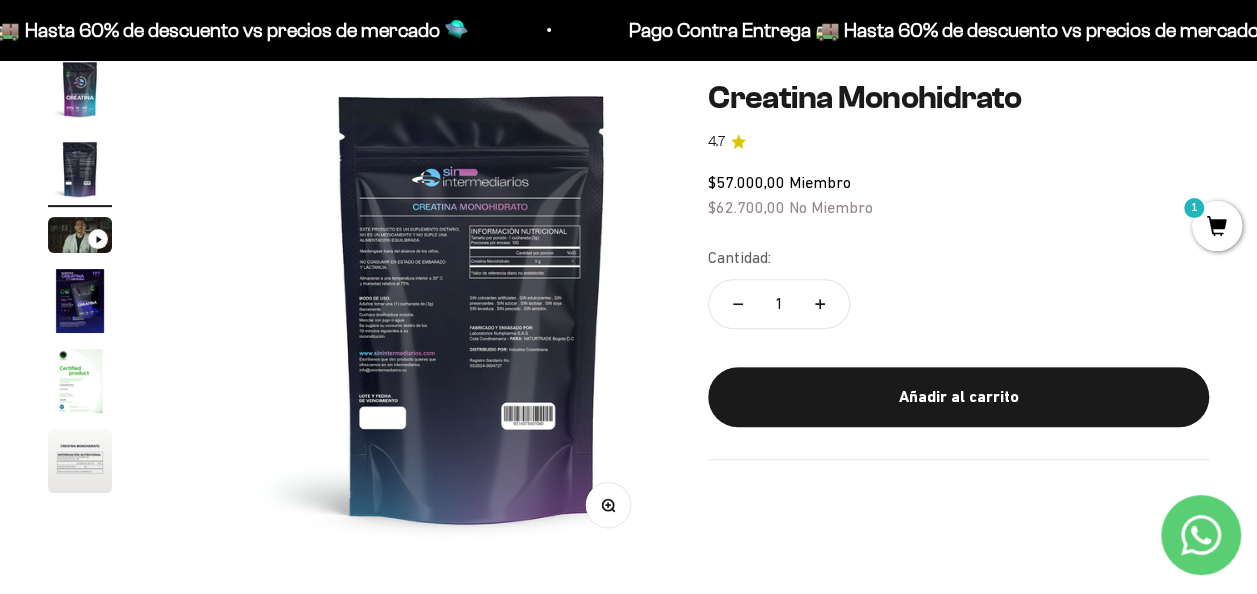scroll, scrollTop: 0, scrollLeft: 512, axis: horizontal 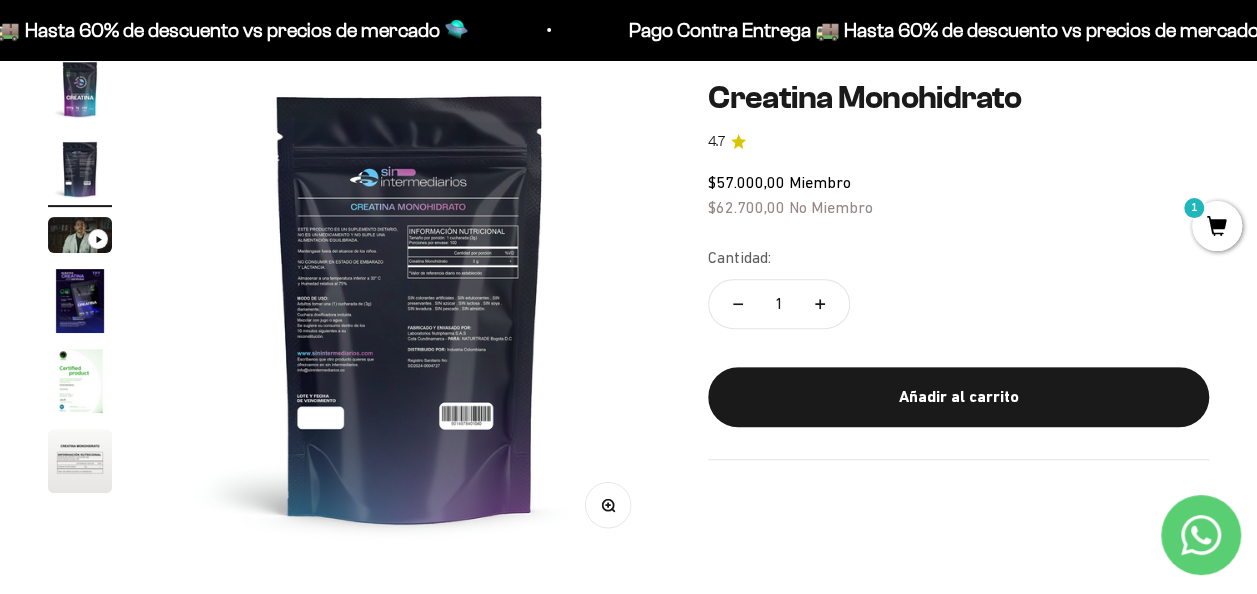click 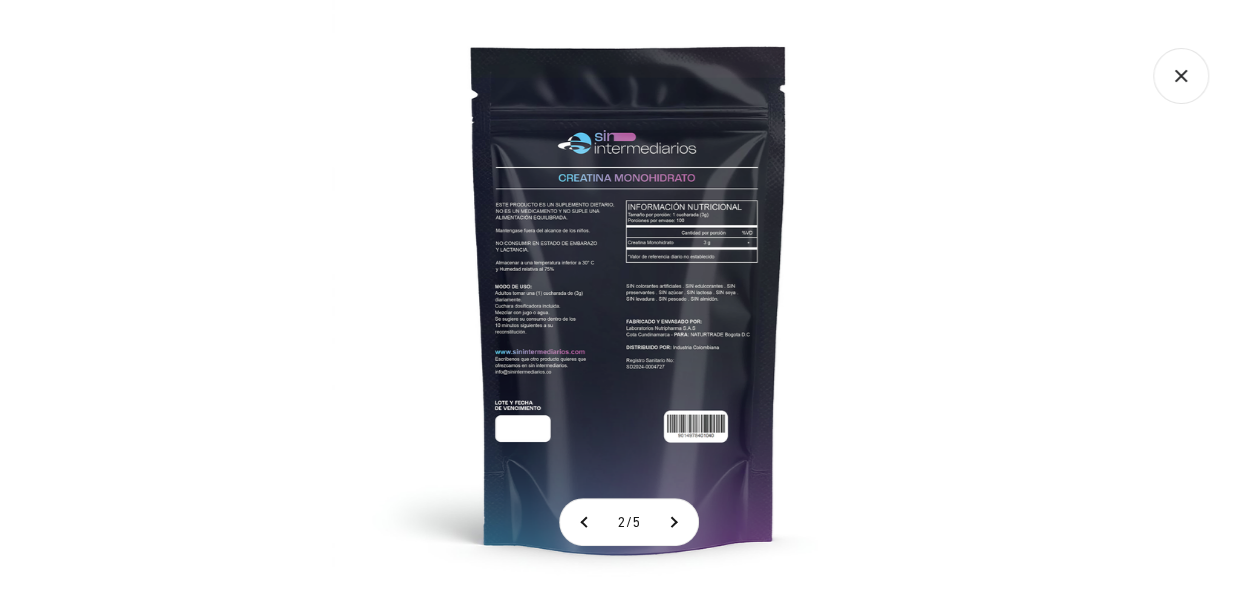 click 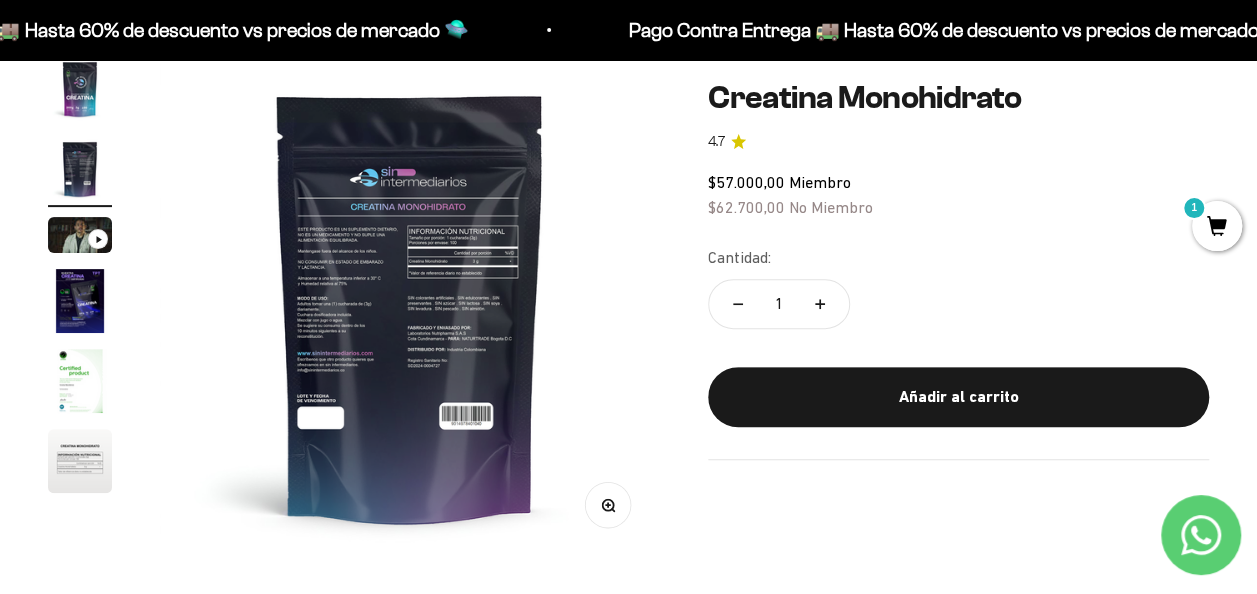 click at bounding box center [410, 307] 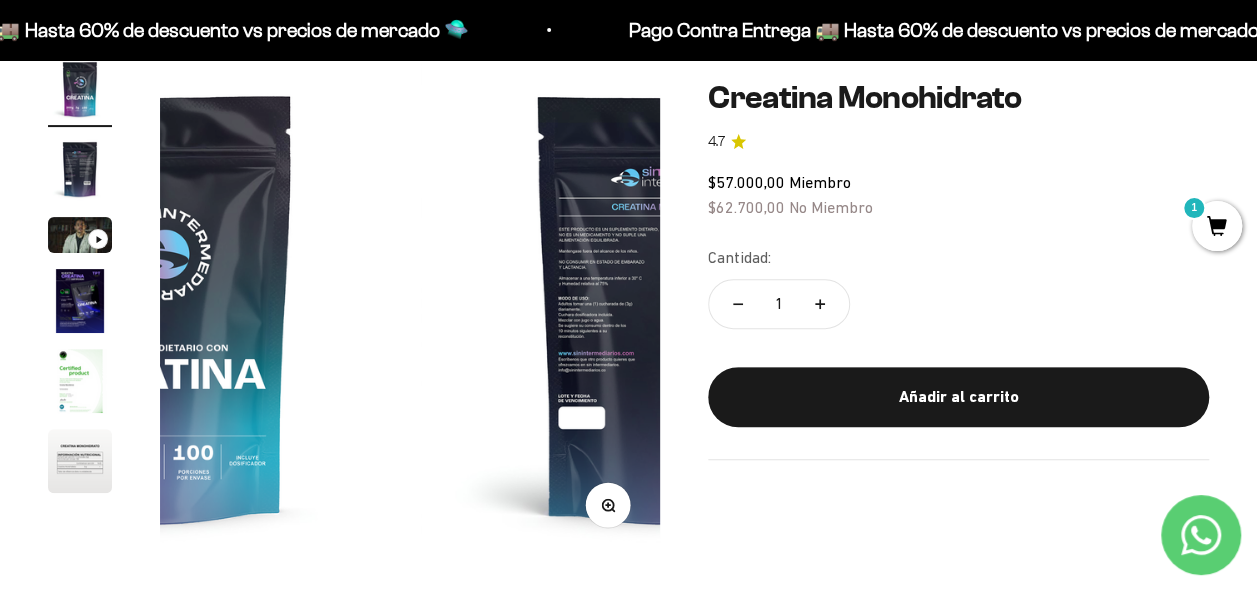 scroll, scrollTop: 0, scrollLeft: 0, axis: both 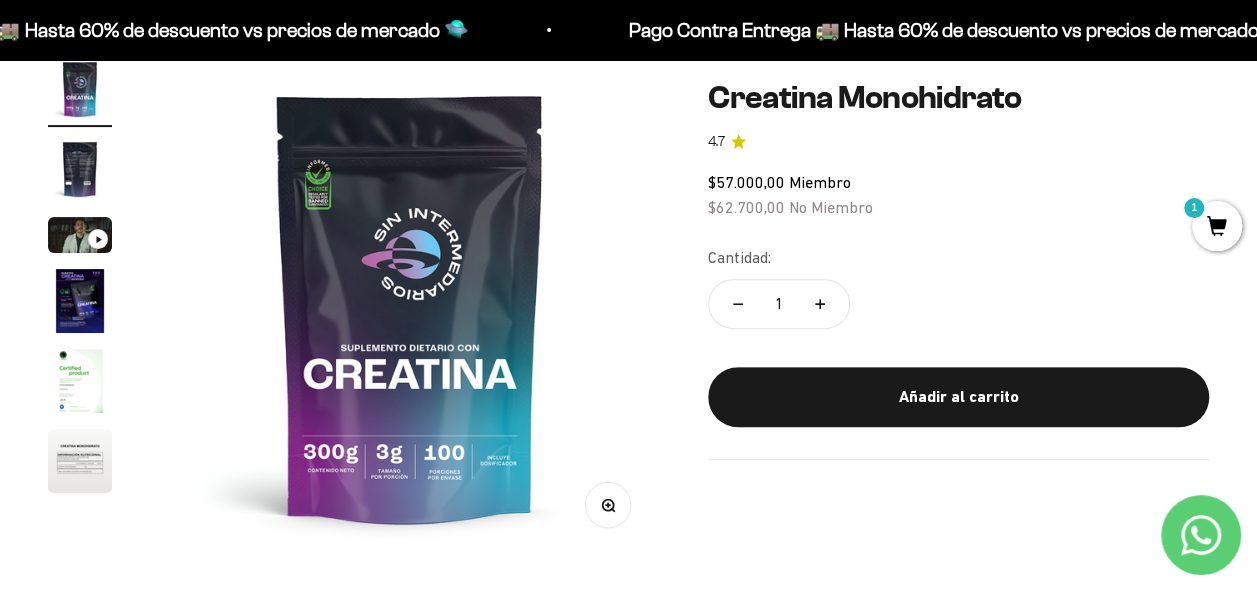 click on "Zoom" at bounding box center [608, 505] 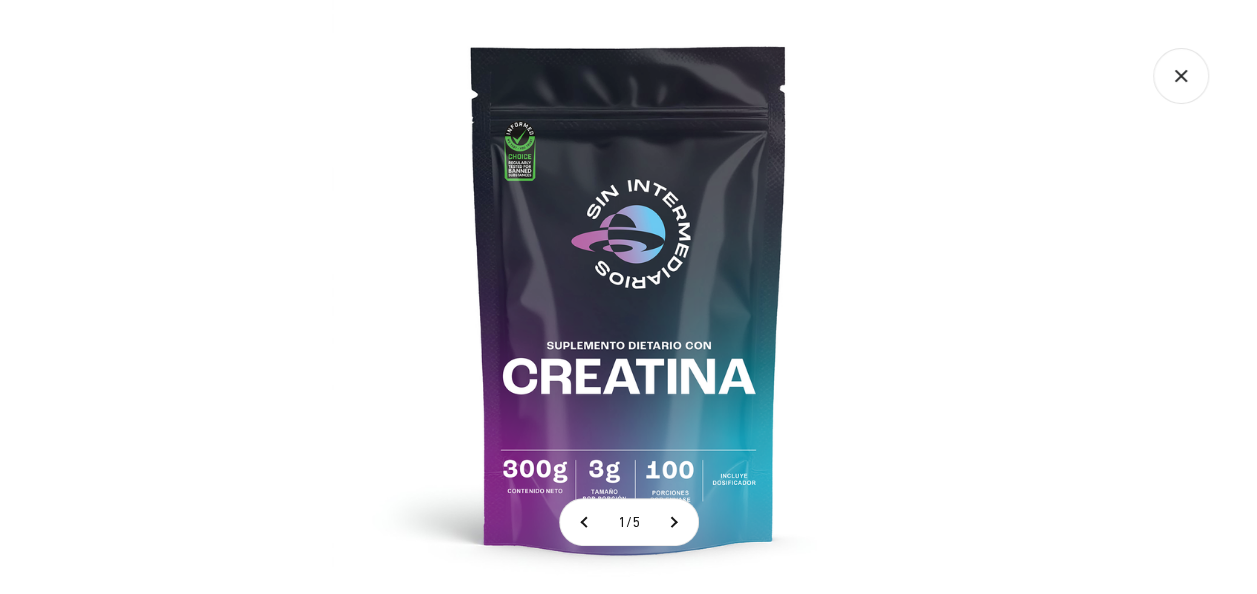 click at bounding box center (629, 297) 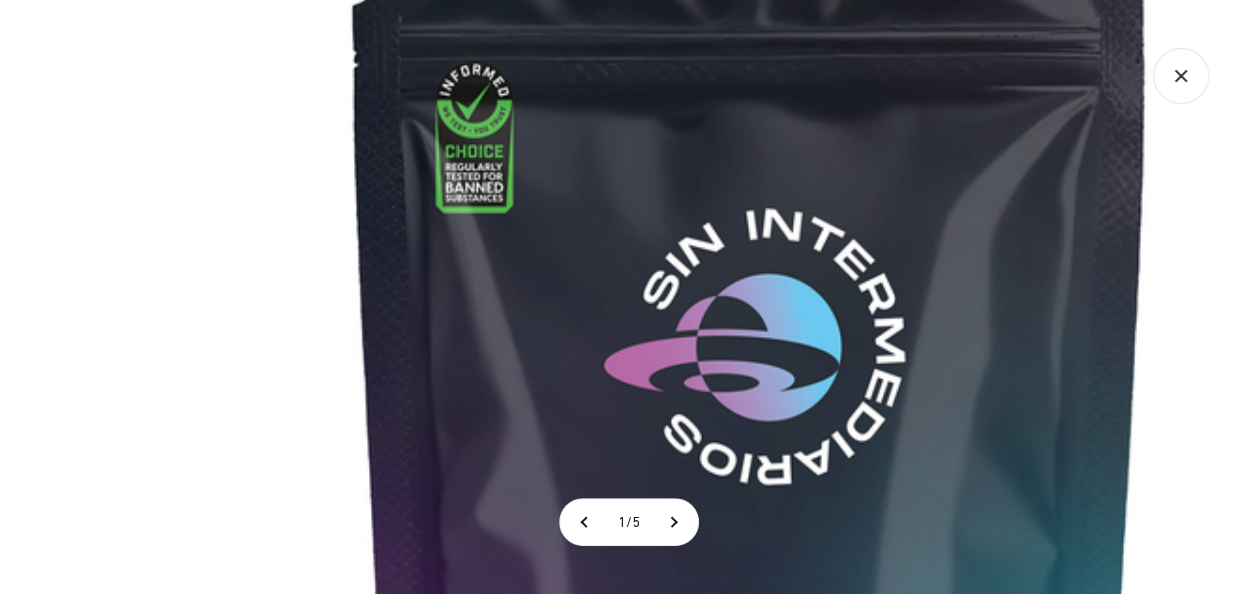 click at bounding box center [750, 506] 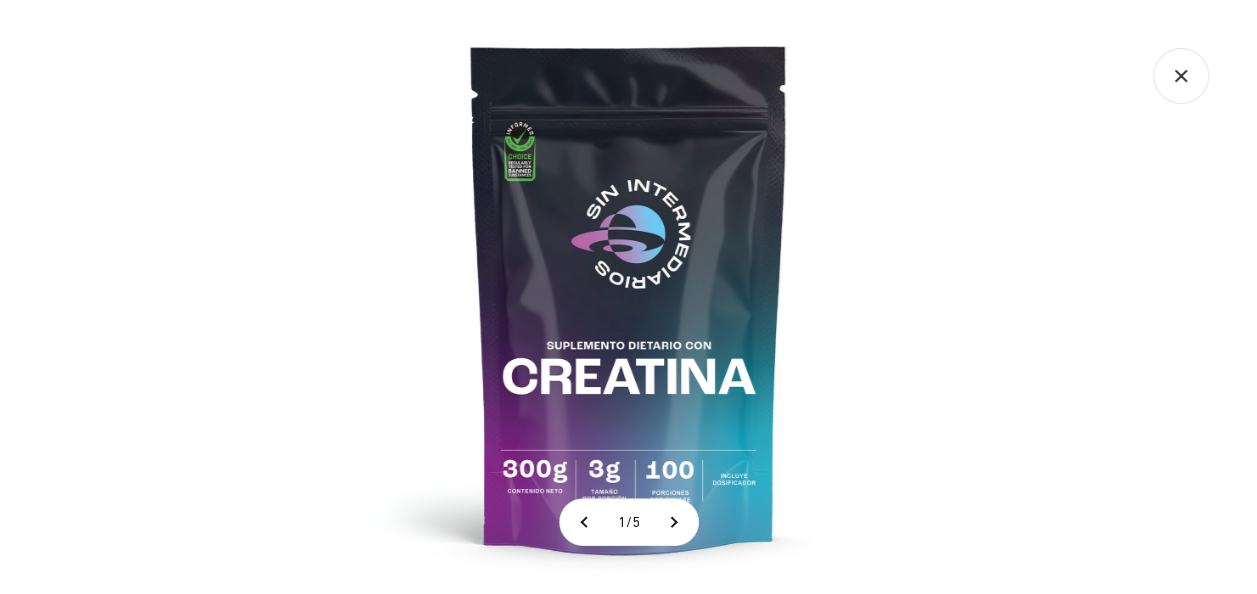 click at bounding box center (629, 297) 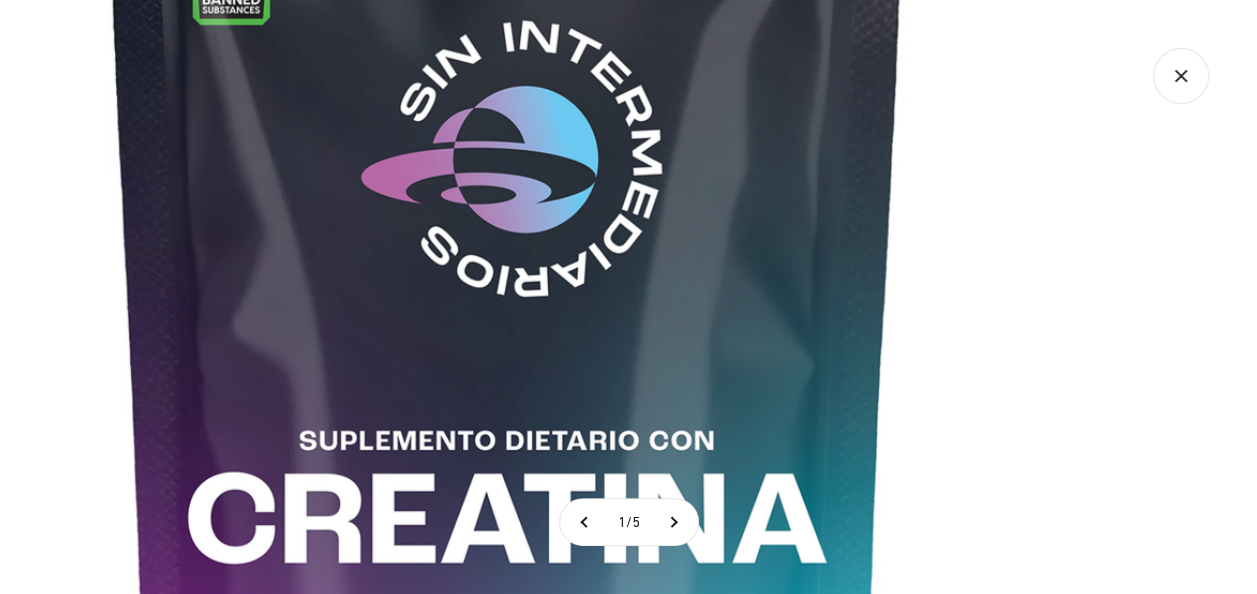 click at bounding box center (507, 318) 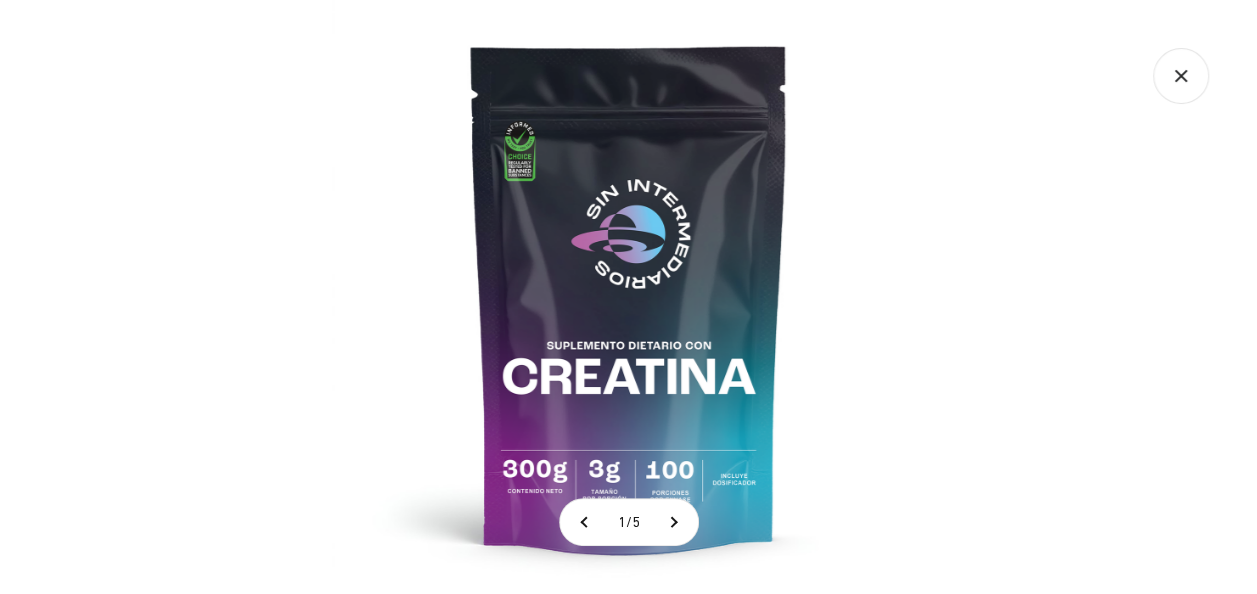 click at bounding box center [628, 297] 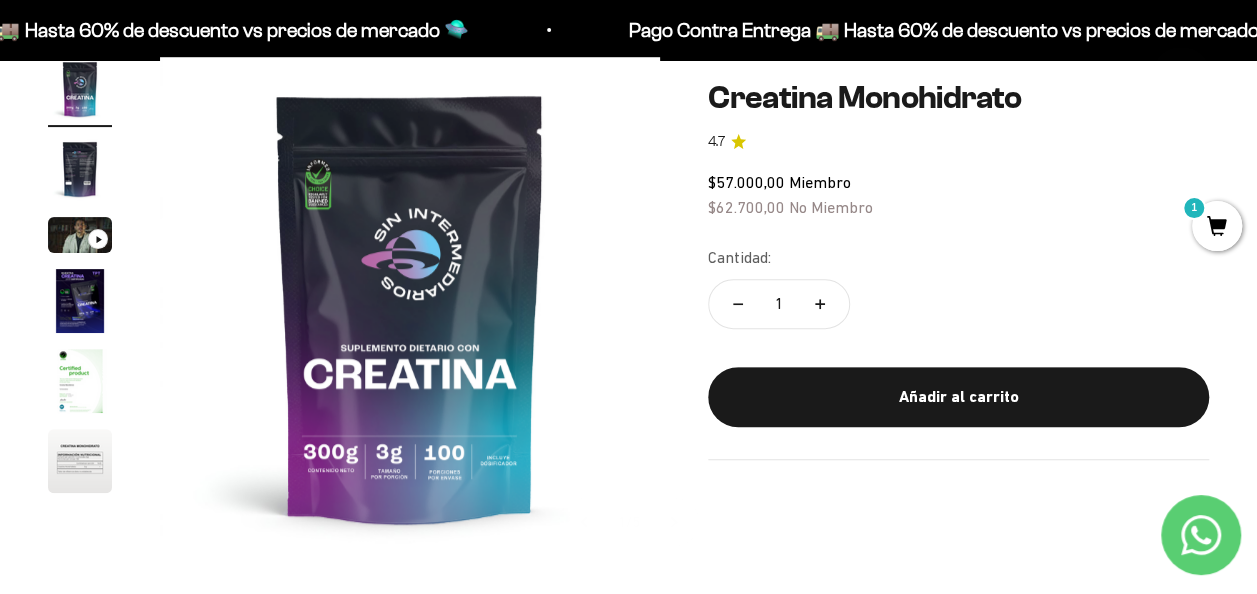 click 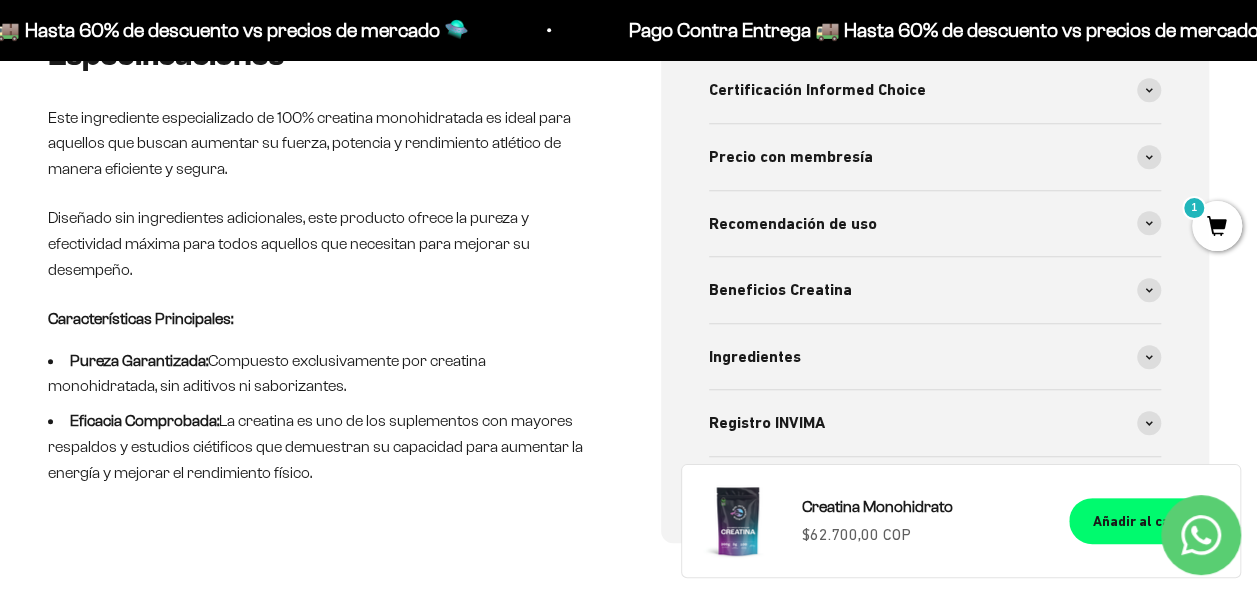 scroll, scrollTop: 800, scrollLeft: 0, axis: vertical 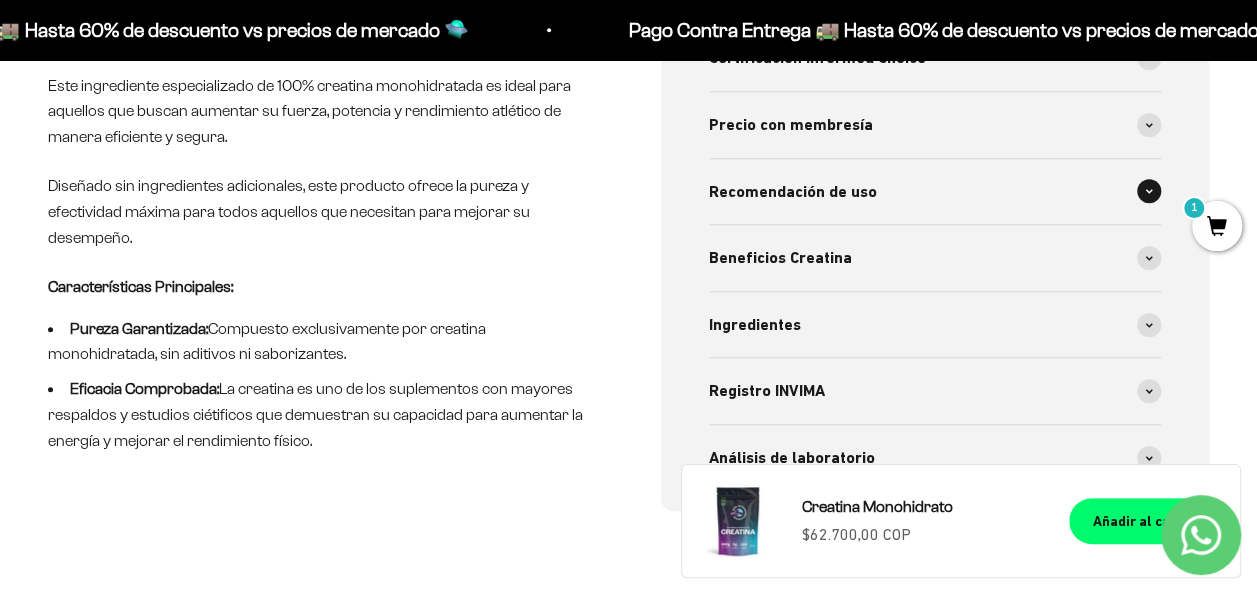 click on "Recomendación de uso" at bounding box center (935, 192) 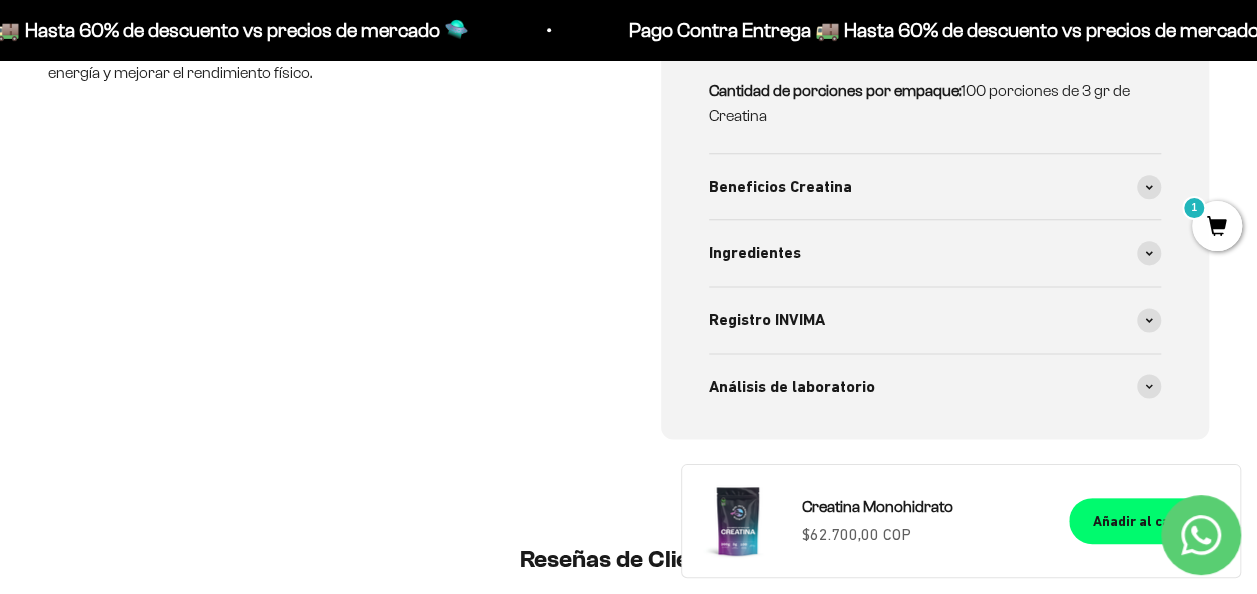 scroll, scrollTop: 1200, scrollLeft: 0, axis: vertical 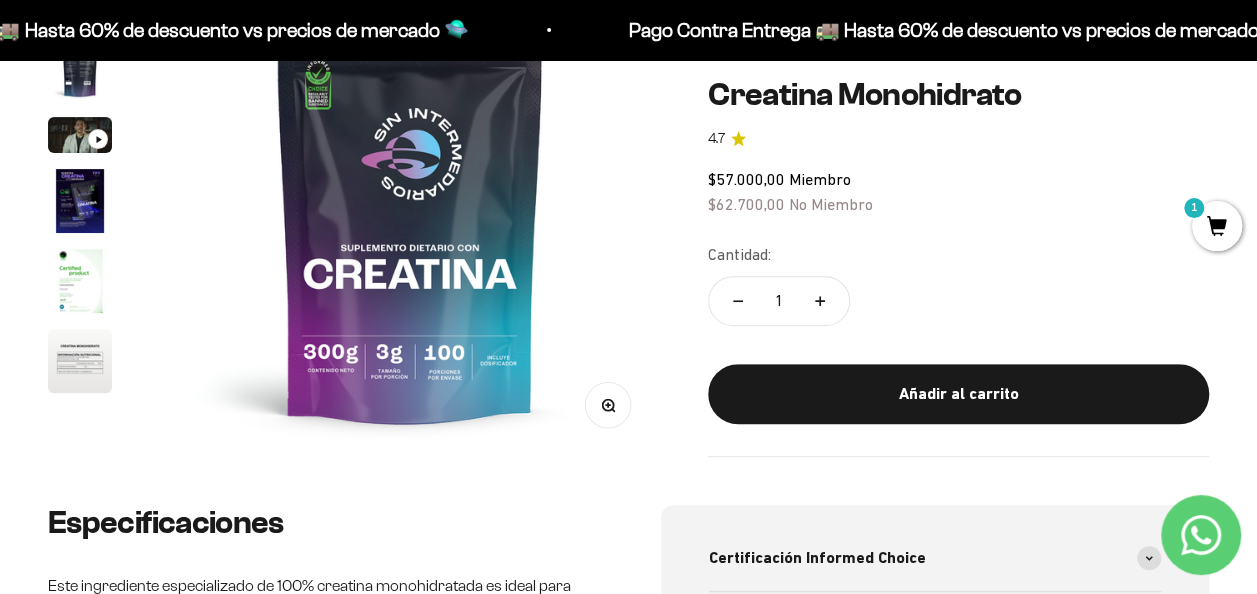 click at bounding box center [410, 207] 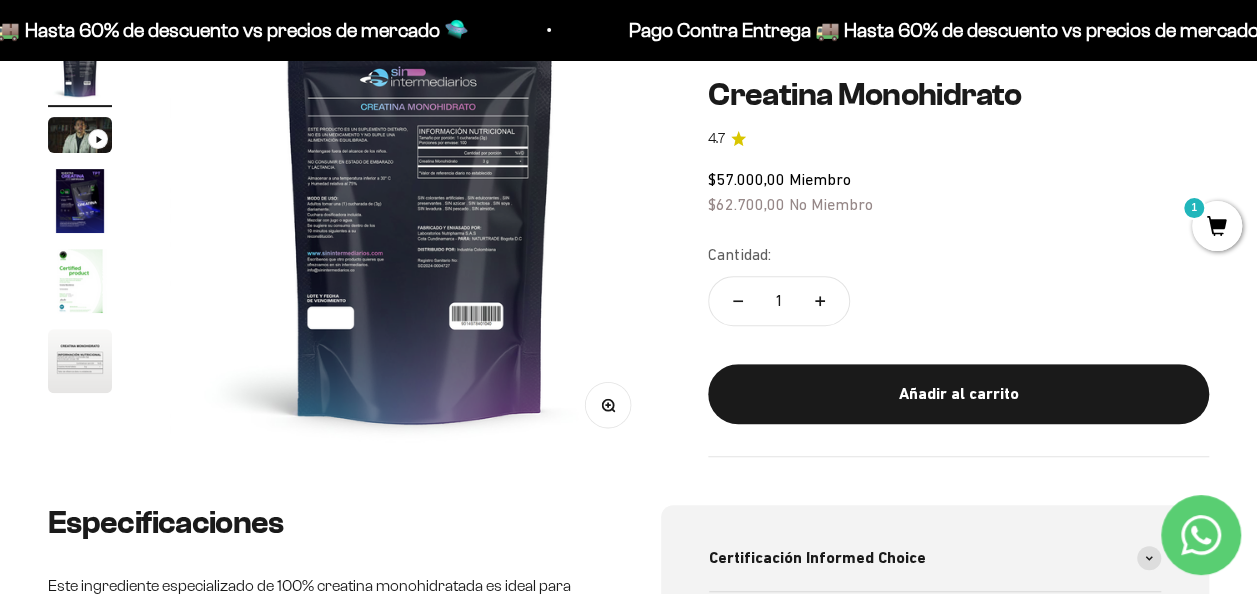 scroll, scrollTop: 0, scrollLeft: 512, axis: horizontal 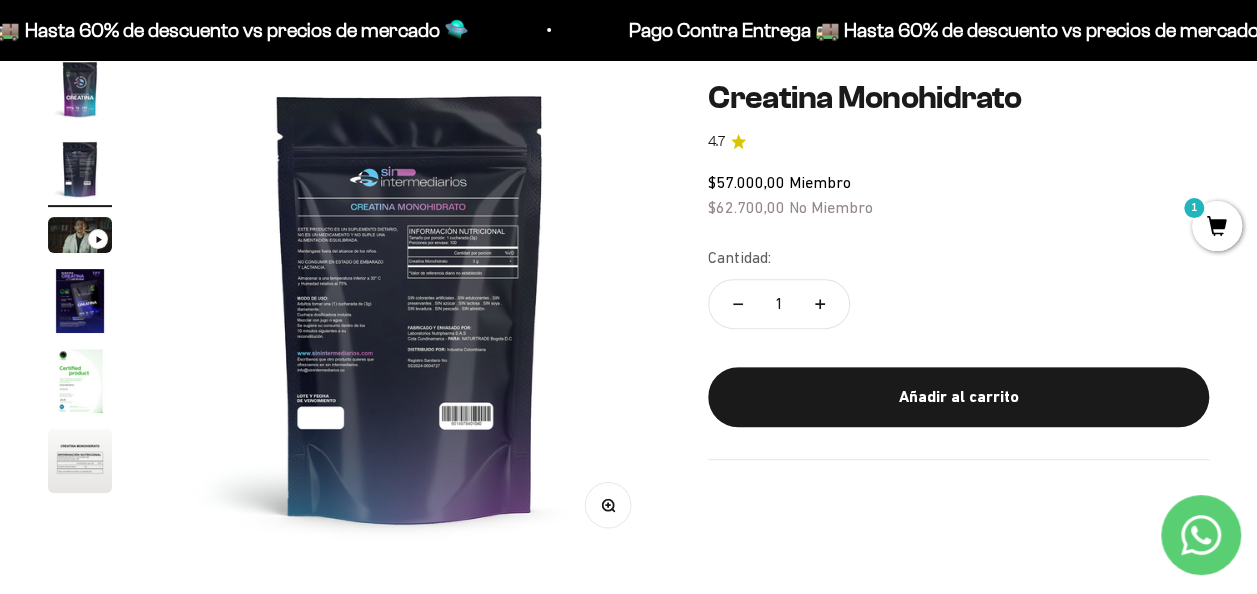 click at bounding box center [80, 461] 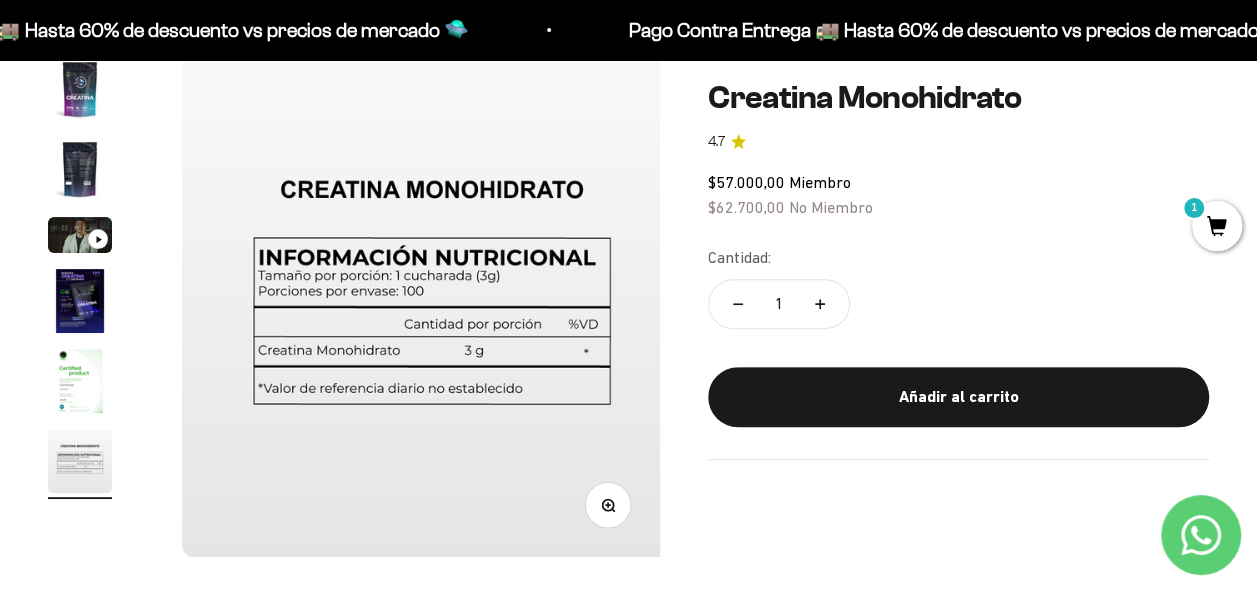 scroll, scrollTop: 0, scrollLeft: 2560, axis: horizontal 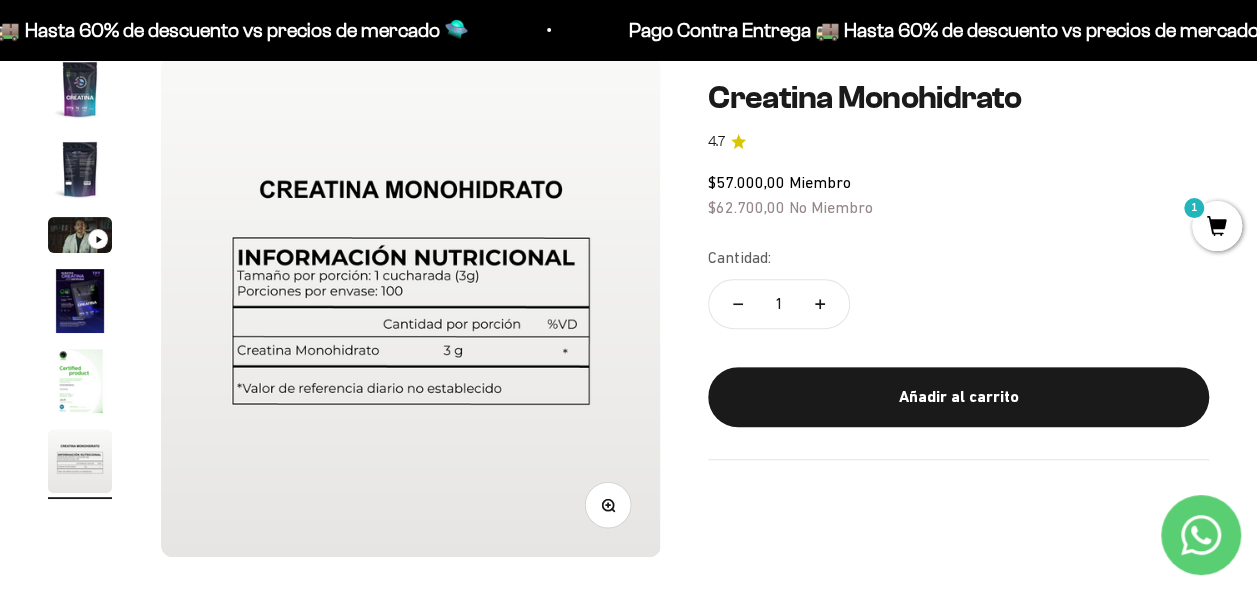 click at bounding box center [98, 239] 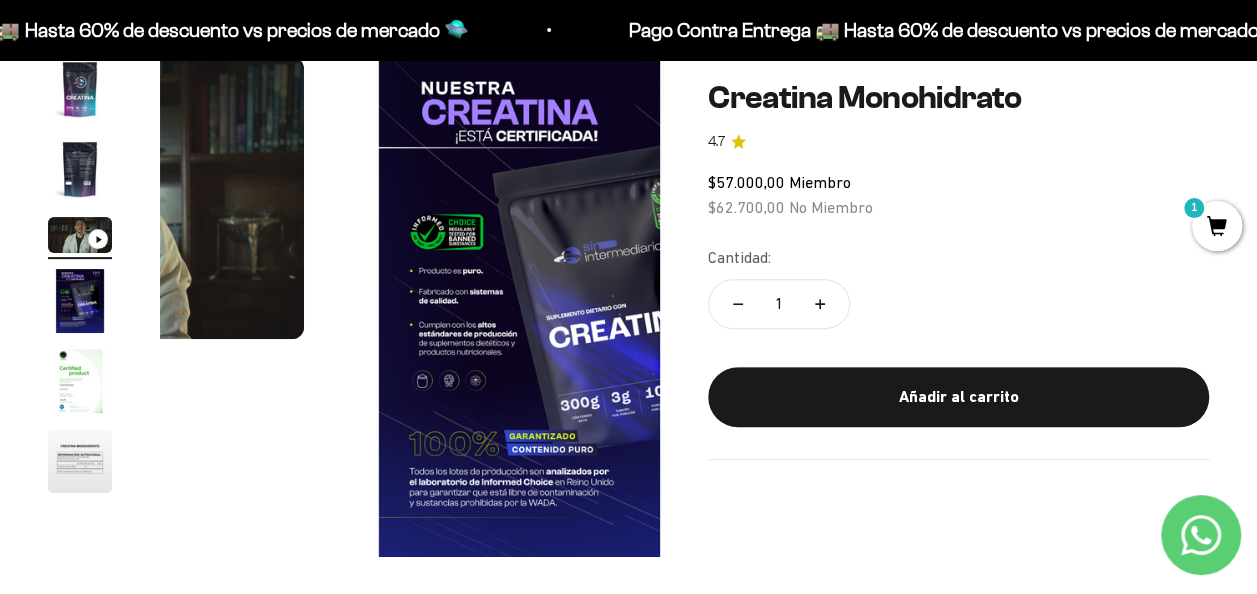 scroll, scrollTop: 0, scrollLeft: 1024, axis: horizontal 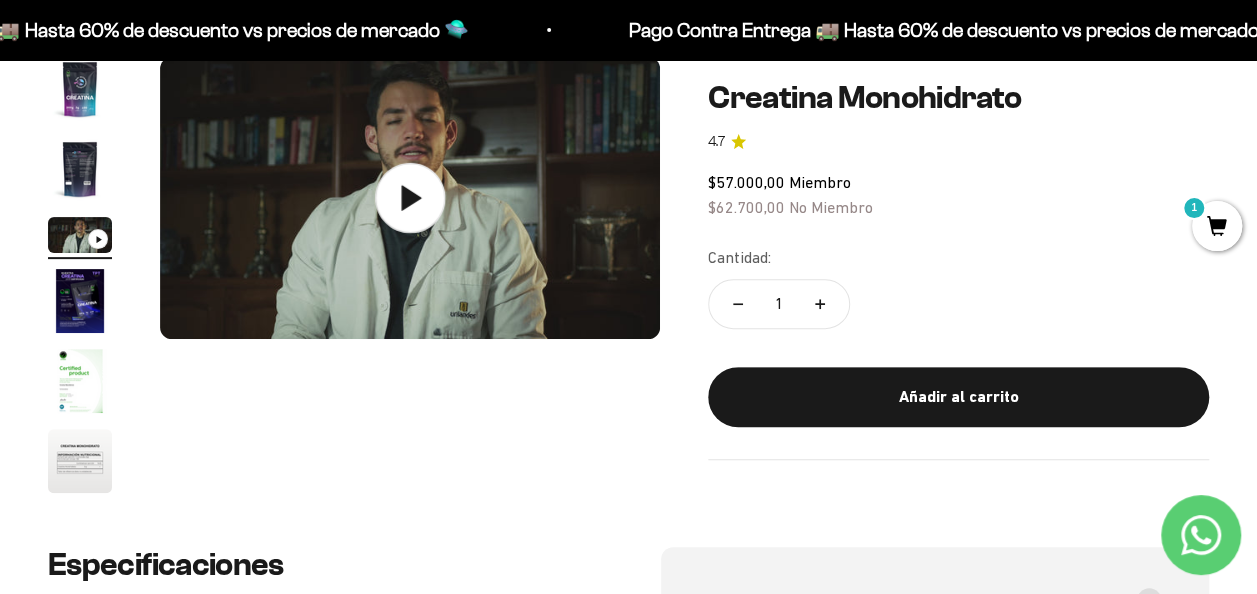 click 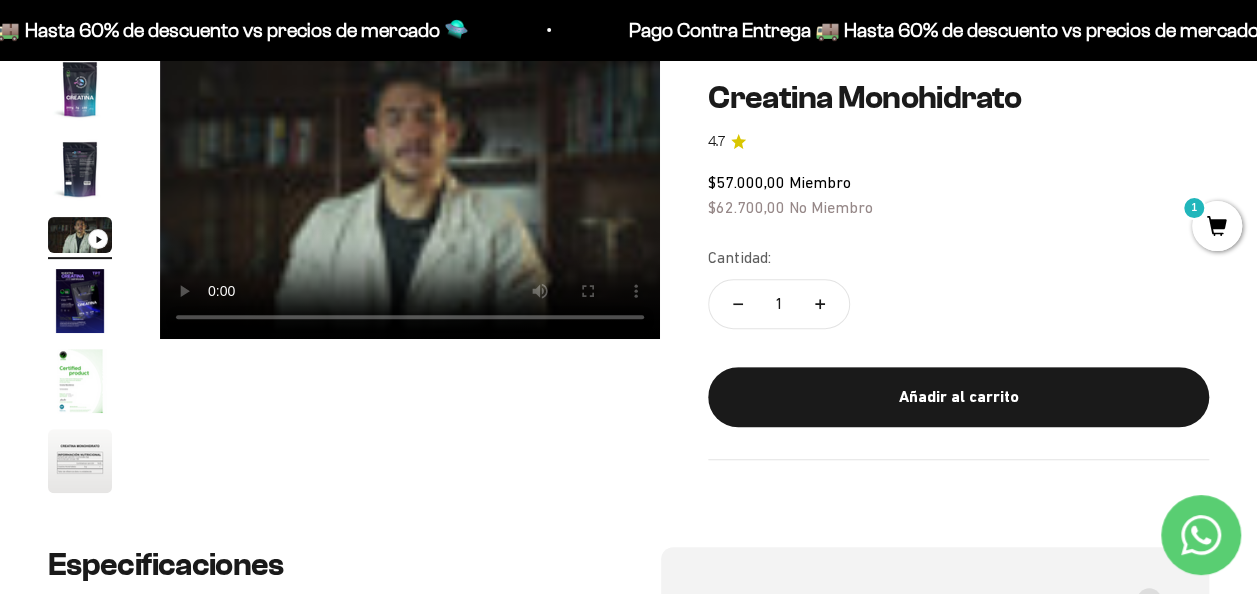 type 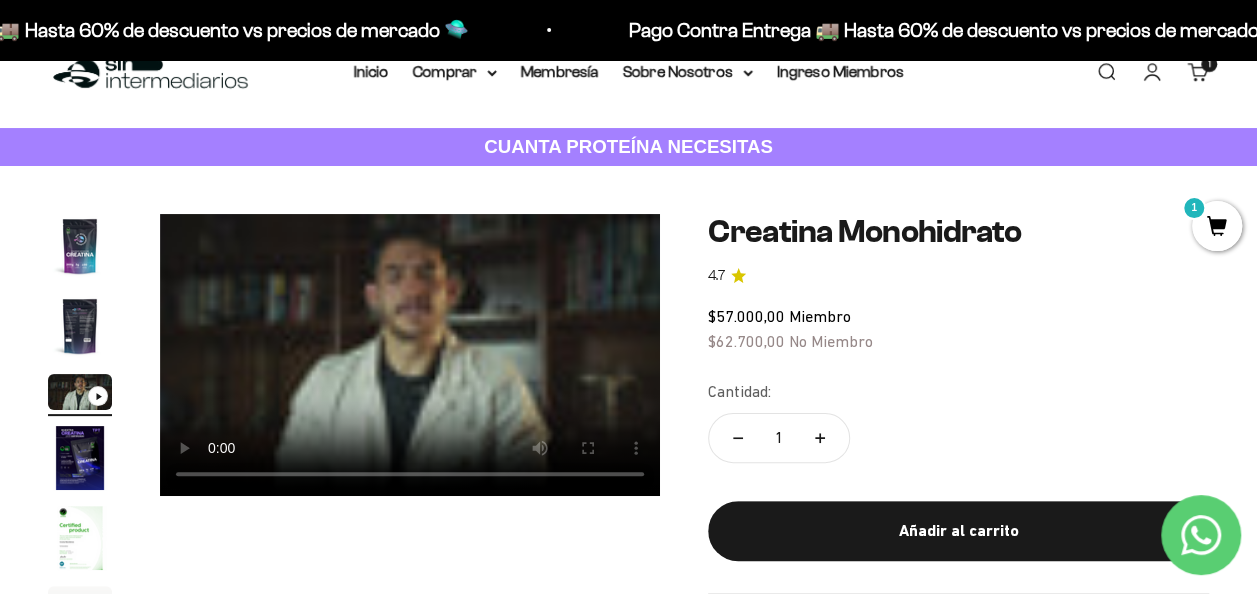 scroll, scrollTop: 0, scrollLeft: 0, axis: both 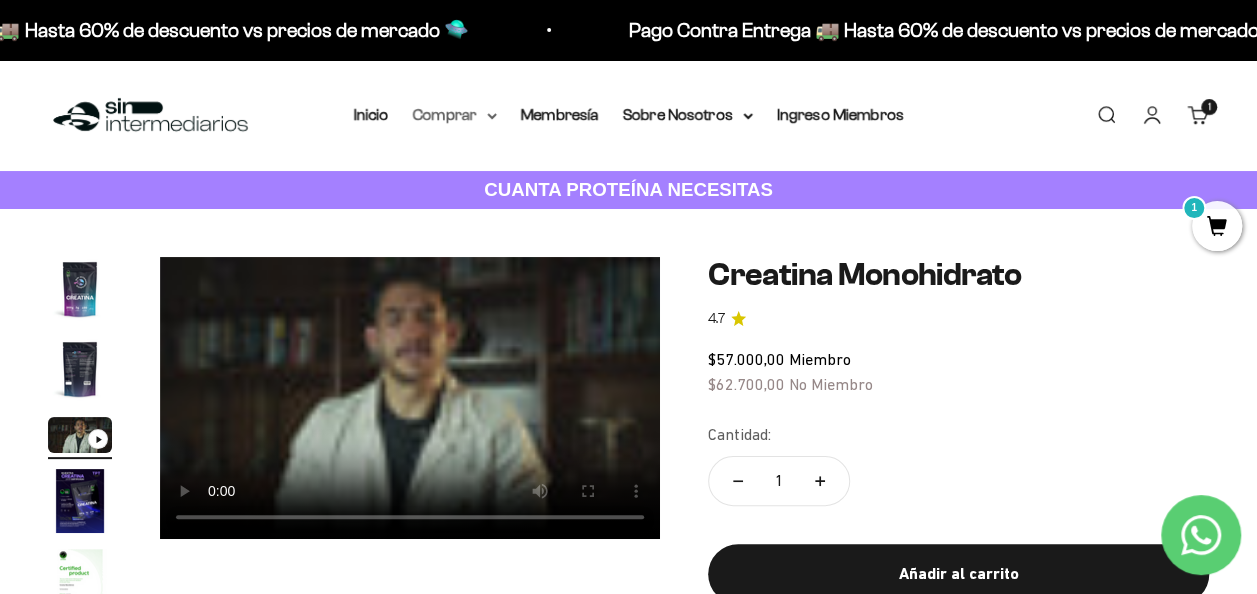 click on "Comprar" at bounding box center [455, 115] 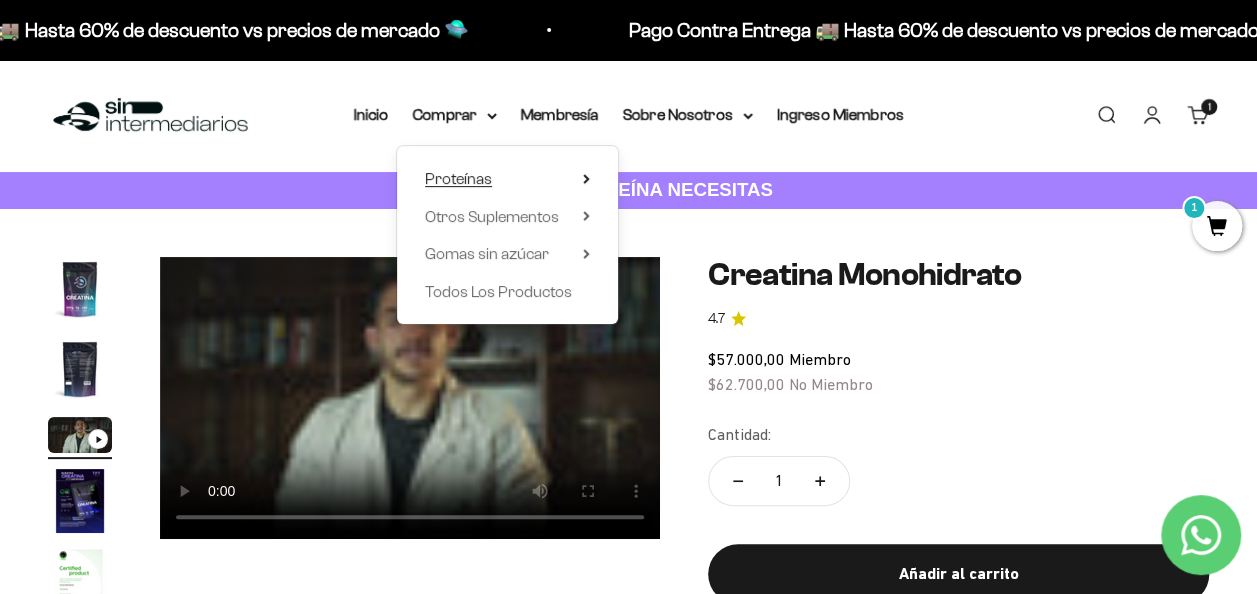 click on "Proteínas" at bounding box center (458, 178) 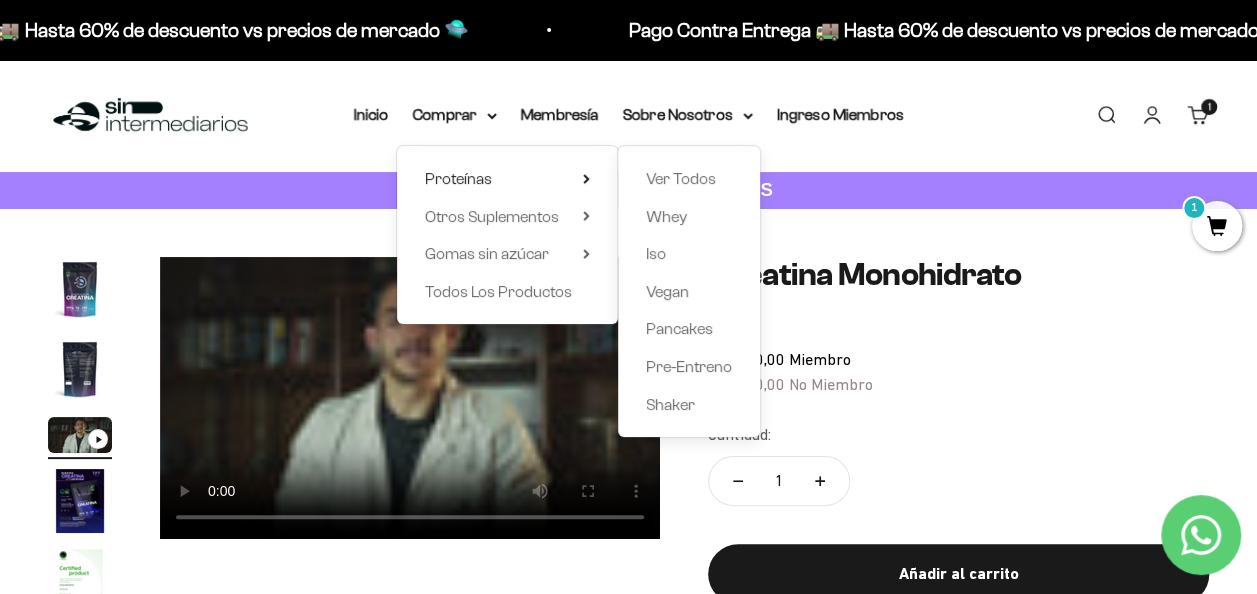 click on "Ver Todos
Whey
Iso
Vegan
Pancakes
Pre-Entreno Shaker" at bounding box center [689, 291] 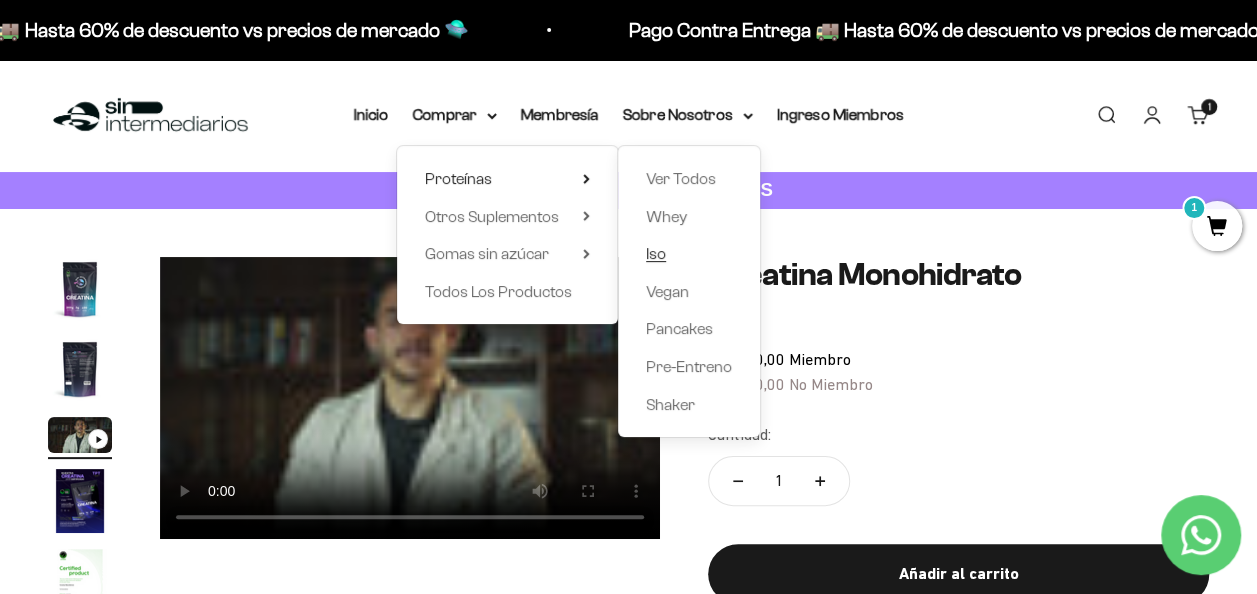 click on "Iso" at bounding box center [656, 253] 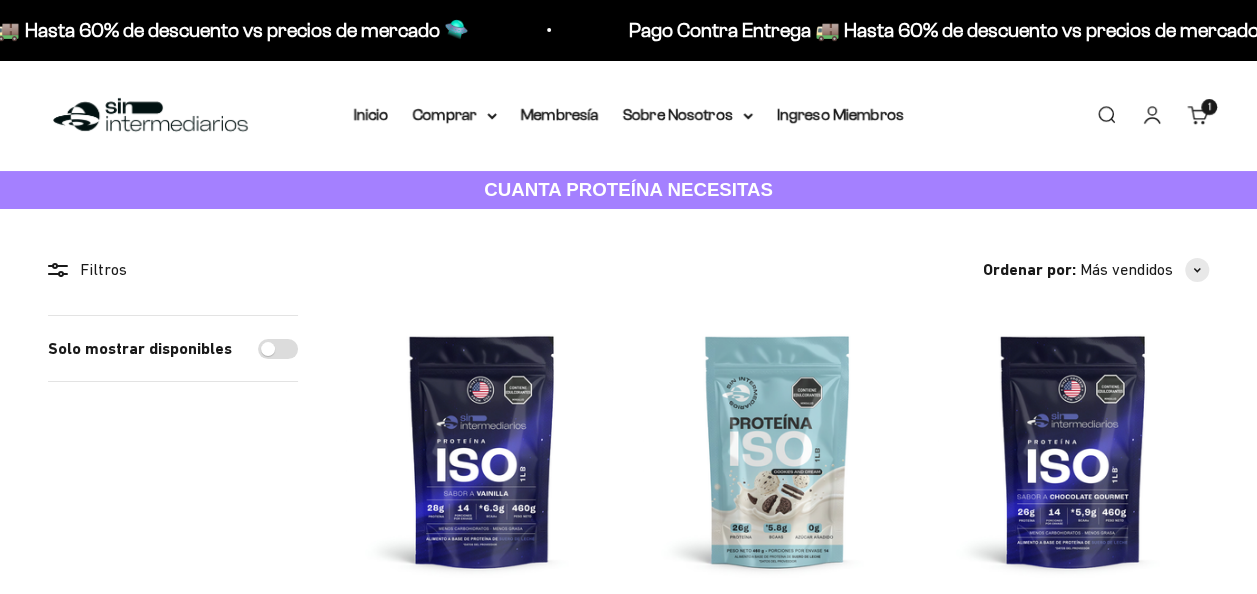 scroll, scrollTop: 300, scrollLeft: 0, axis: vertical 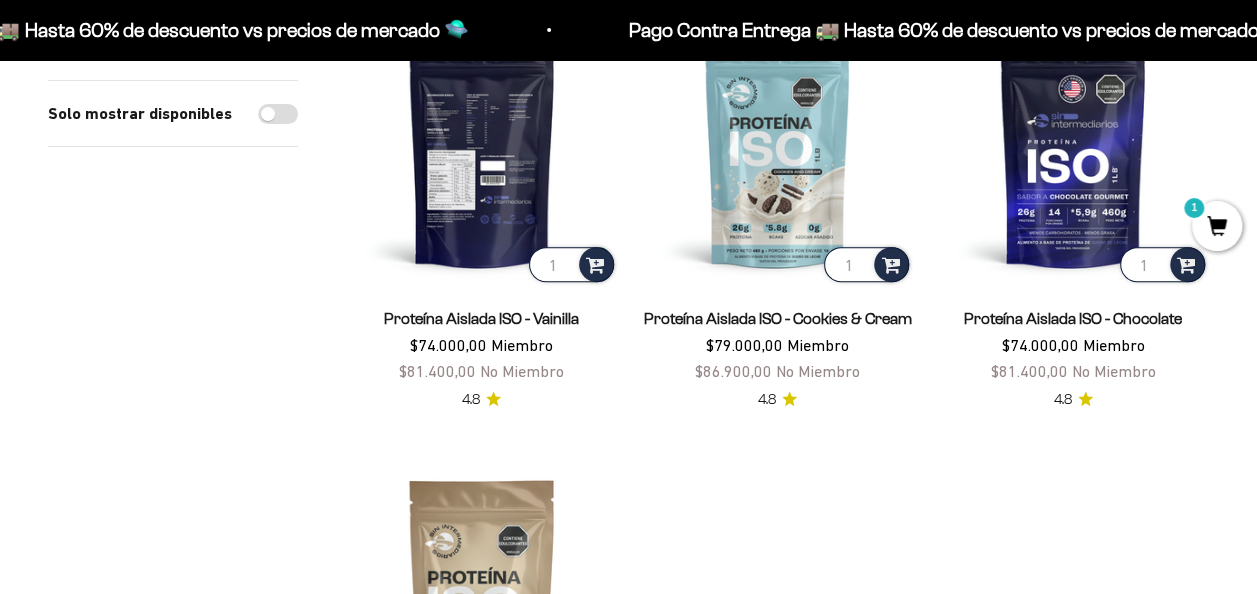 click at bounding box center (482, 151) 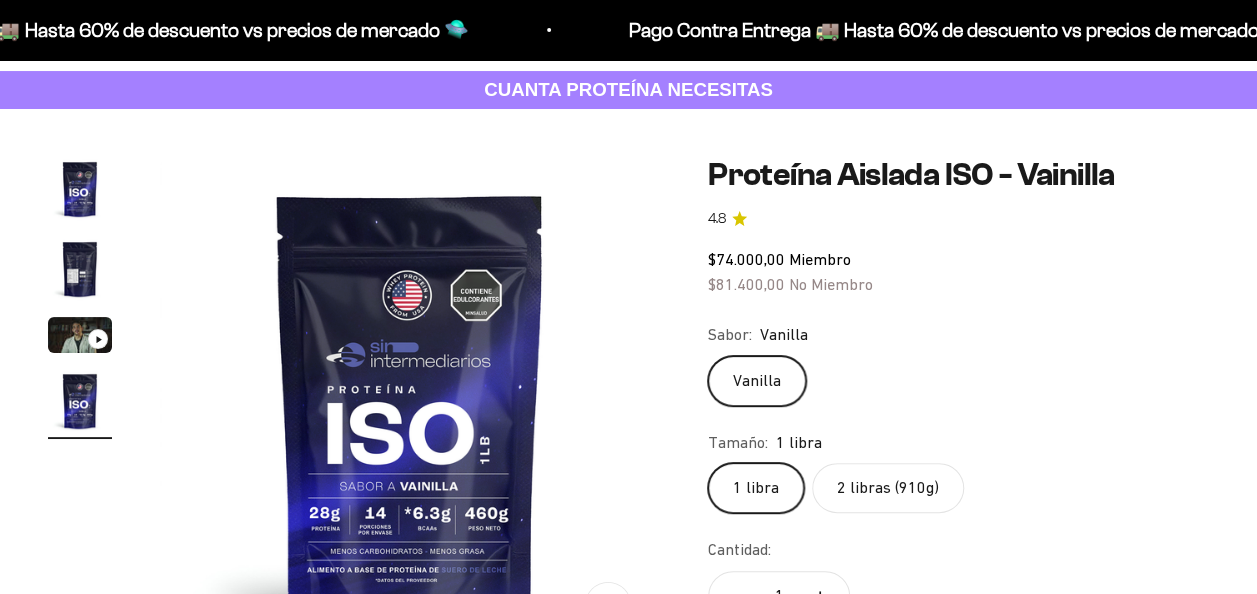scroll, scrollTop: 300, scrollLeft: 0, axis: vertical 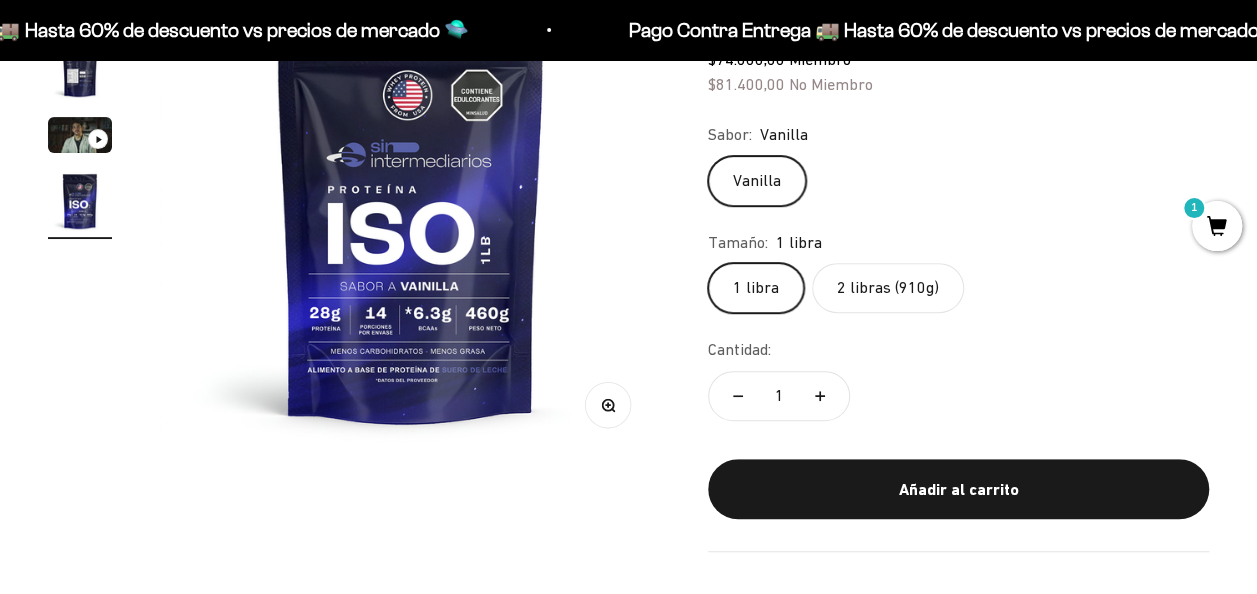 click on "2 libras (910g)" 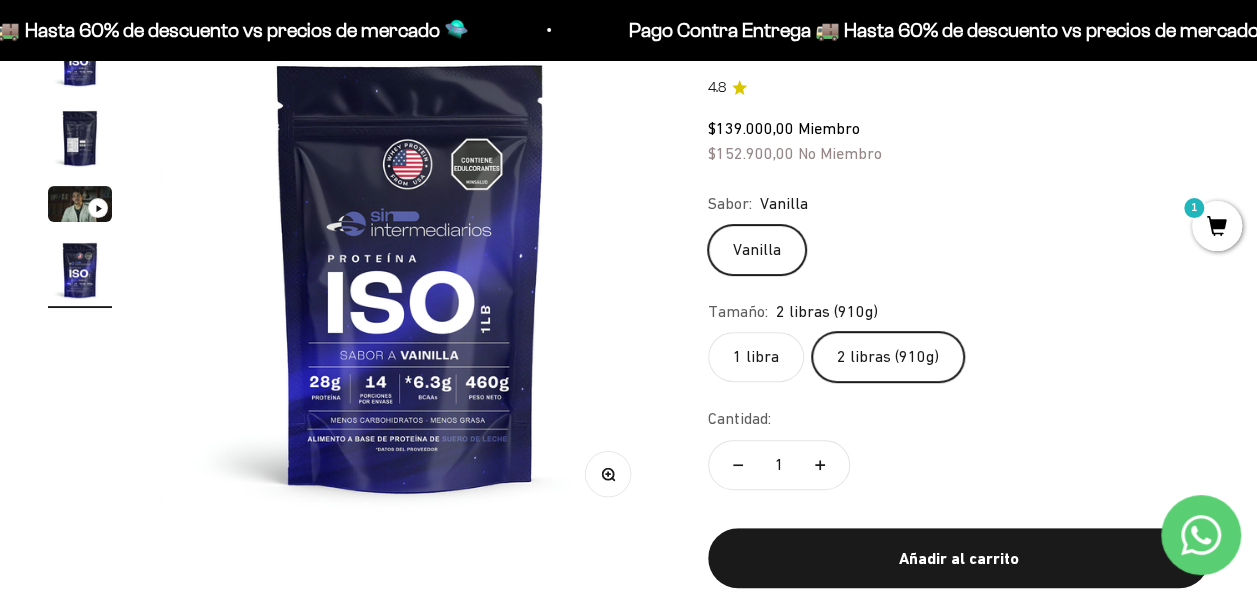 scroll, scrollTop: 200, scrollLeft: 0, axis: vertical 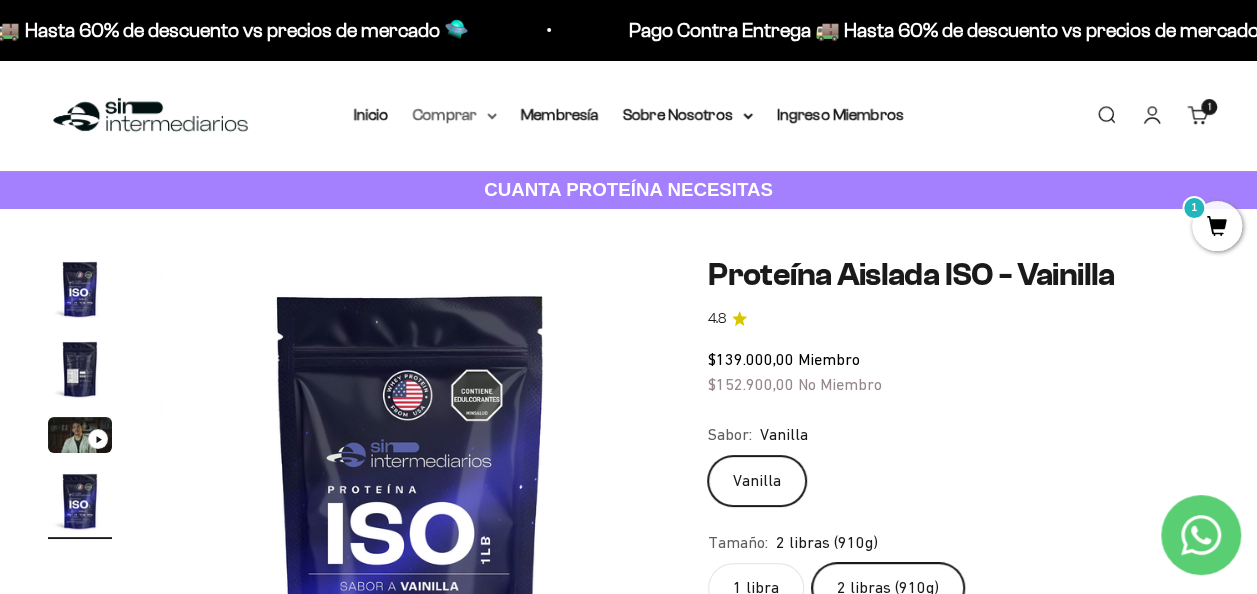 click 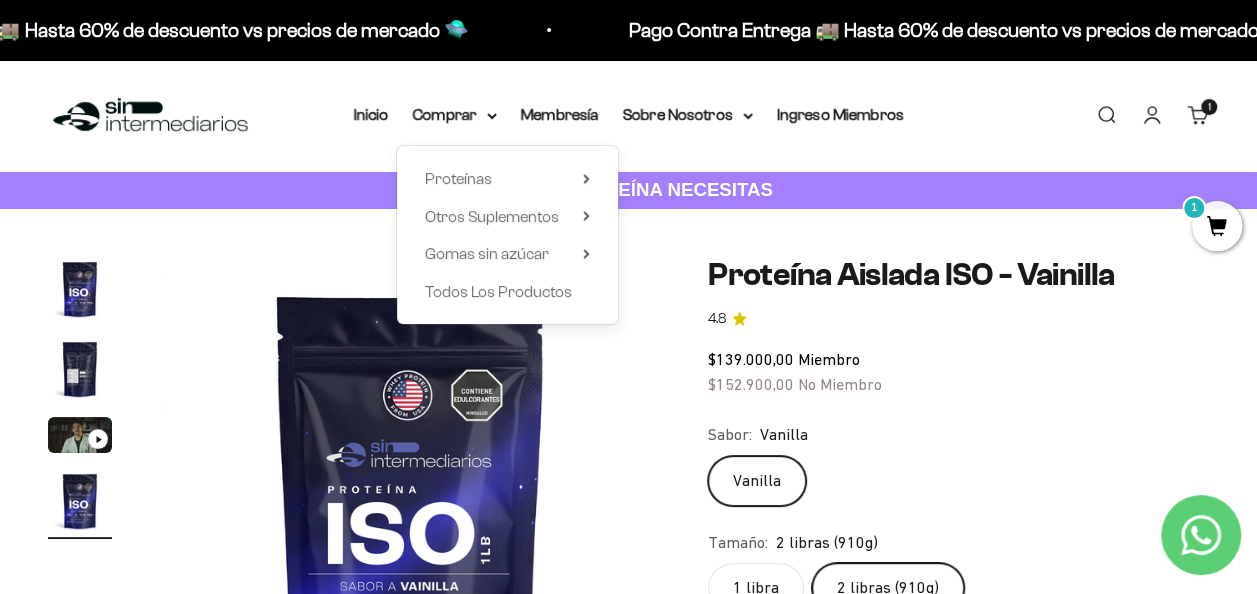 click on "Proteínas
Ver Todos
Whey
Iso
Vegan
Shaker" at bounding box center (507, 235) 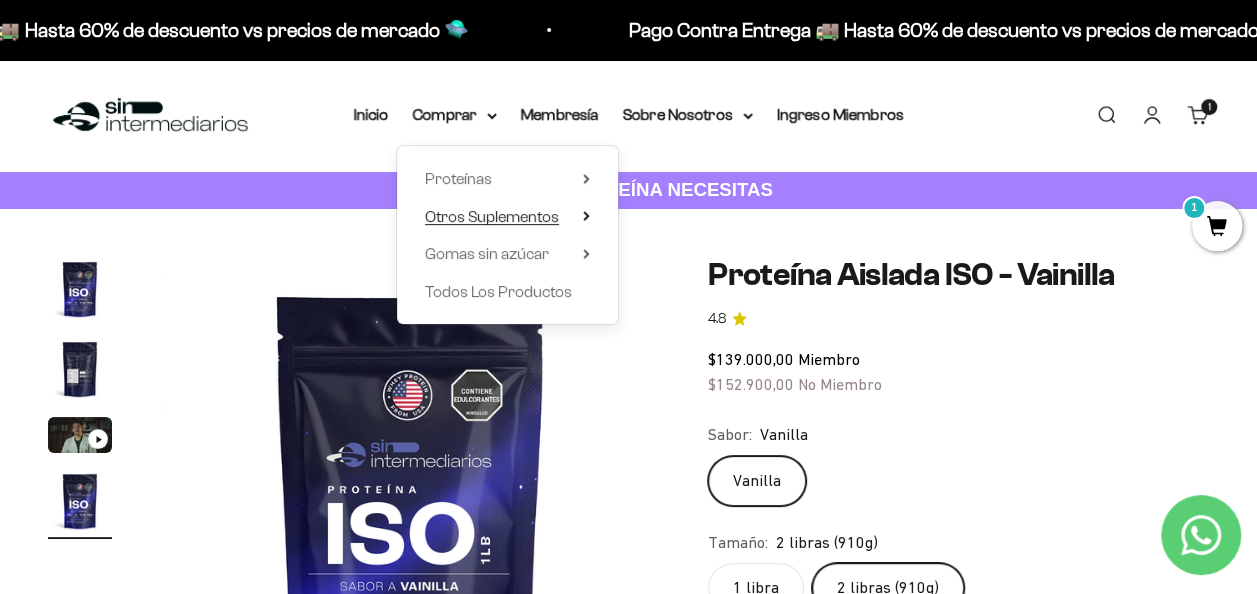 click 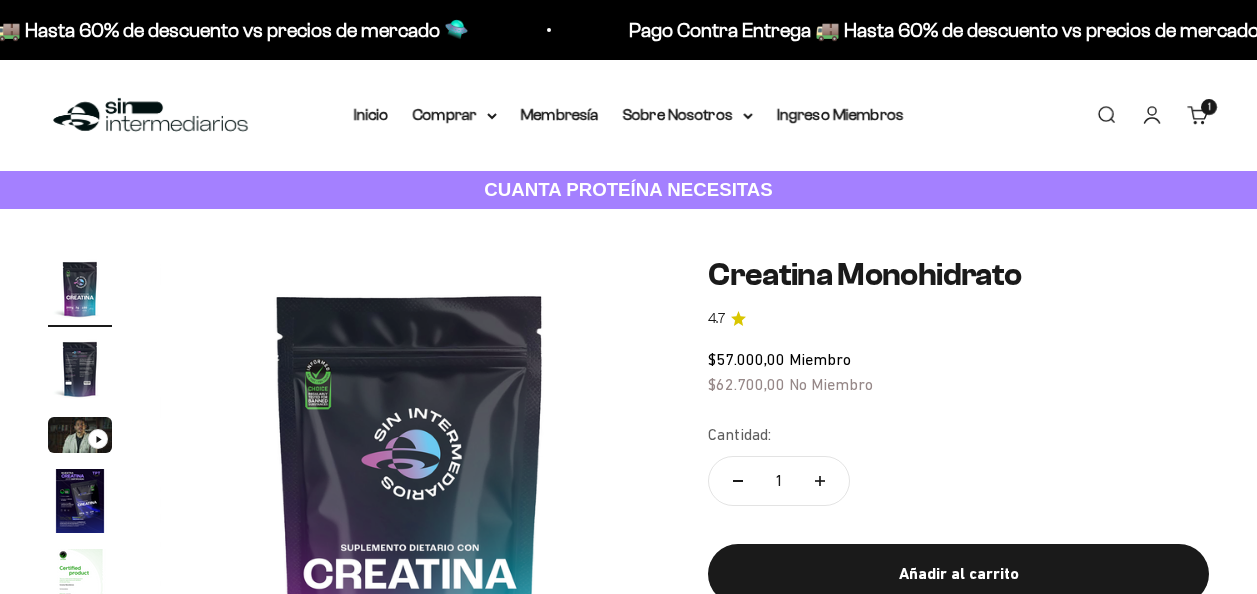 scroll, scrollTop: 0, scrollLeft: 0, axis: both 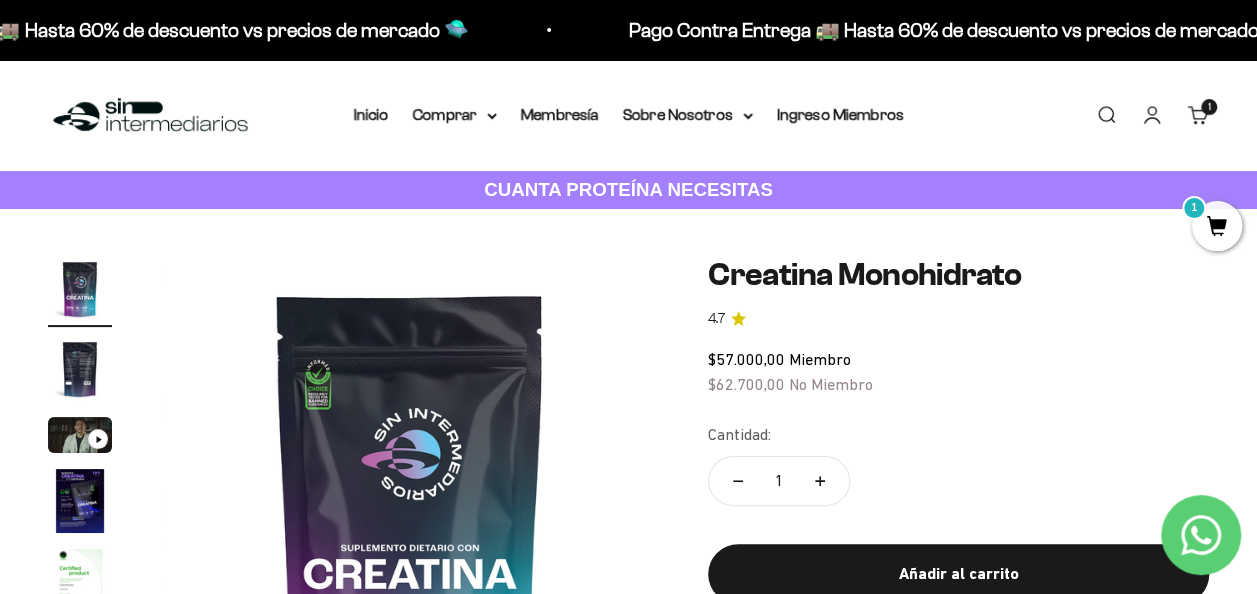 click on "1" at bounding box center [1217, 226] 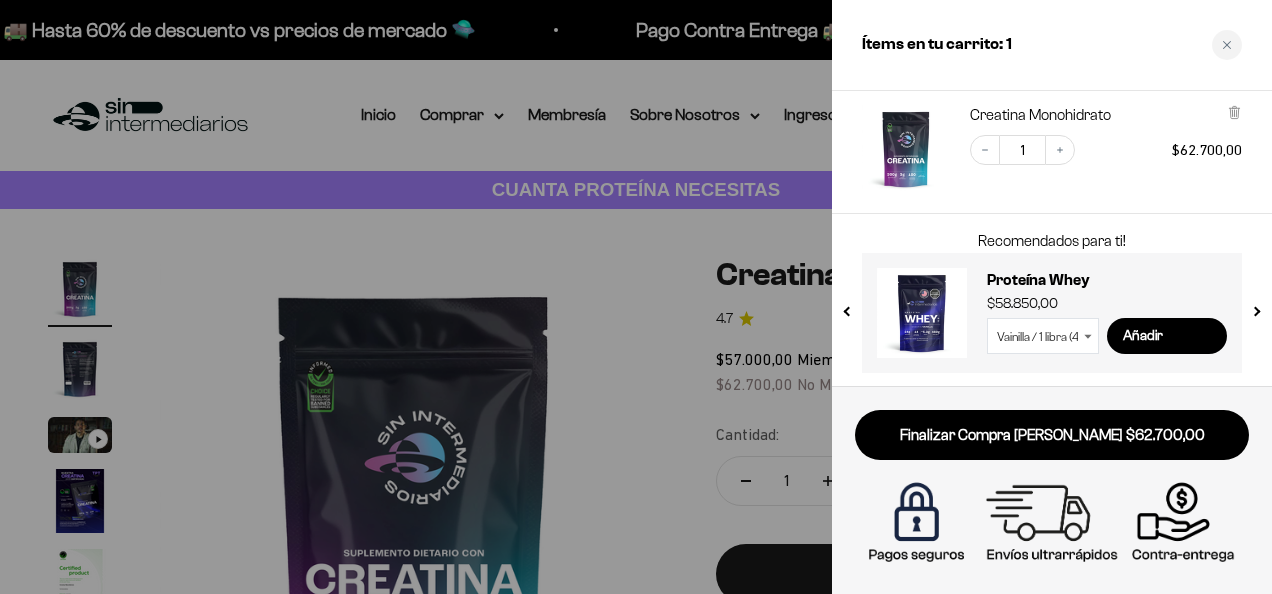 scroll, scrollTop: 119, scrollLeft: 0, axis: vertical 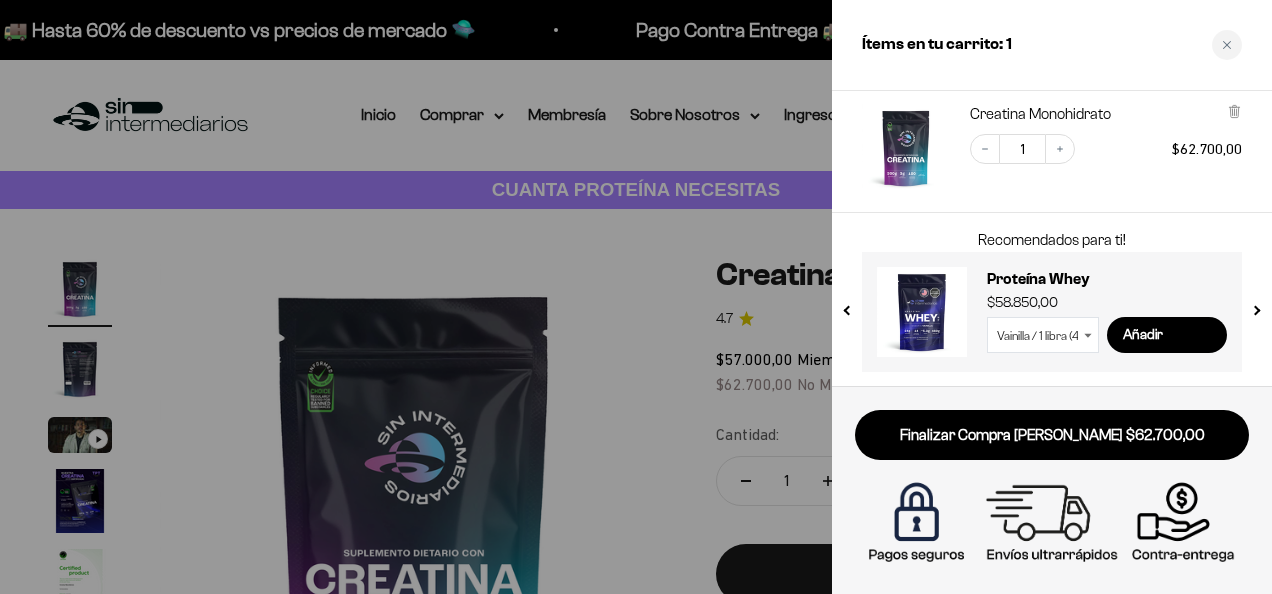 click on "Vainilla / 1 libra (460g) Vainilla / 2 libras (910g) Vainilla / 5 libras (2280g) Chocolate / 1 libra (460g) Chocolate / 2 libras (910g) Chocolate / 5 libras (2280g) Sin Sabor / 2 libras (910g) Cookies & Cream / 1 libra (460g) Cookies & Cream / 2 libras (910g) Café / 1 libra (460g) Café / 2 libras (910g)" at bounding box center [1043, 335] 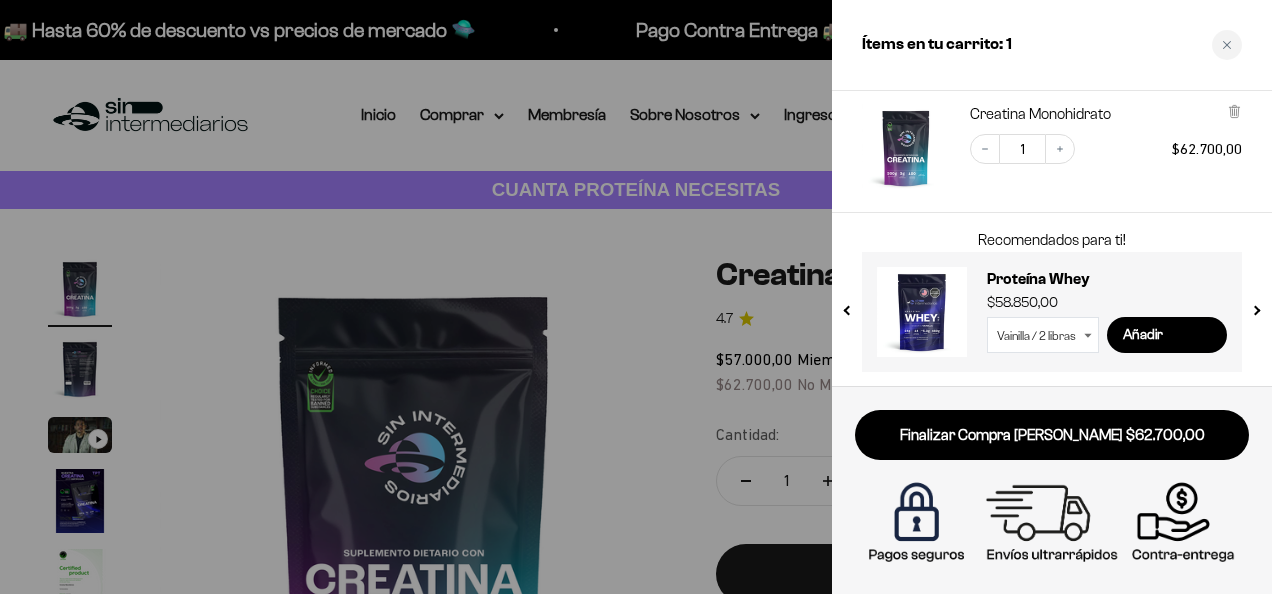 click on "Vainilla / 1 libra (460g) Vainilla / 2 libras (910g) Vainilla / 5 libras (2280g) Chocolate / 1 libra (460g) Chocolate / 2 libras (910g) Chocolate / 5 libras (2280g) Sin Sabor / 2 libras (910g) Cookies & Cream / 1 libra (460g) Cookies & Cream / 2 libras (910g) Café / 1 libra (460g) Café / 2 libras (910g)" at bounding box center (1043, 335) 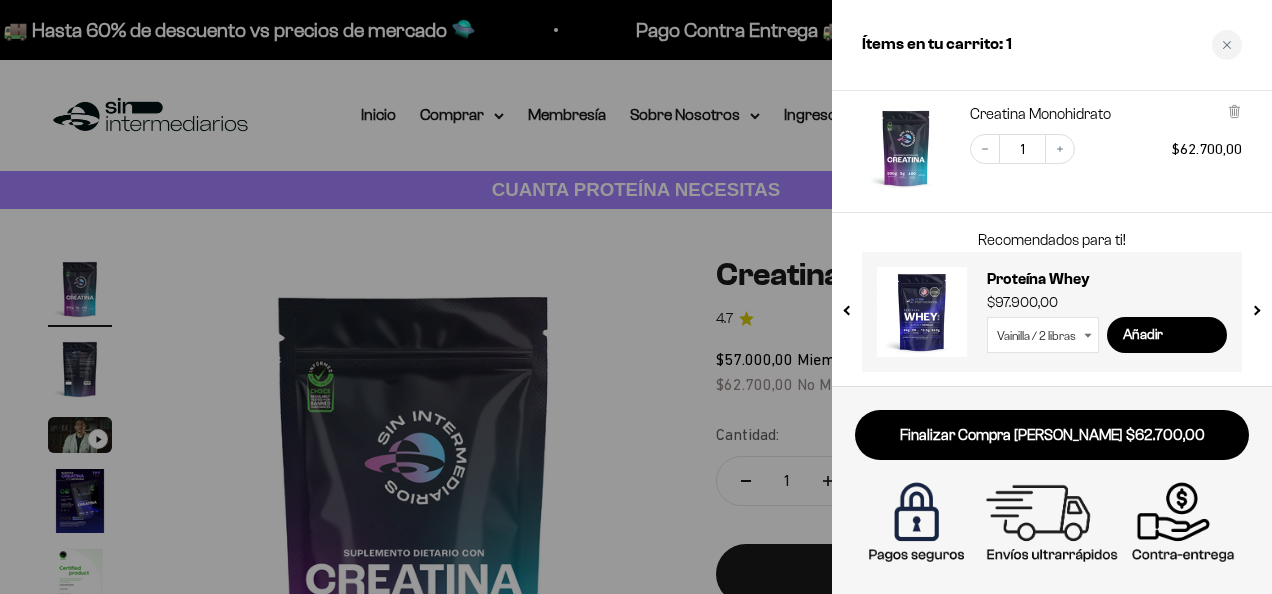 click at bounding box center [922, 312] 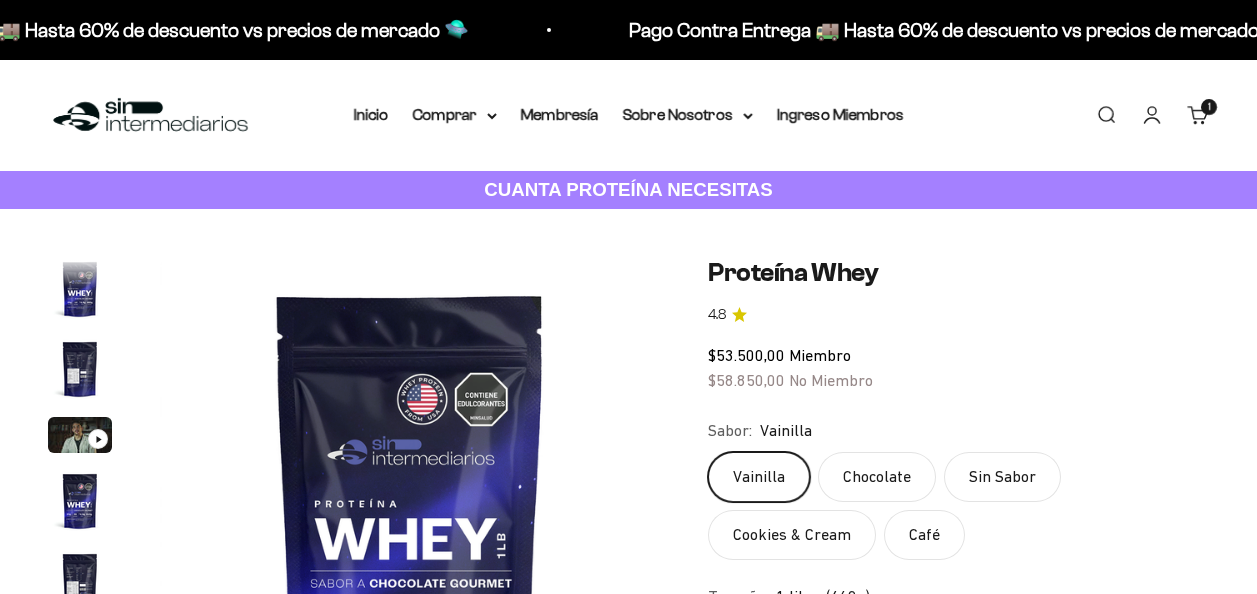 scroll, scrollTop: 0, scrollLeft: 0, axis: both 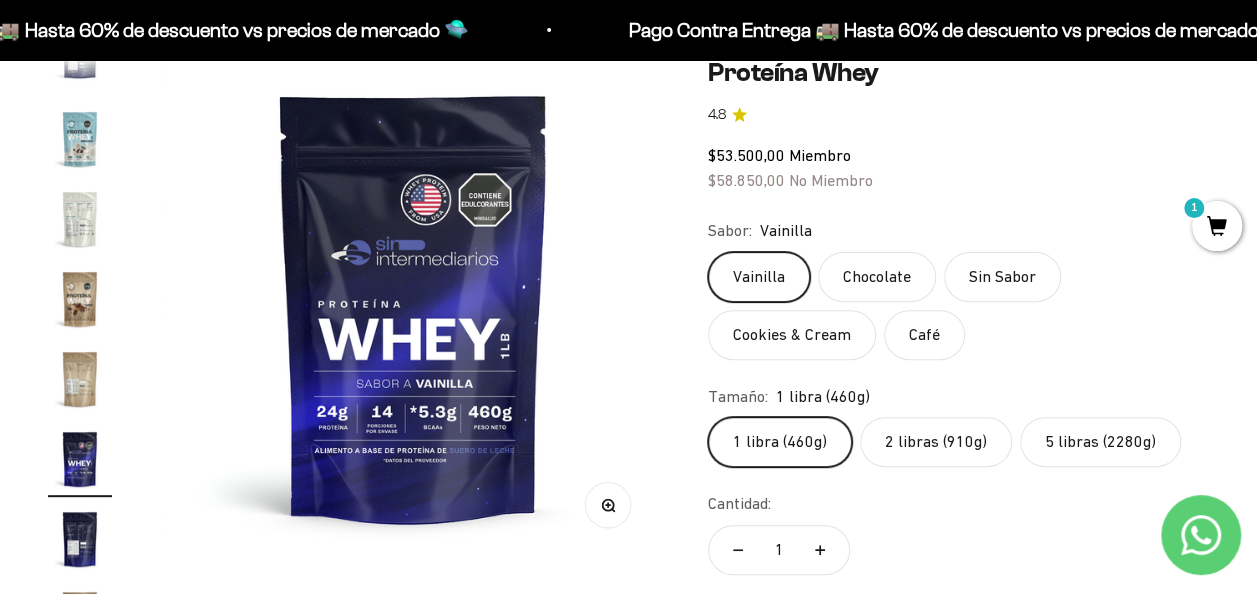 click at bounding box center (80, 139) 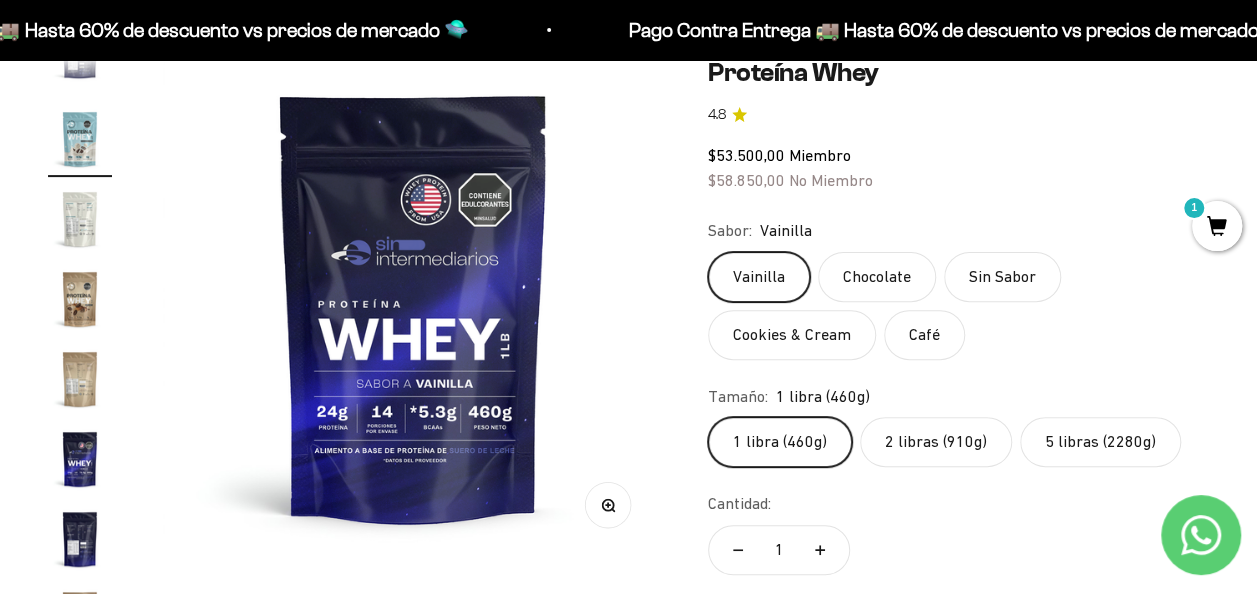 scroll, scrollTop: 0, scrollLeft: 8228, axis: horizontal 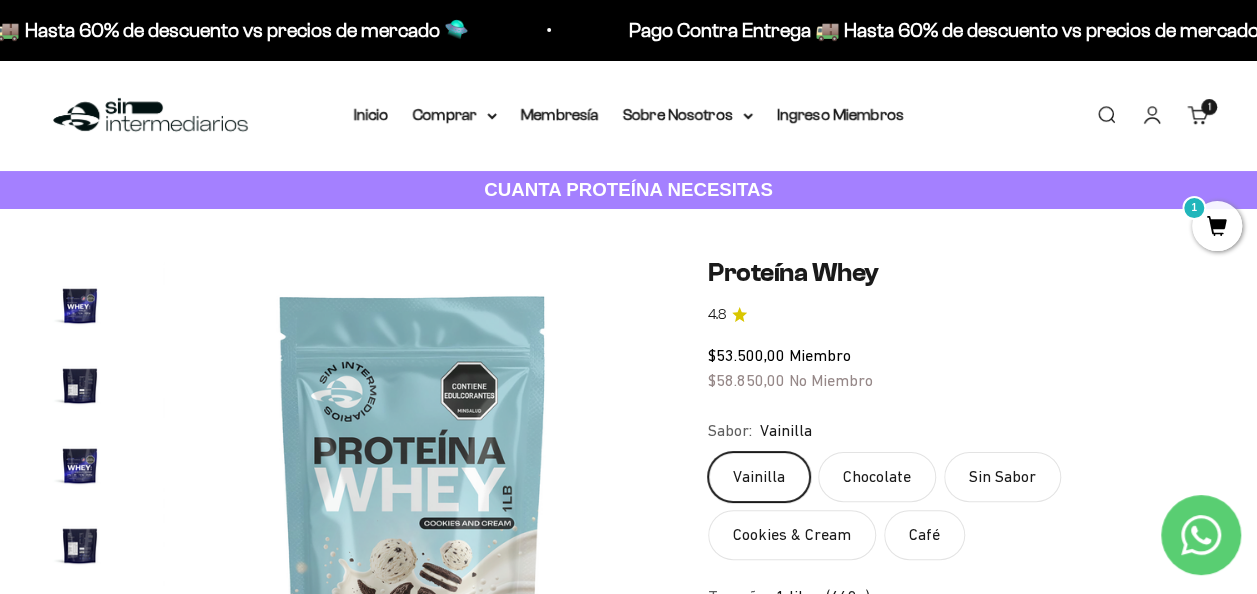 click on "1" at bounding box center (1217, 226) 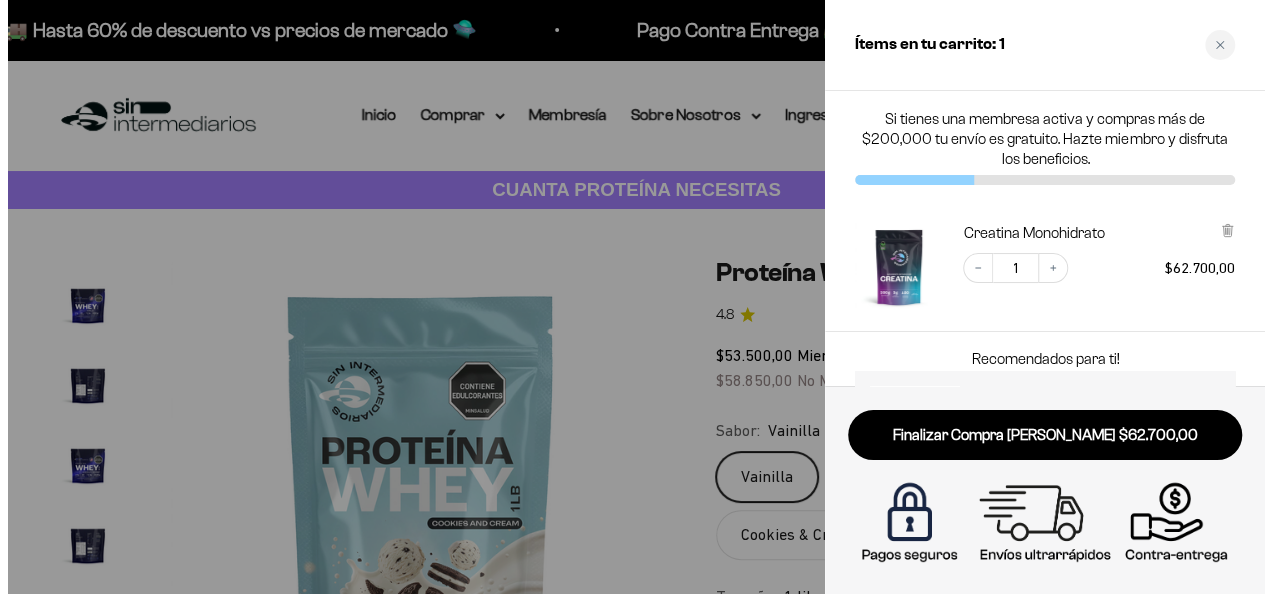 scroll, scrollTop: 0, scrollLeft: 6765, axis: horizontal 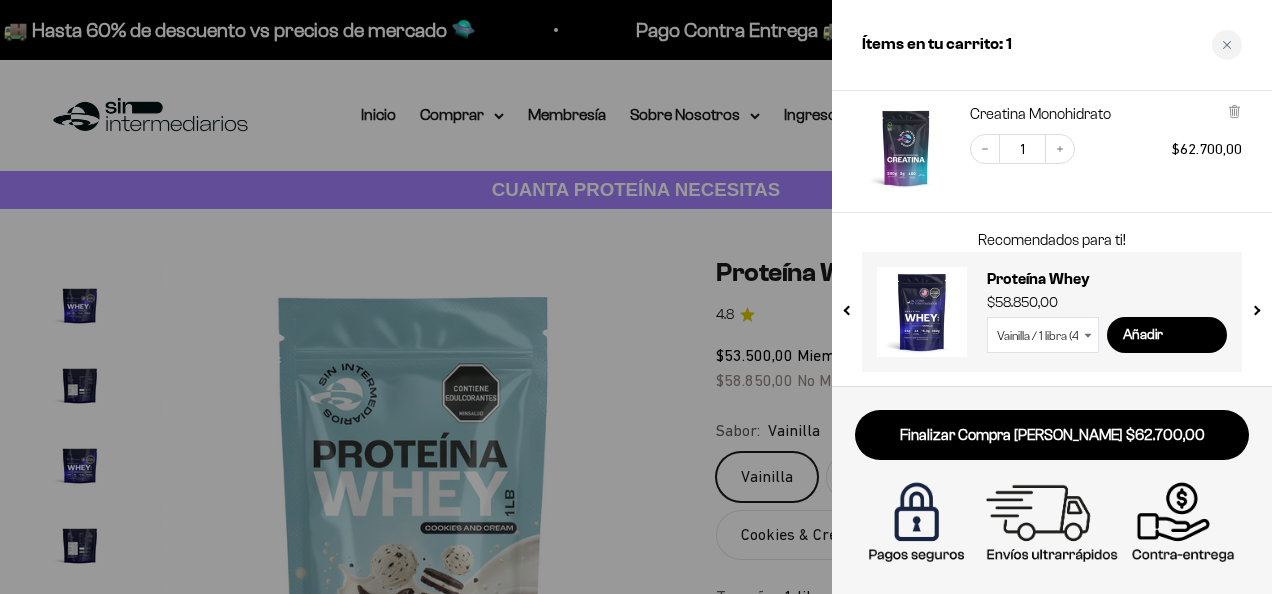 click on "Vainilla / 1 libra (460g) Vainilla / 2 libras (910g) Vainilla / 5 libras (2280g) Chocolate / 1 libra (460g) Chocolate / 2 libras (910g) Chocolate / 5 libras (2280g) Sin Sabor / 2 libras (910g) Cookies & Cream / 1 libra (460g) Cookies & Cream / 2 libras (910g) Café / 1 libra (460g) Café / 2 libras (910g)" at bounding box center (1043, 335) 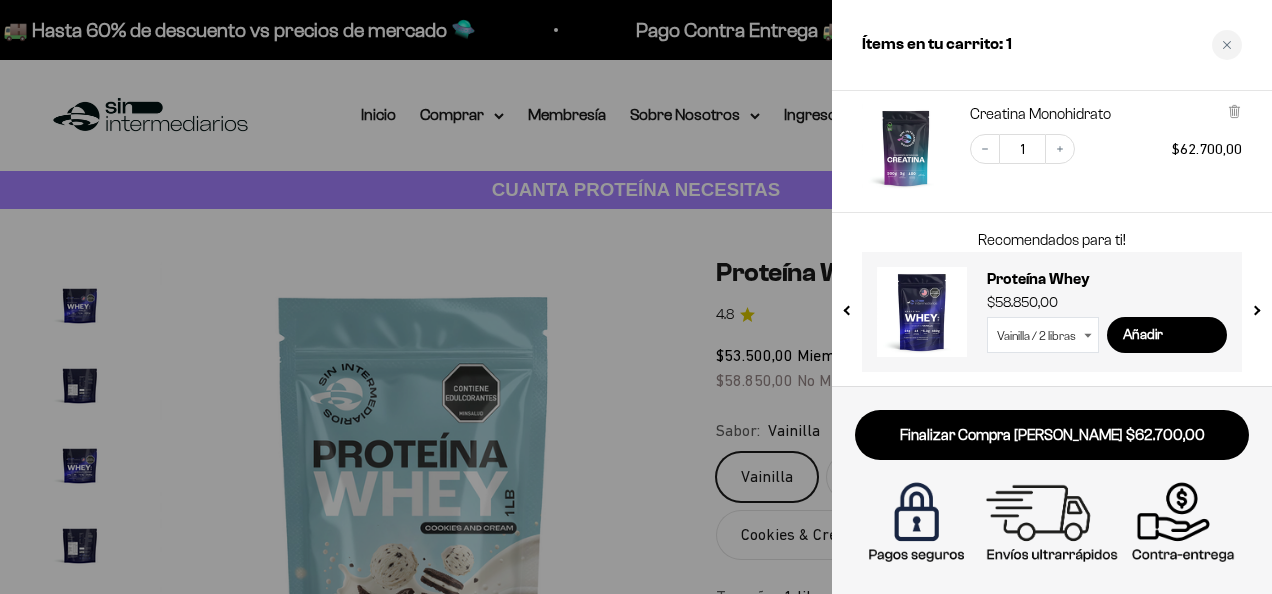 click on "Vainilla / 1 libra (460g) Vainilla / 2 libras (910g) Vainilla / 5 libras (2280g) Chocolate / 1 libra (460g) Chocolate / 2 libras (910g) Chocolate / 5 libras (2280g) Sin Sabor / 2 libras (910g) Cookies & Cream / 1 libra (460g) Cookies & Cream / 2 libras (910g) Café / 1 libra (460g) Café / 2 libras (910g)" at bounding box center [1043, 335] 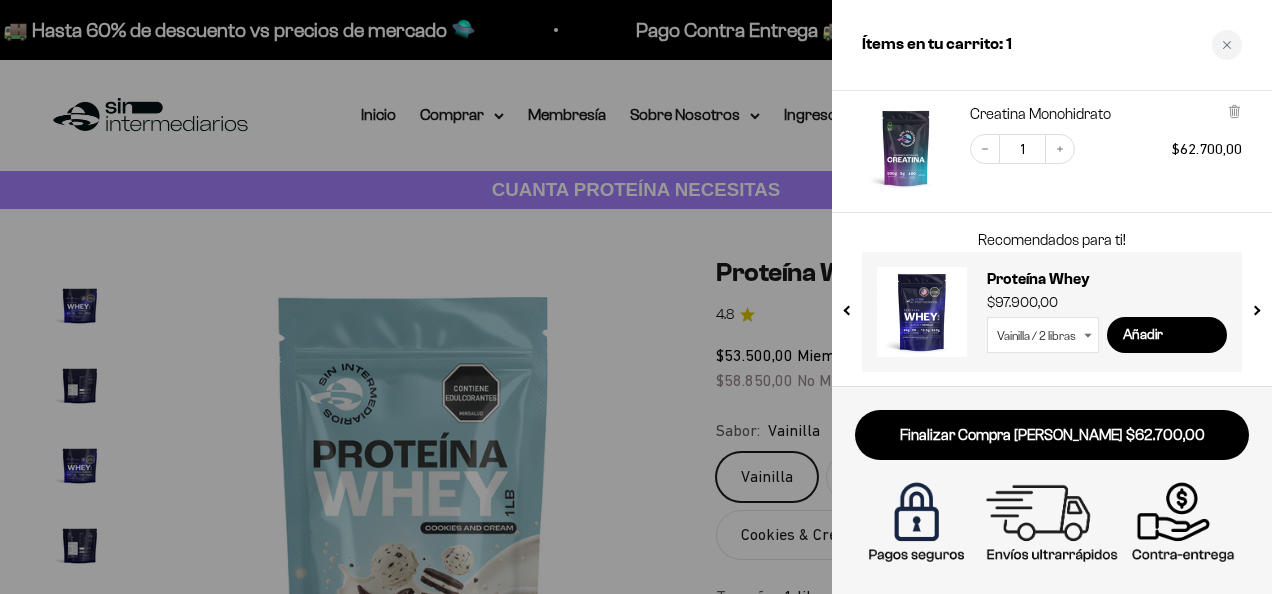 click at bounding box center [636, 297] 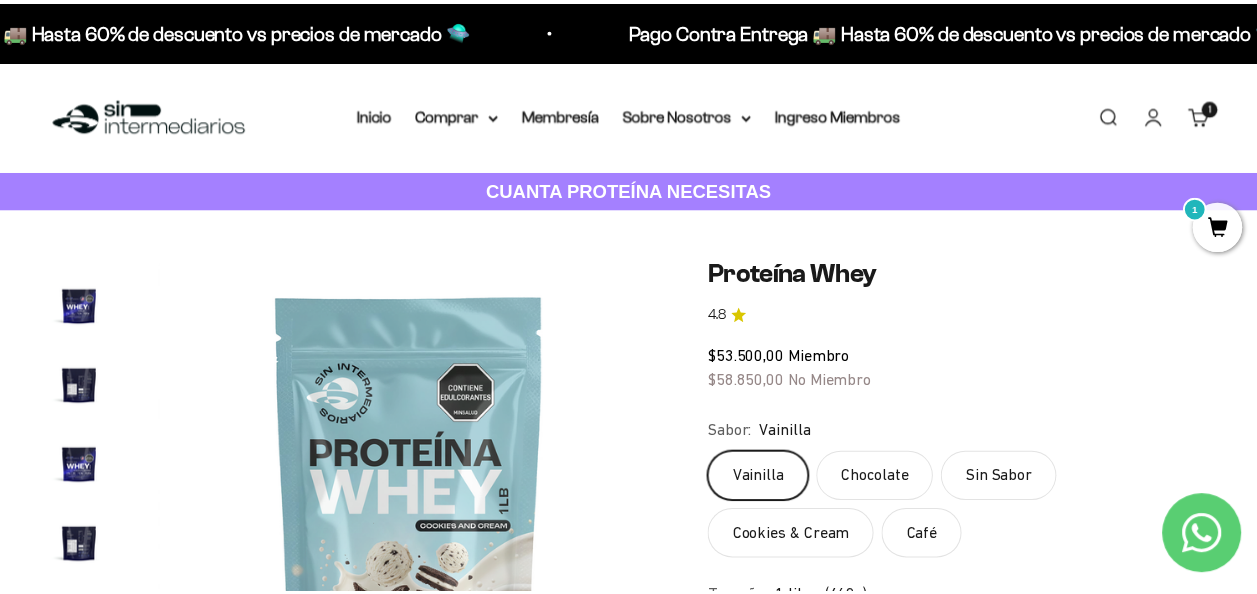 scroll, scrollTop: 0, scrollLeft: 6655, axis: horizontal 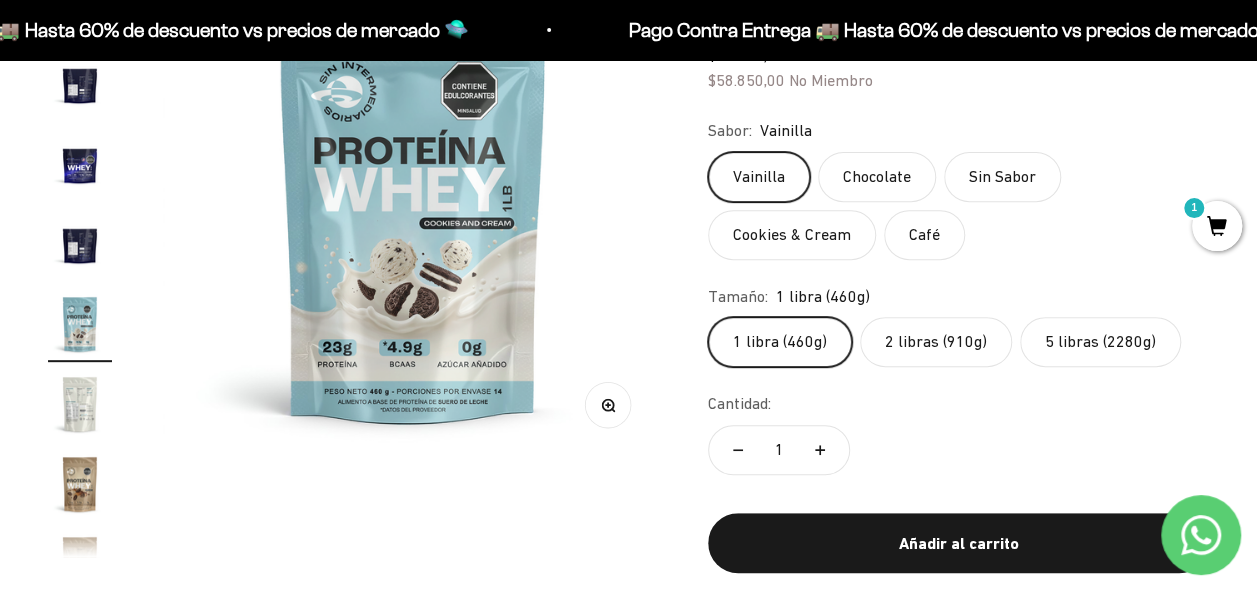 click on "2 libras (910g)" 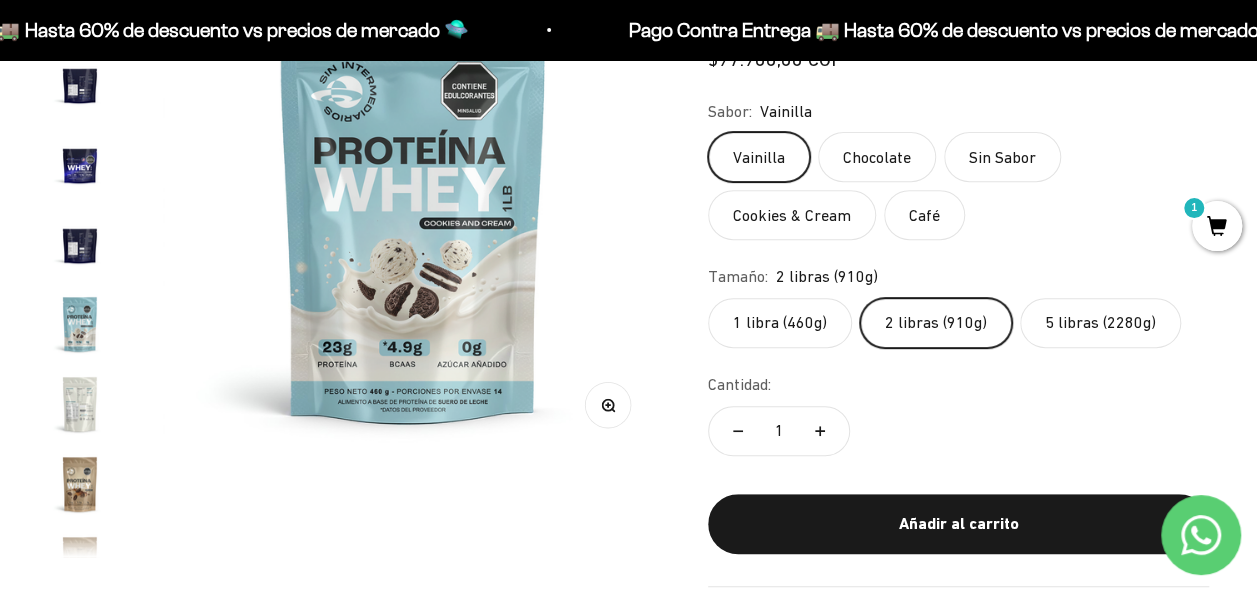 scroll, scrollTop: 0, scrollLeft: 2560, axis: horizontal 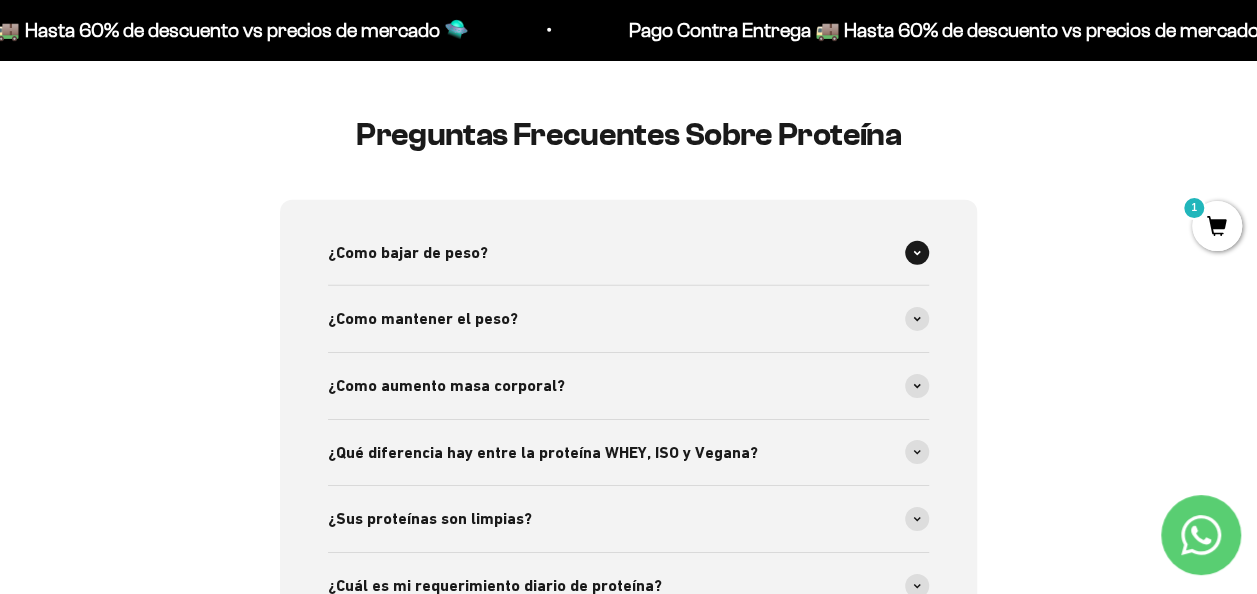 click at bounding box center [917, 253] 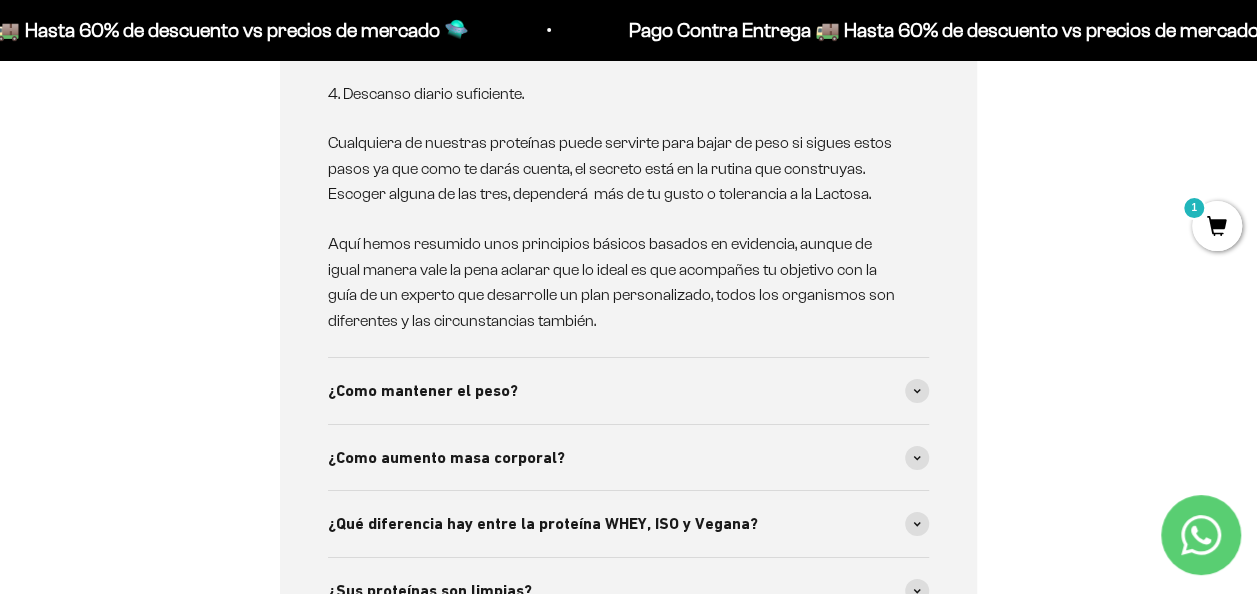 scroll, scrollTop: 3600, scrollLeft: 0, axis: vertical 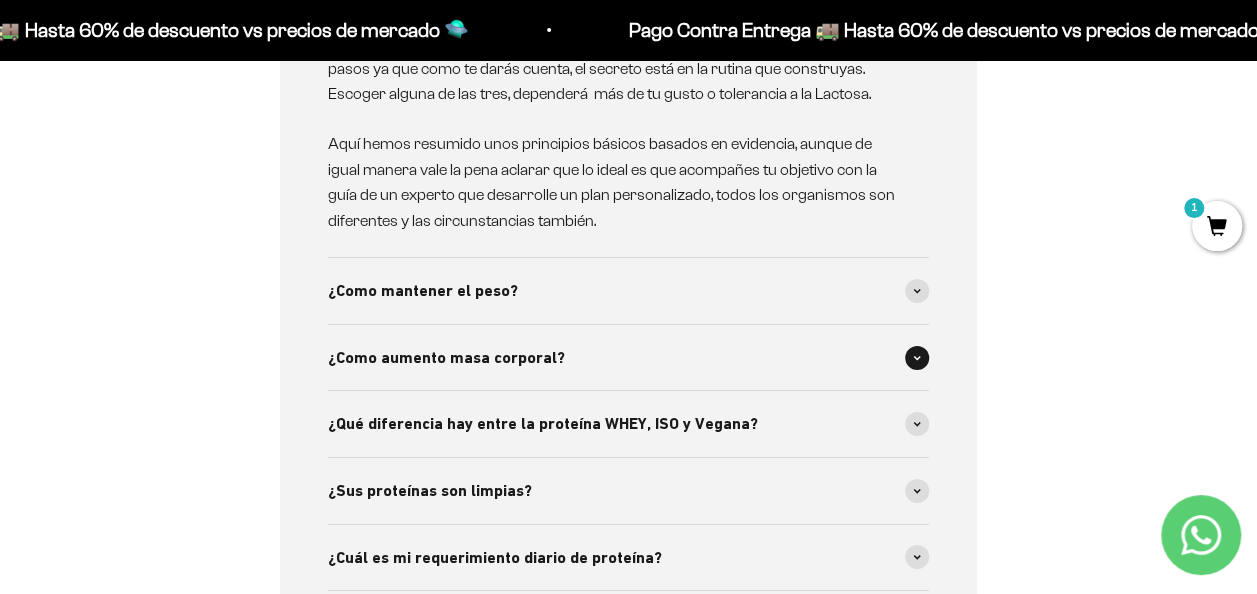 click 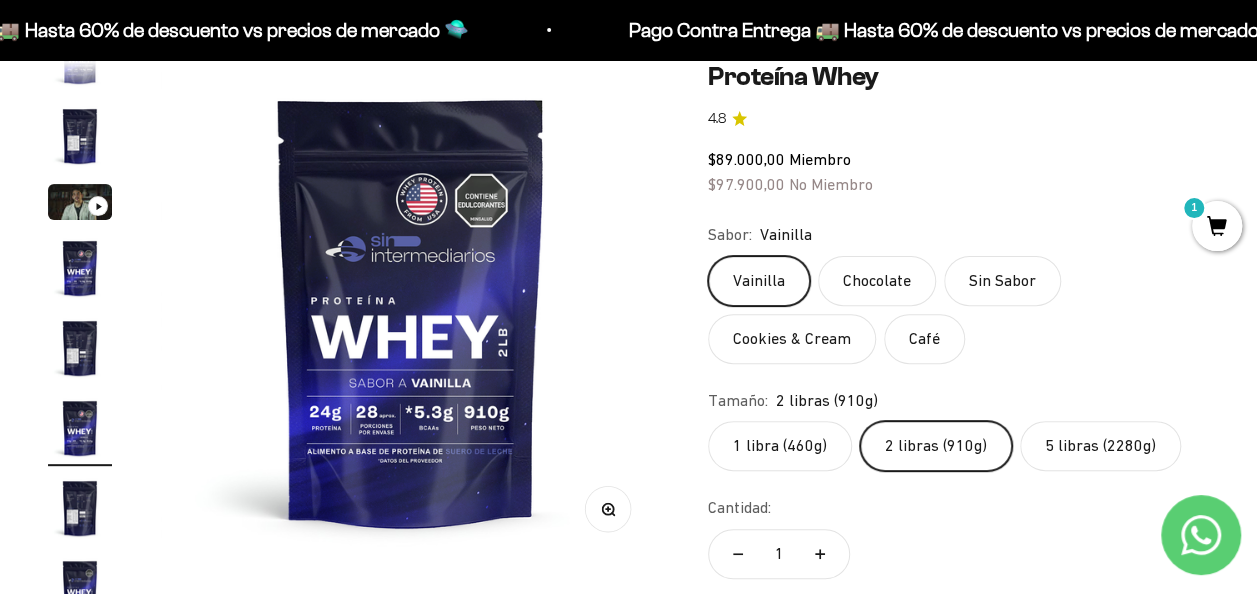 scroll, scrollTop: 300, scrollLeft: 0, axis: vertical 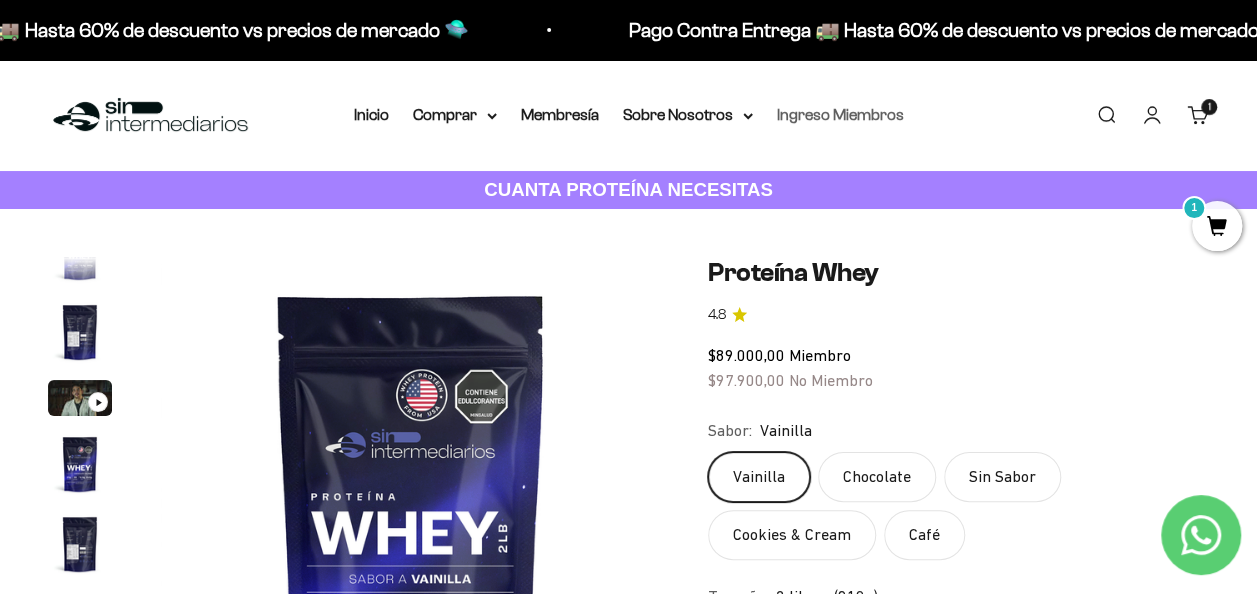 click on "Ingreso Miembros" at bounding box center (840, 114) 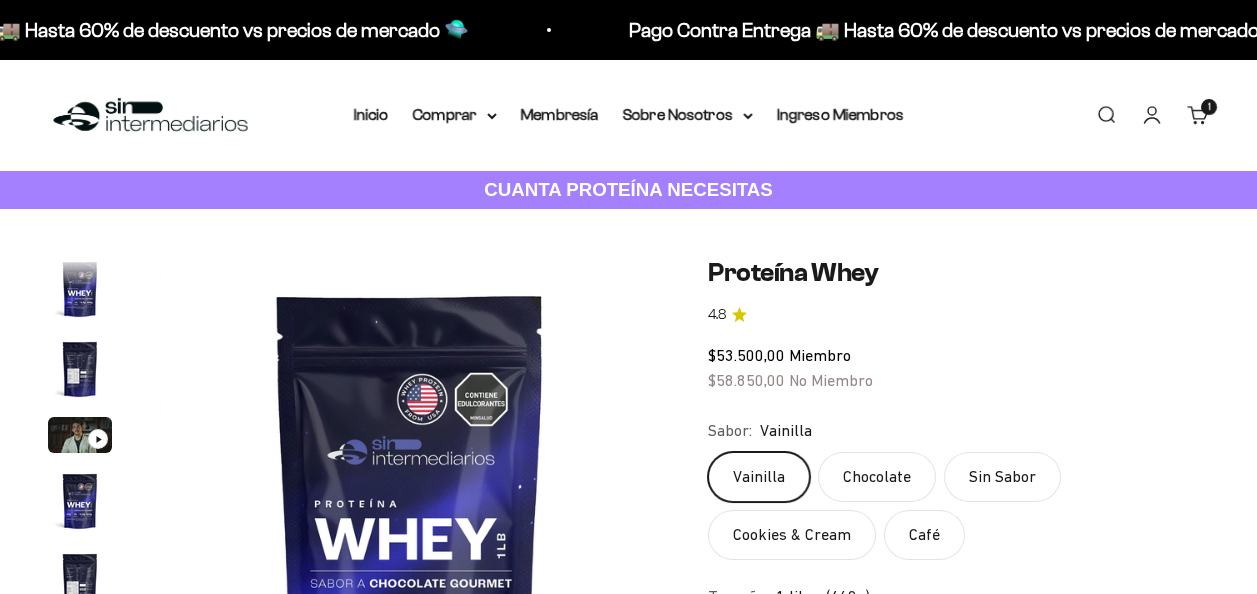 scroll, scrollTop: 0, scrollLeft: 0, axis: both 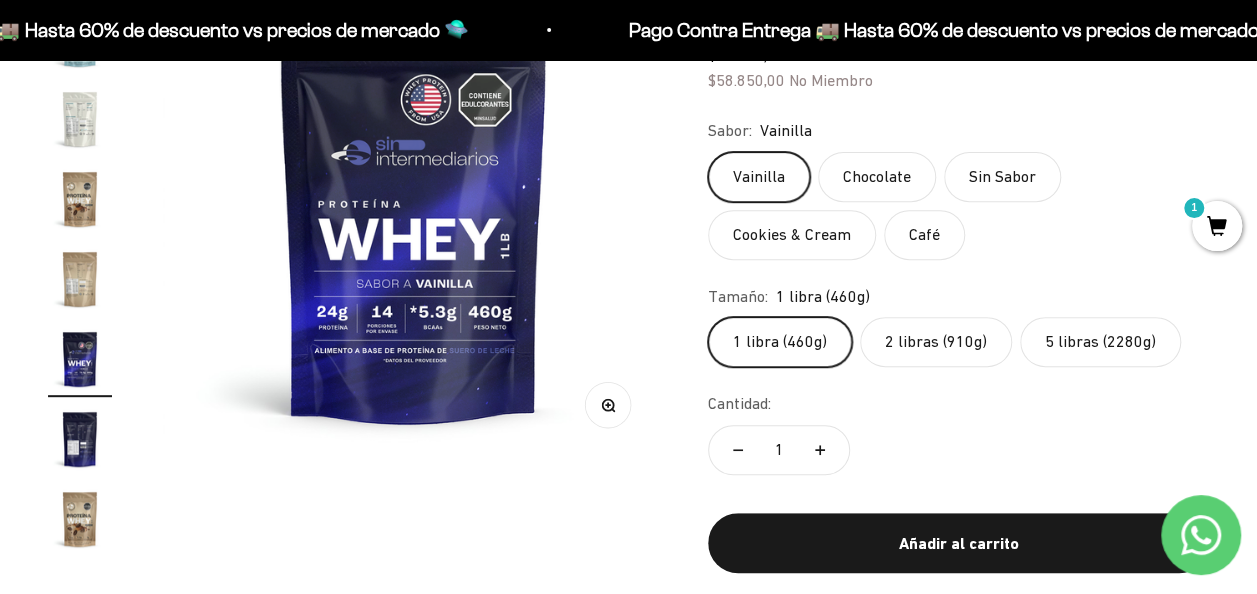click on "2 libras (910g)" 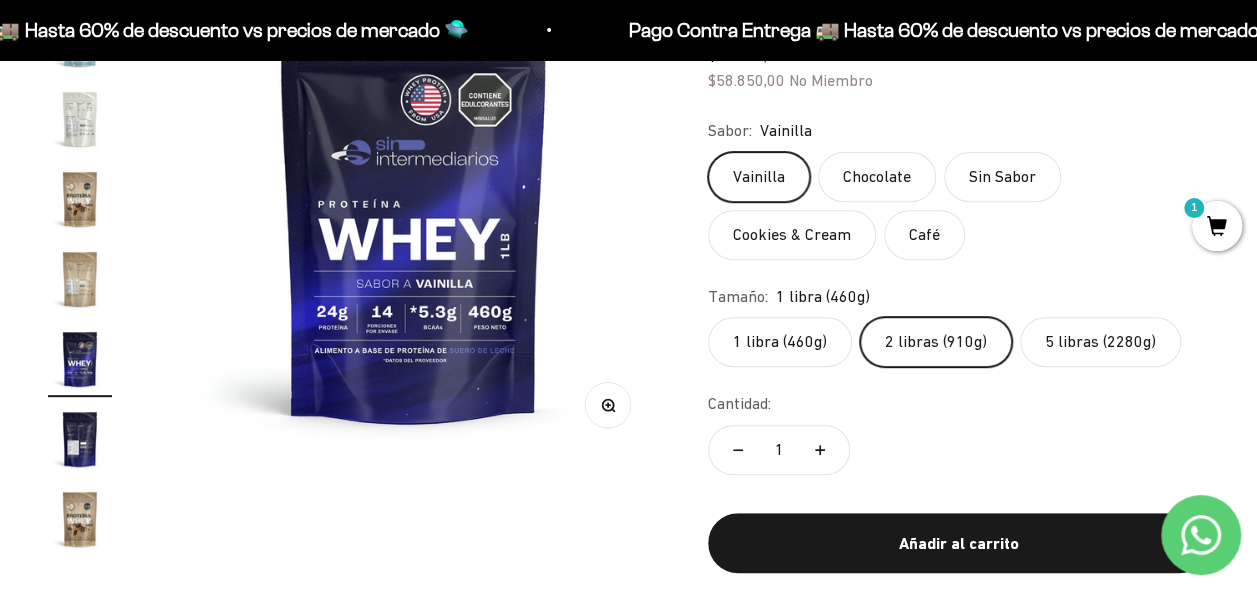 scroll, scrollTop: 0, scrollLeft: 2560, axis: horizontal 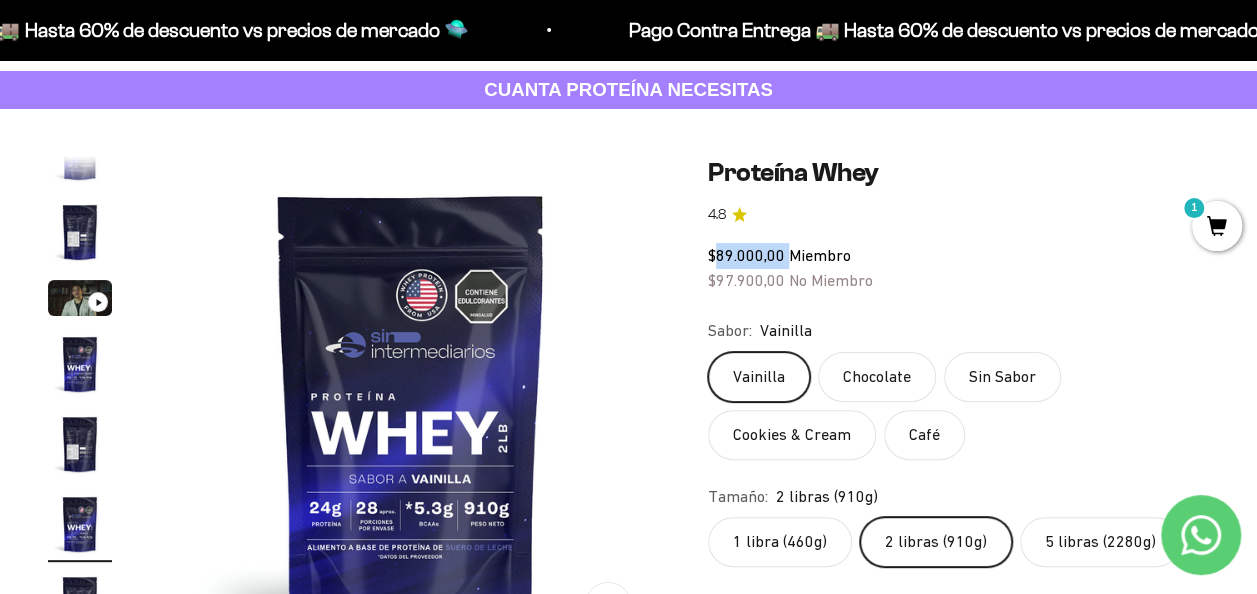 click on "$89.000,00   Miembro" 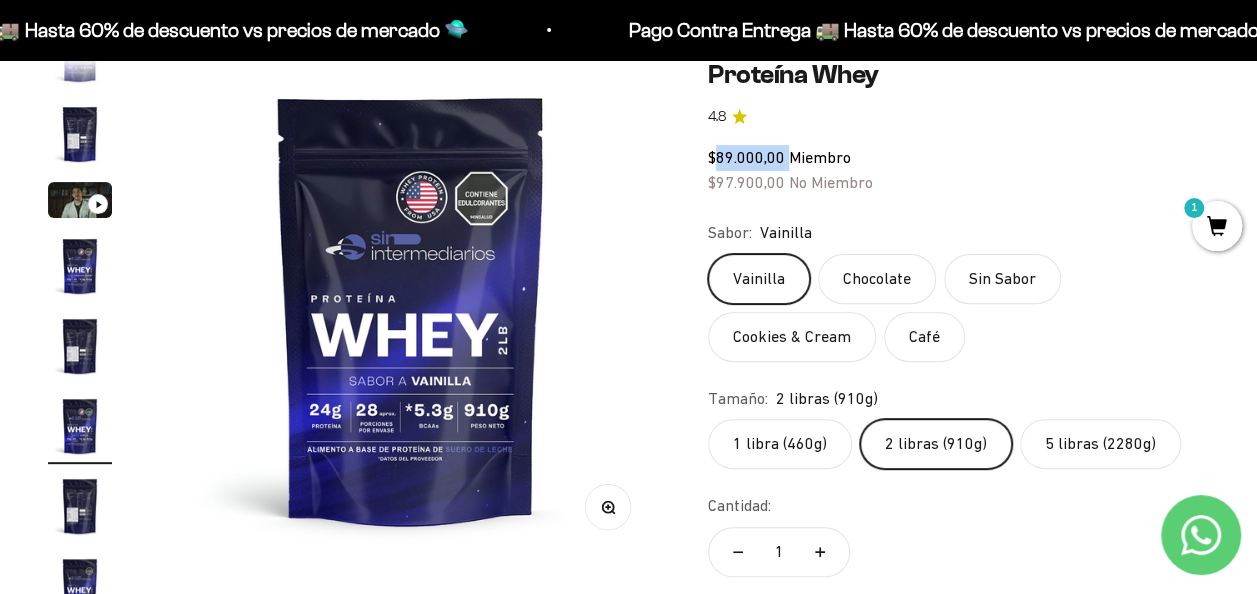 scroll, scrollTop: 300, scrollLeft: 0, axis: vertical 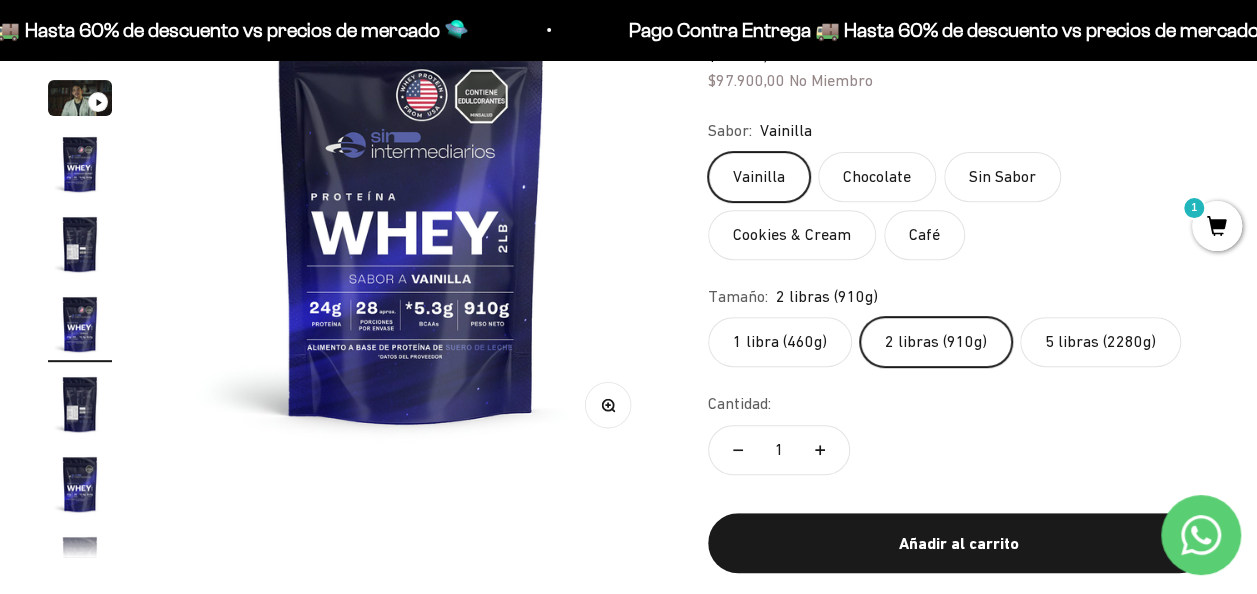 click on "5 libras (2280g)" 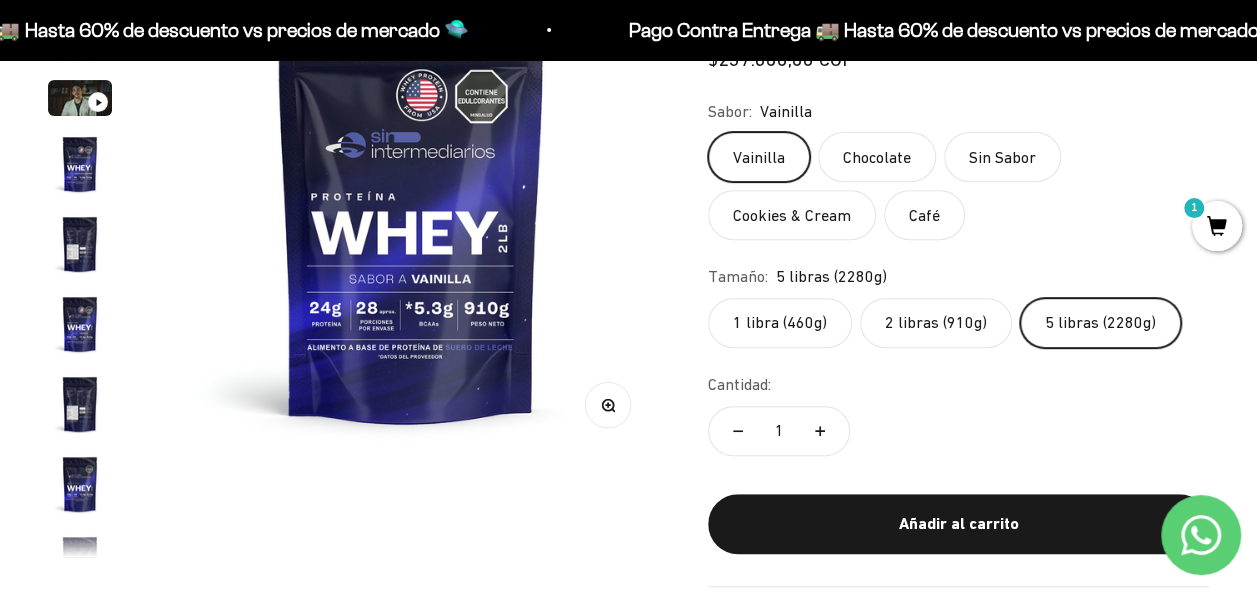 scroll, scrollTop: 0, scrollLeft: 4607, axis: horizontal 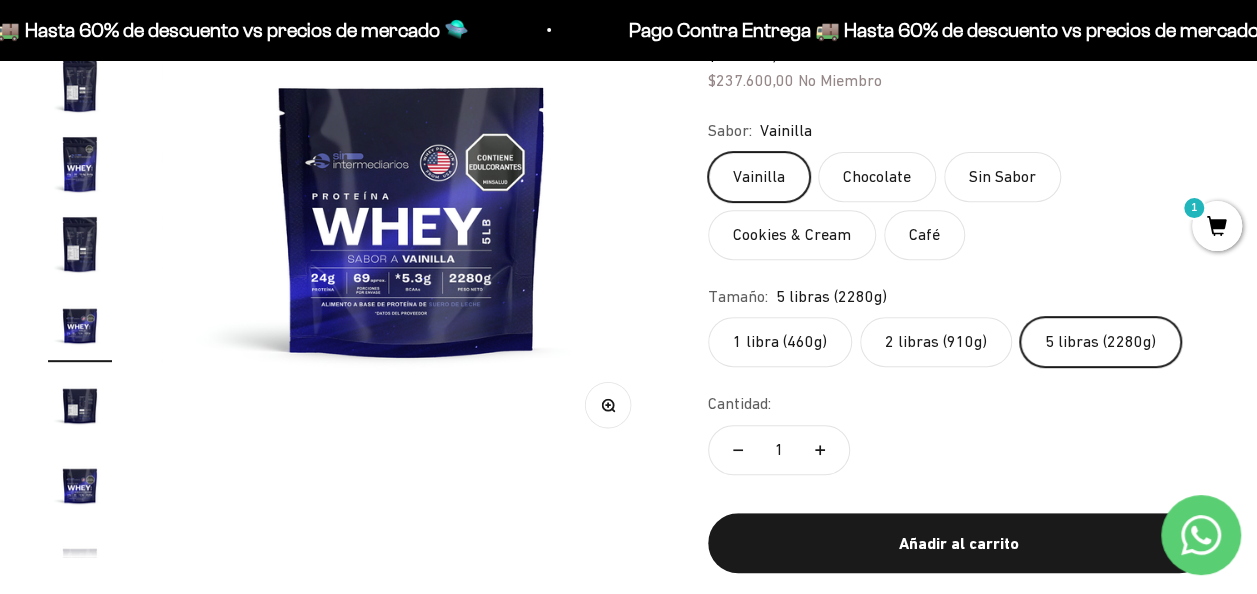 click at bounding box center [412, 207] 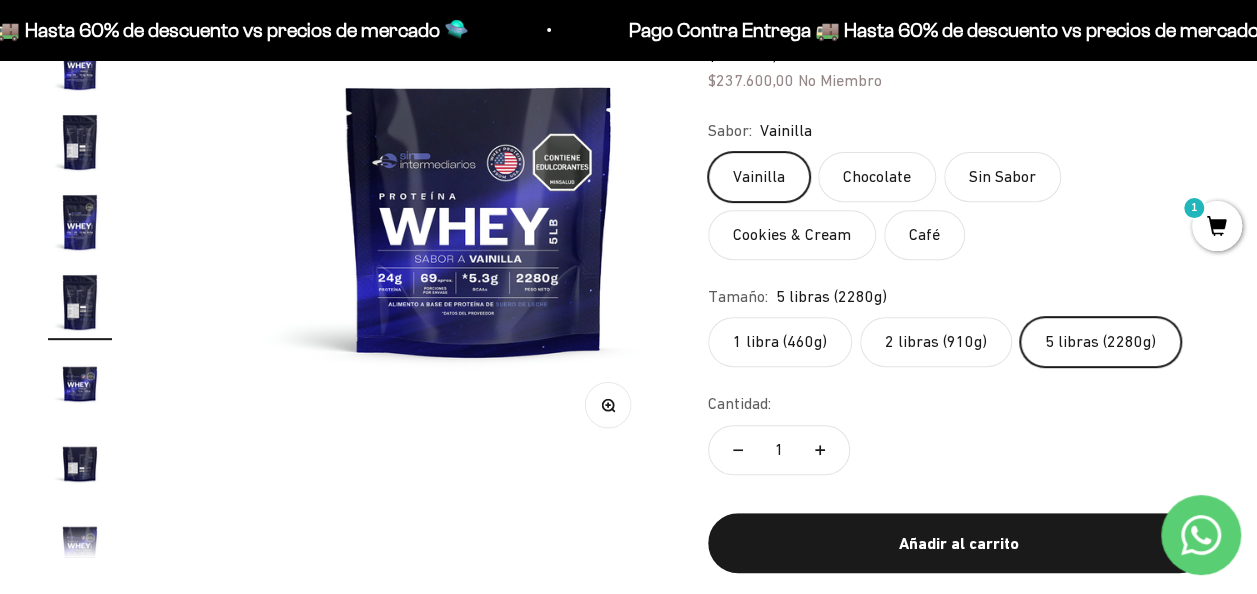 scroll, scrollTop: 0, scrollLeft: 4410, axis: horizontal 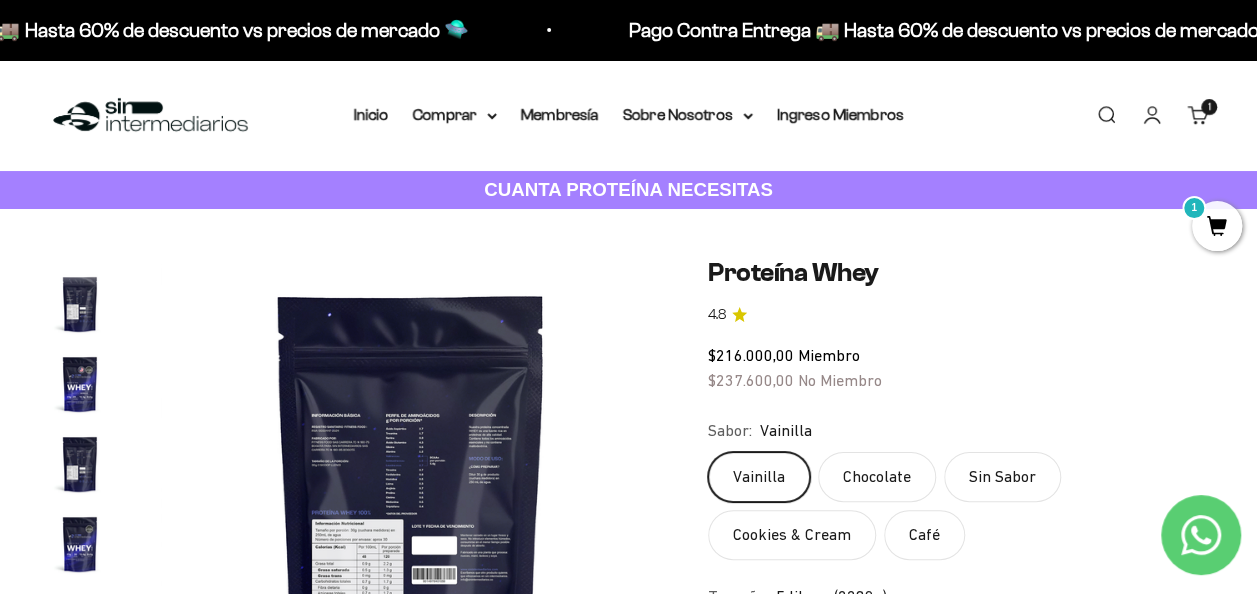 click at bounding box center [411, 507] 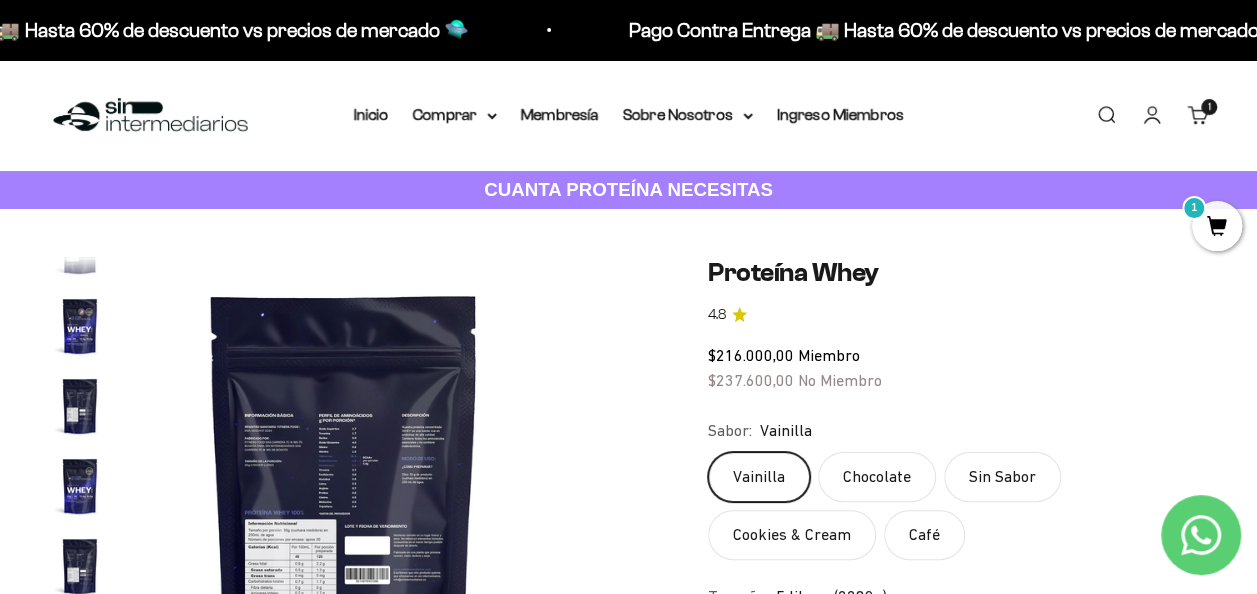 scroll, scrollTop: 0, scrollLeft: 4546, axis: horizontal 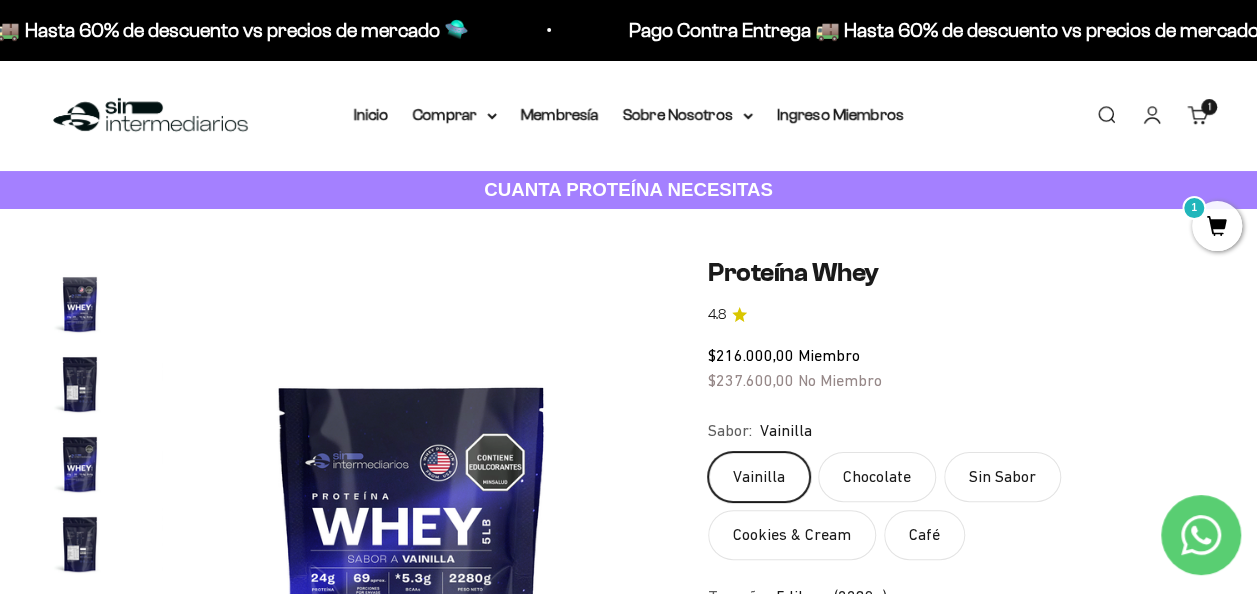 click at bounding box center [80, 304] 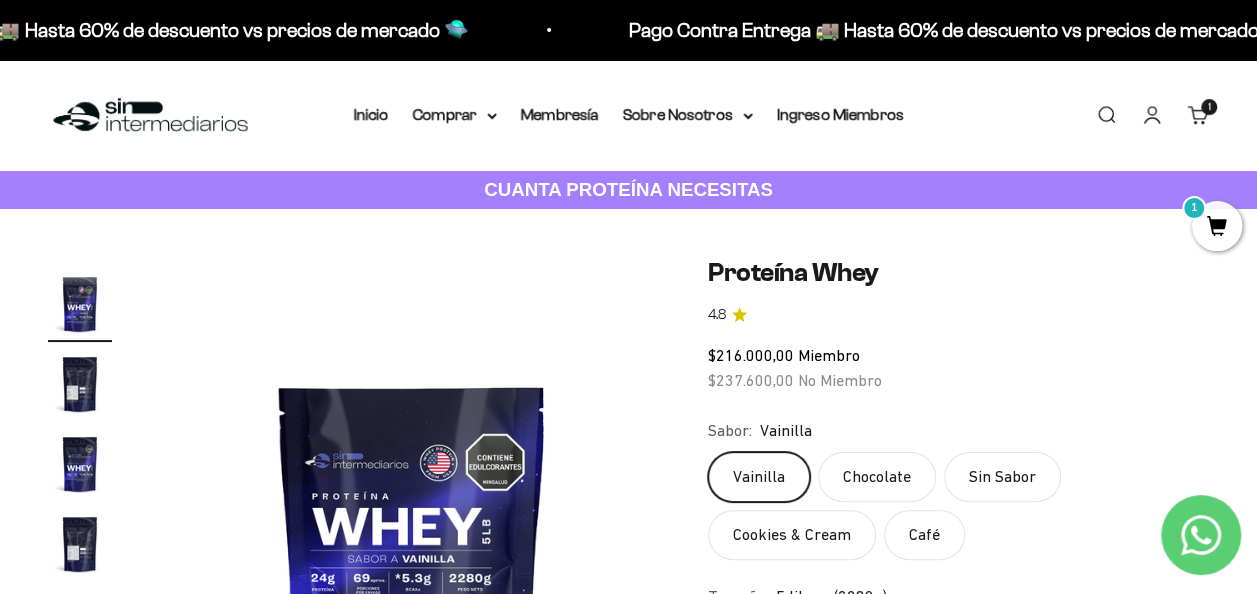 scroll, scrollTop: 0, scrollLeft: 4133, axis: horizontal 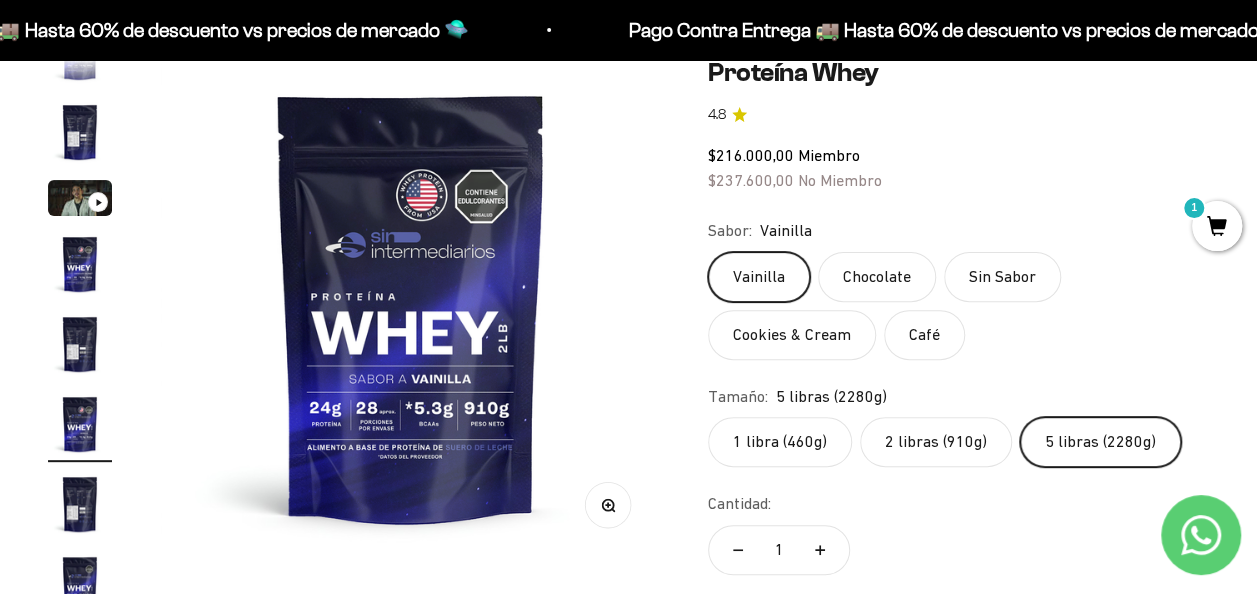 click on "5 libras (2280g)" 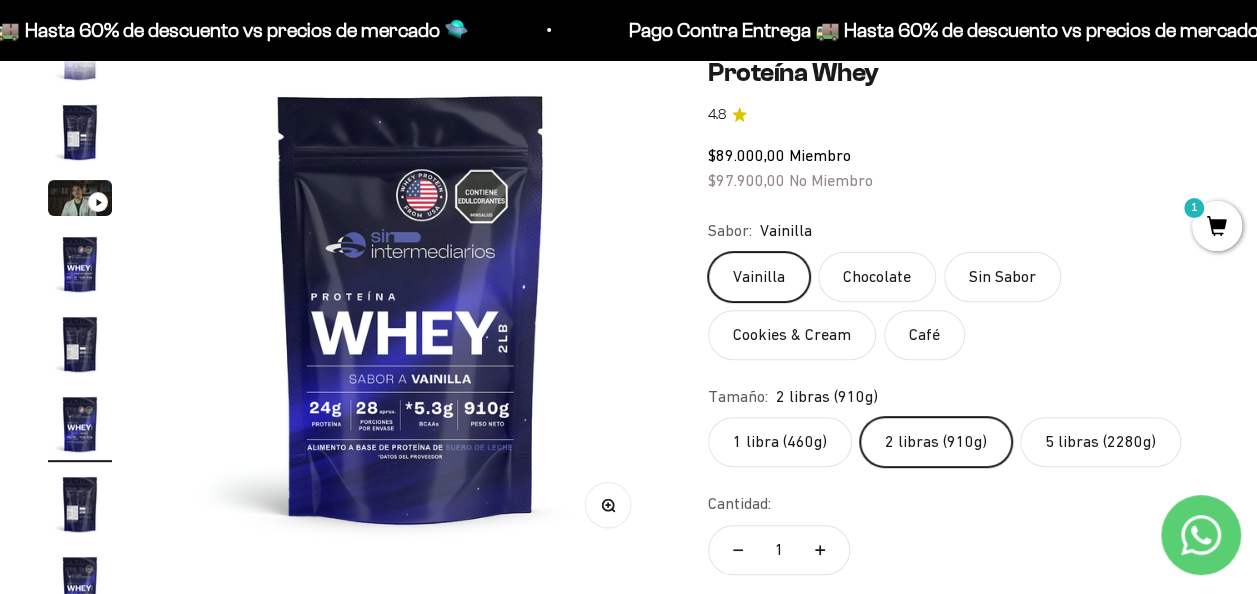 click on "1 libra (460g)" 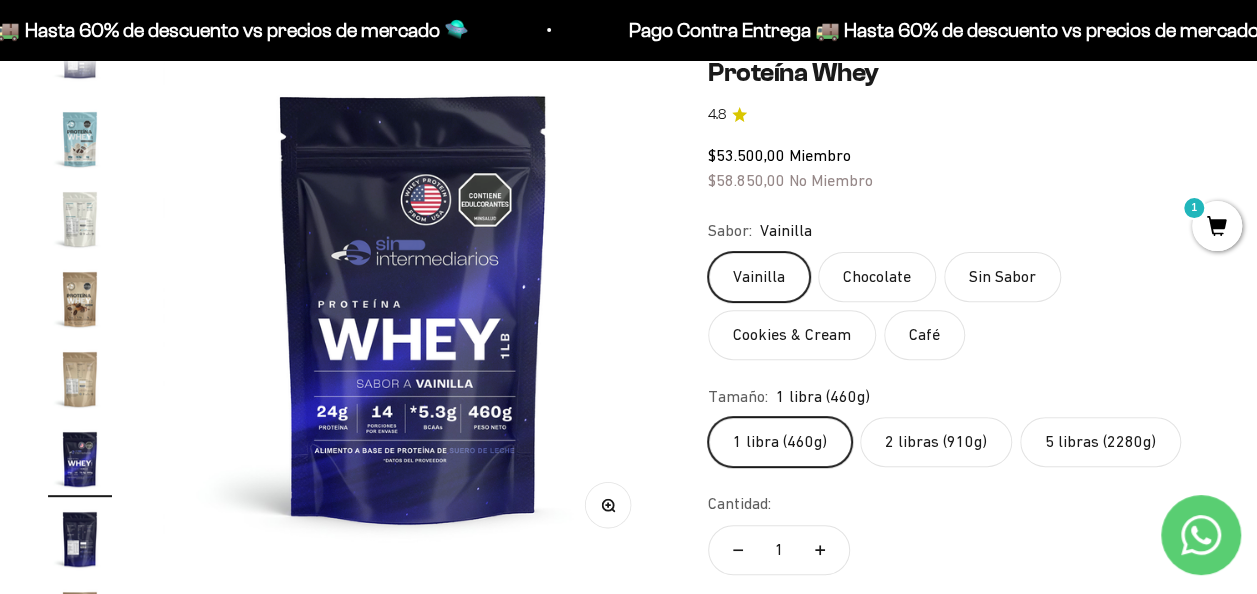 click on "2 libras (910g)" 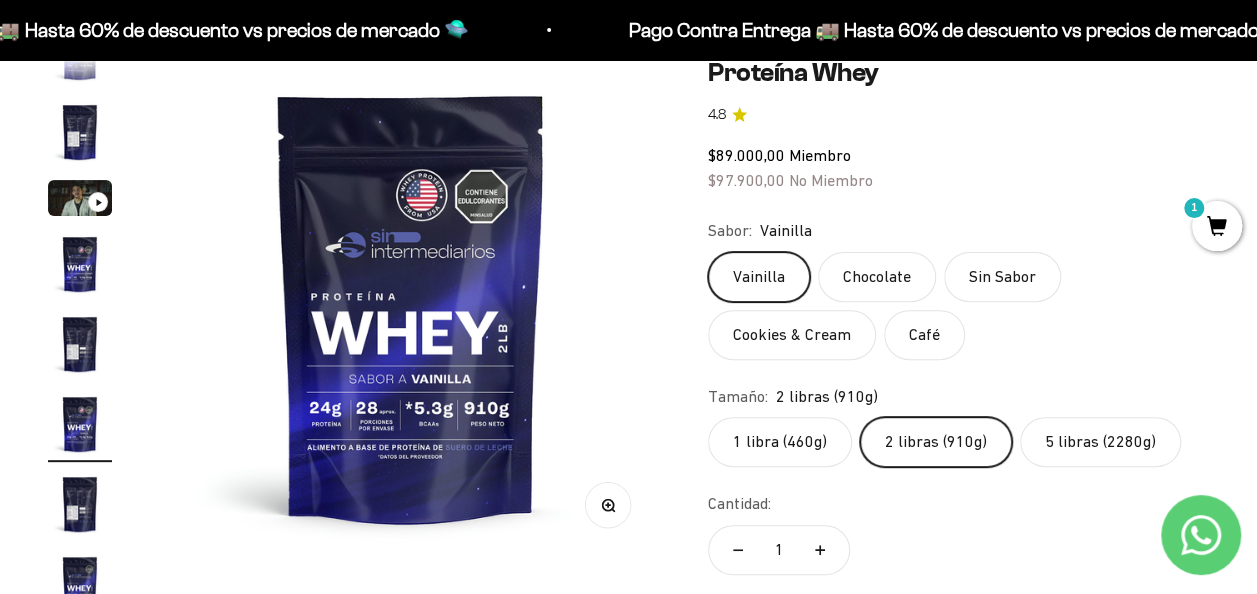 click on "1 libra (460g)" 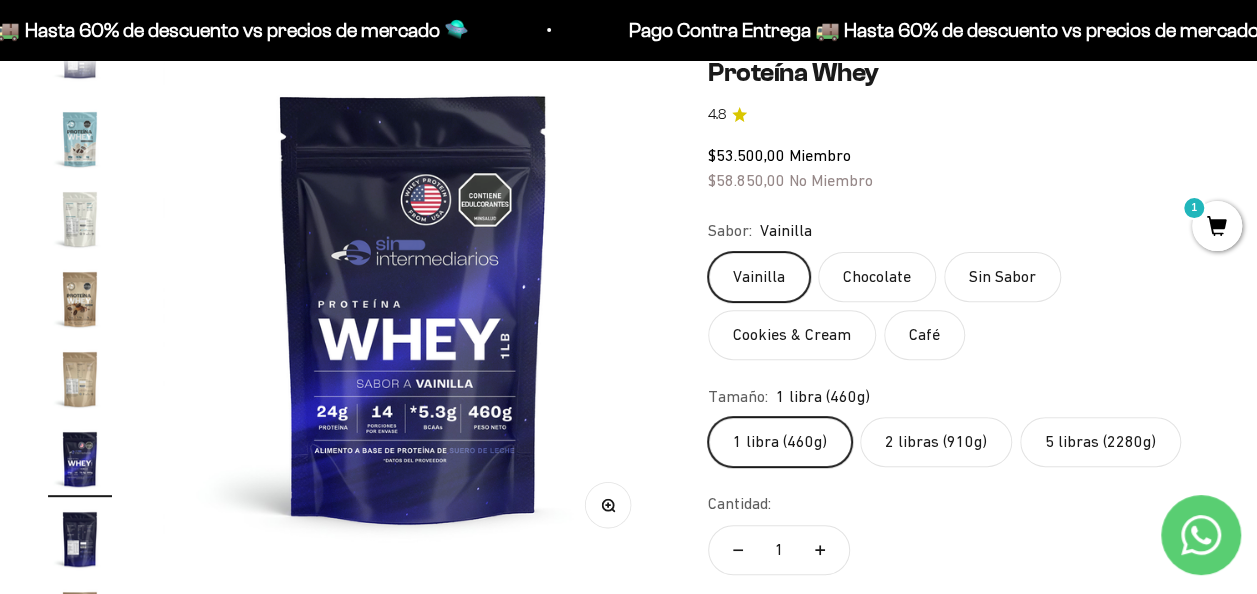 click on "2 libras (910g)" 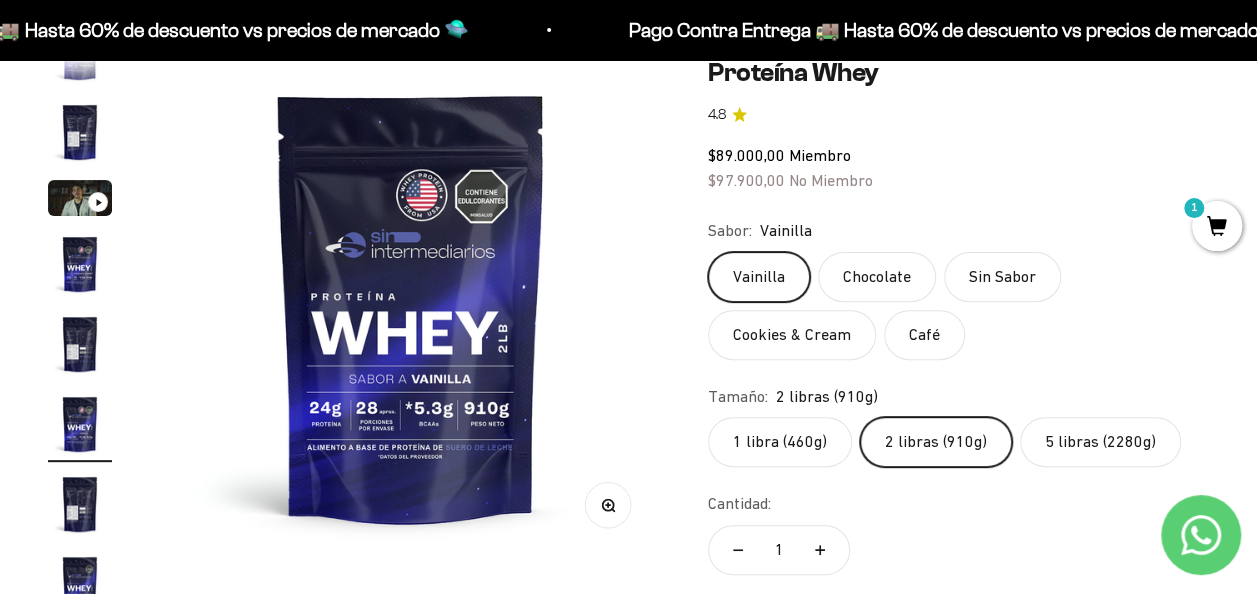 click on "5 libras (2280g)" 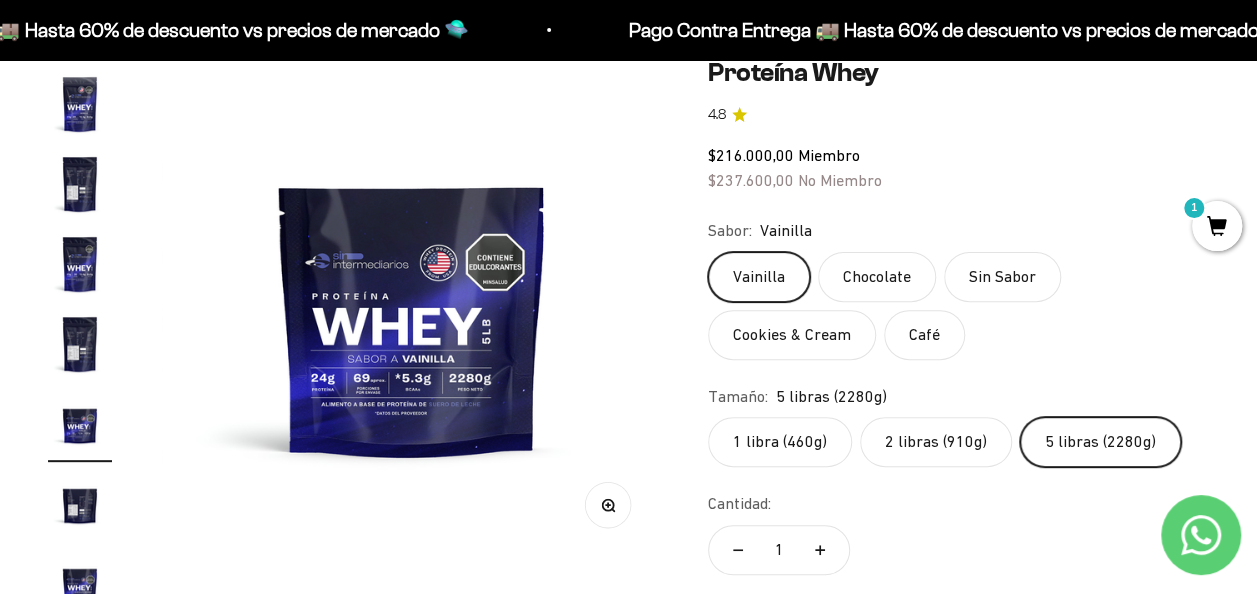 click on "2 libras (910g)" 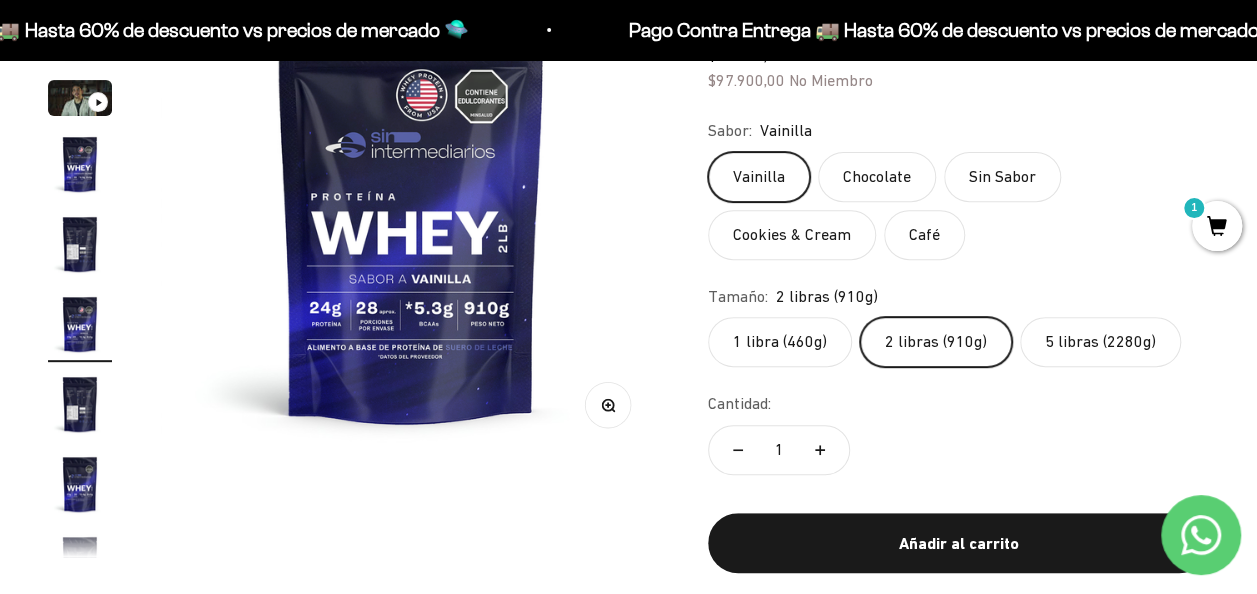 click on "5 libras (2280g)" 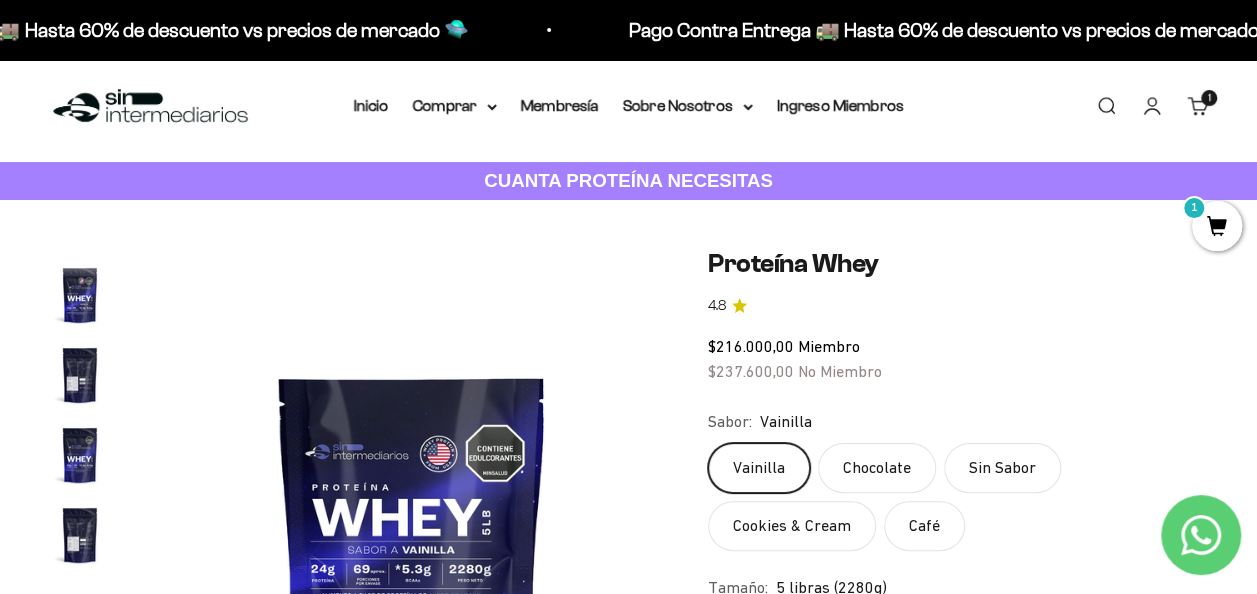 scroll, scrollTop: 0, scrollLeft: 0, axis: both 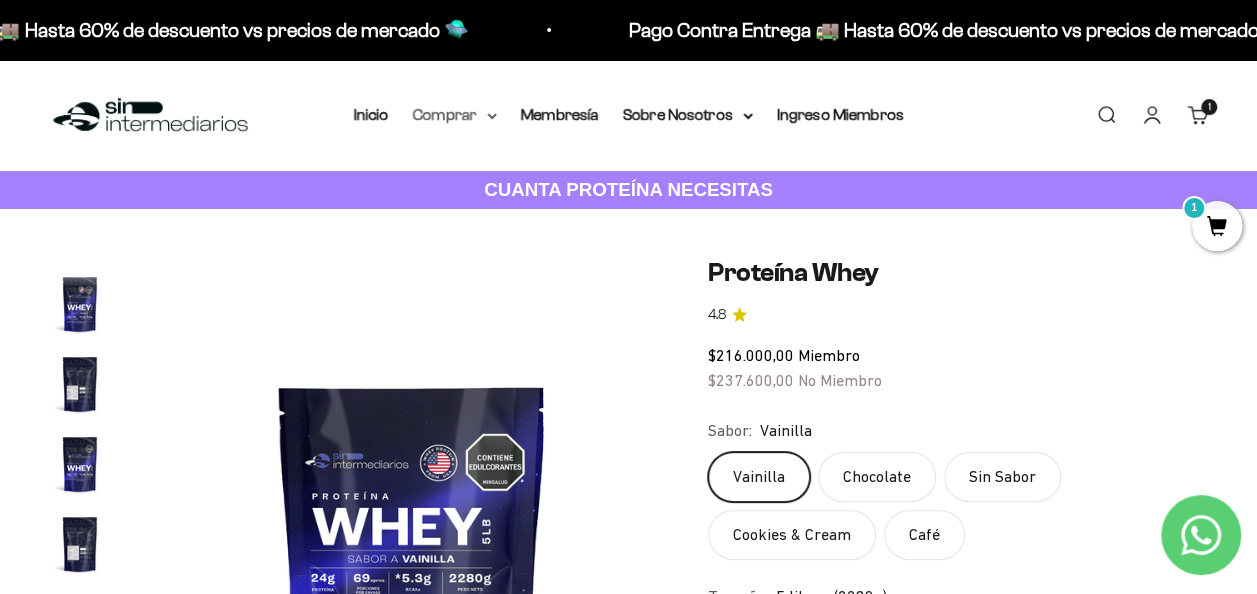 click on "Comprar" at bounding box center (455, 115) 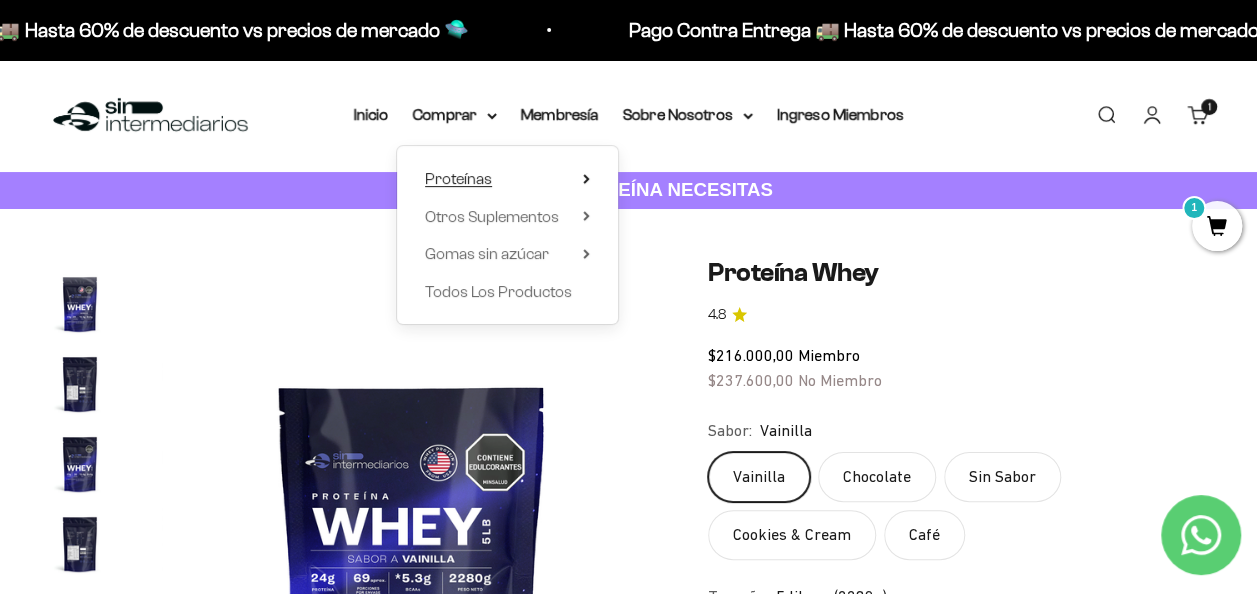 click on "Proteínas" at bounding box center [507, 179] 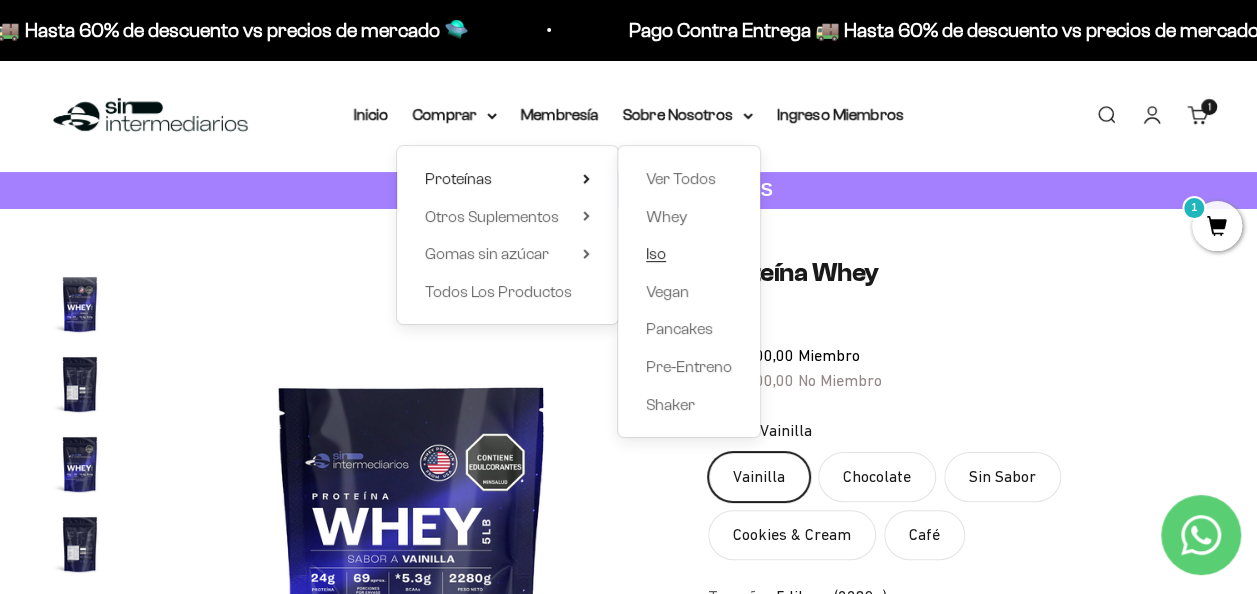click on "Iso" at bounding box center (689, 254) 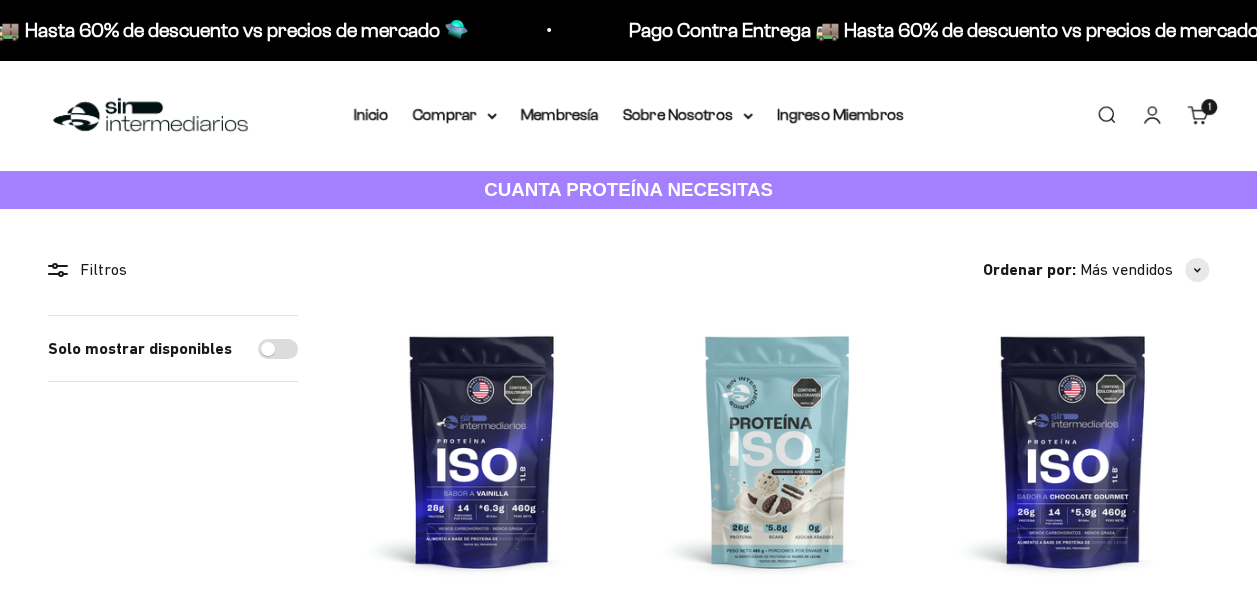 scroll, scrollTop: 300, scrollLeft: 0, axis: vertical 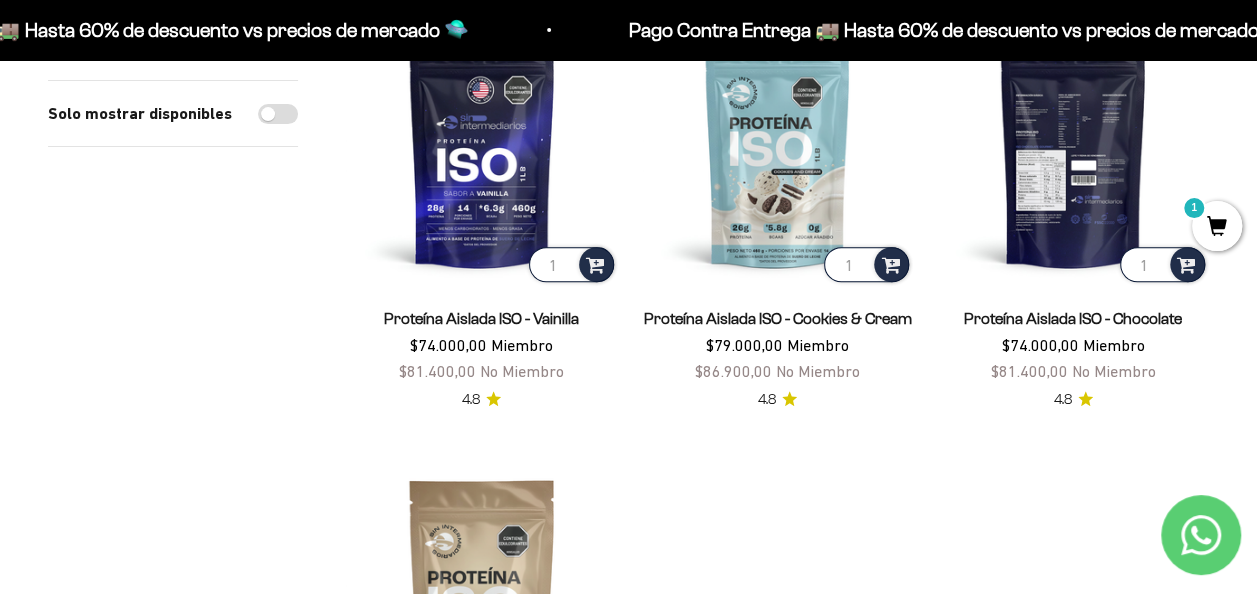 click at bounding box center (1073, 151) 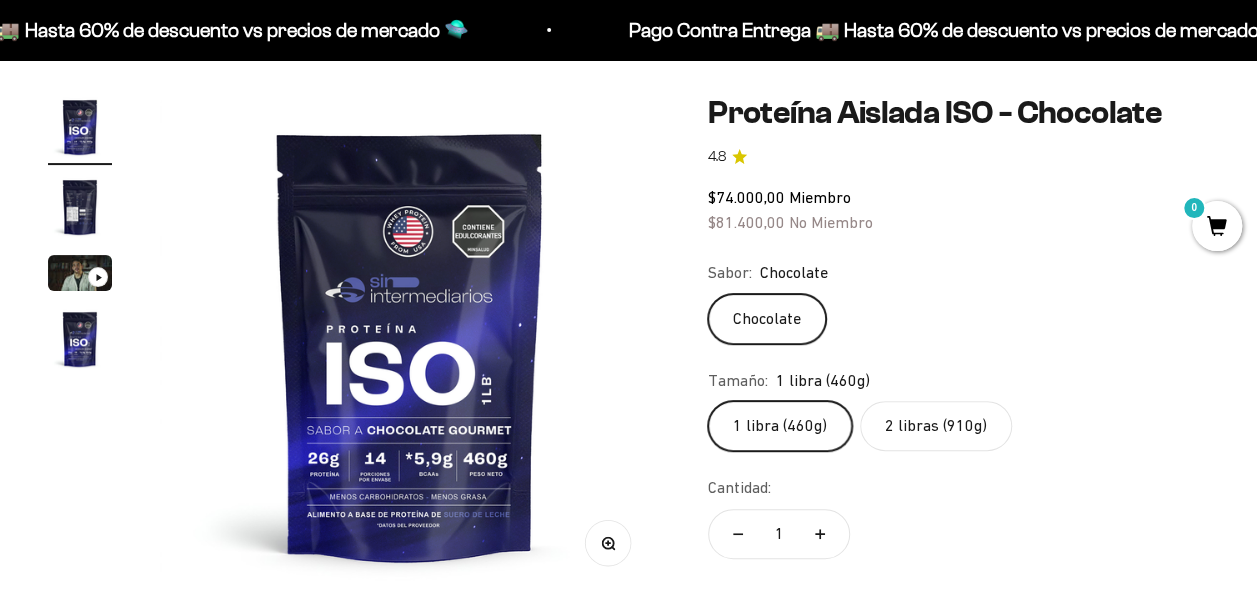 scroll, scrollTop: 200, scrollLeft: 0, axis: vertical 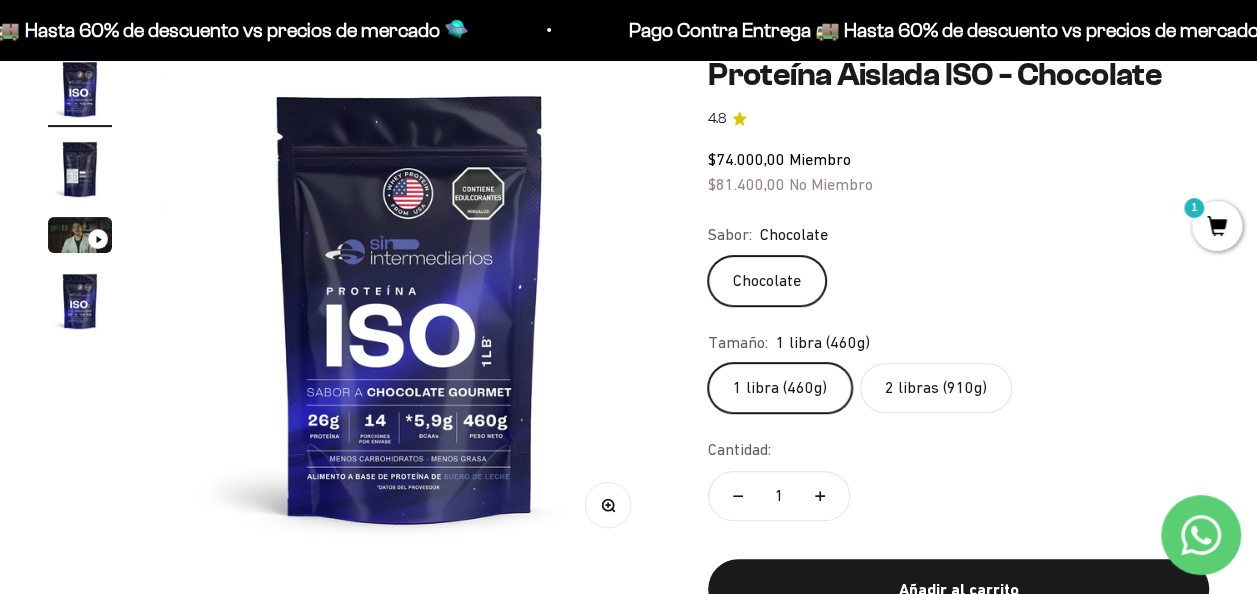 click on "2 libras (910g)" 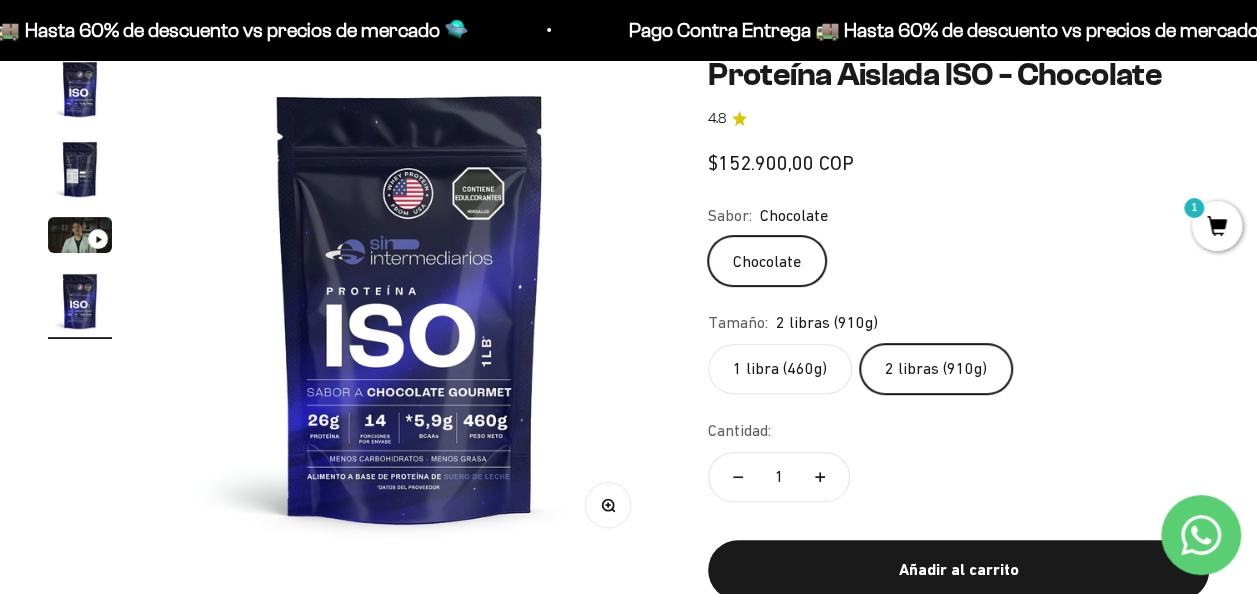 scroll, scrollTop: 0, scrollLeft: 1536, axis: horizontal 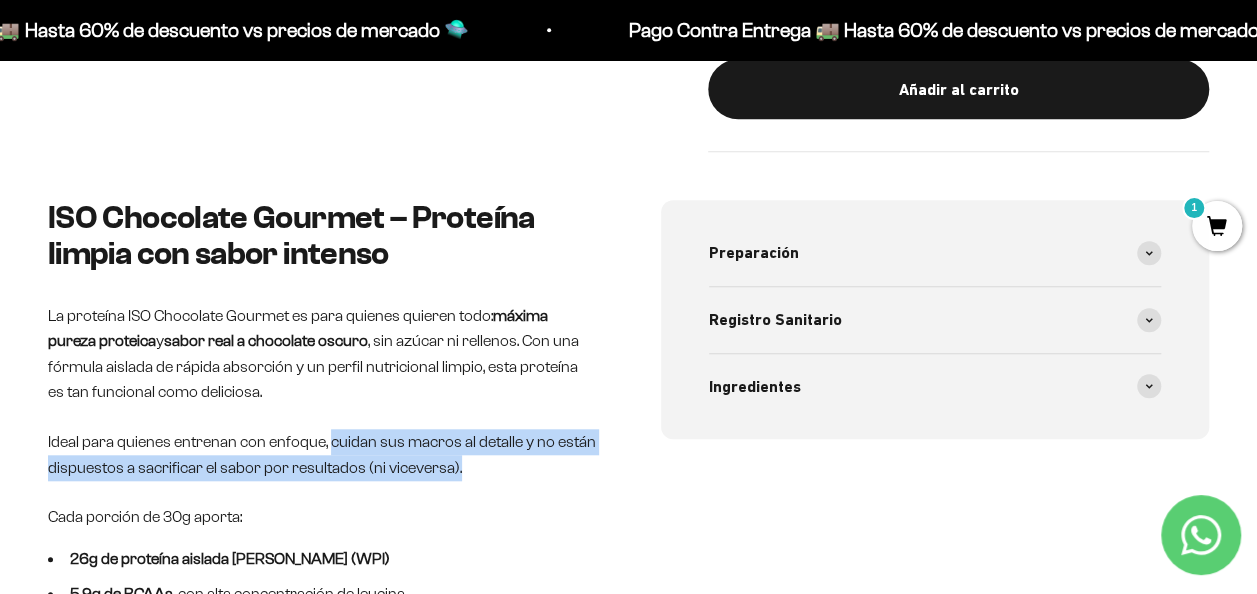 drag, startPoint x: 326, startPoint y: 448, endPoint x: 502, endPoint y: 466, distance: 176.91806 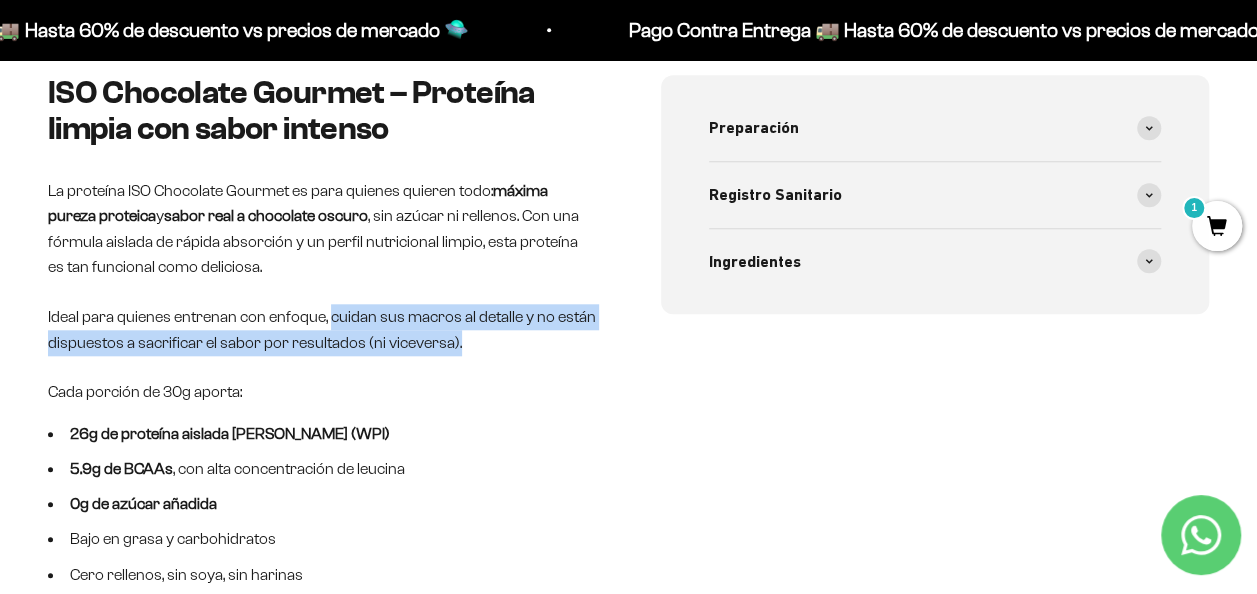 scroll, scrollTop: 900, scrollLeft: 0, axis: vertical 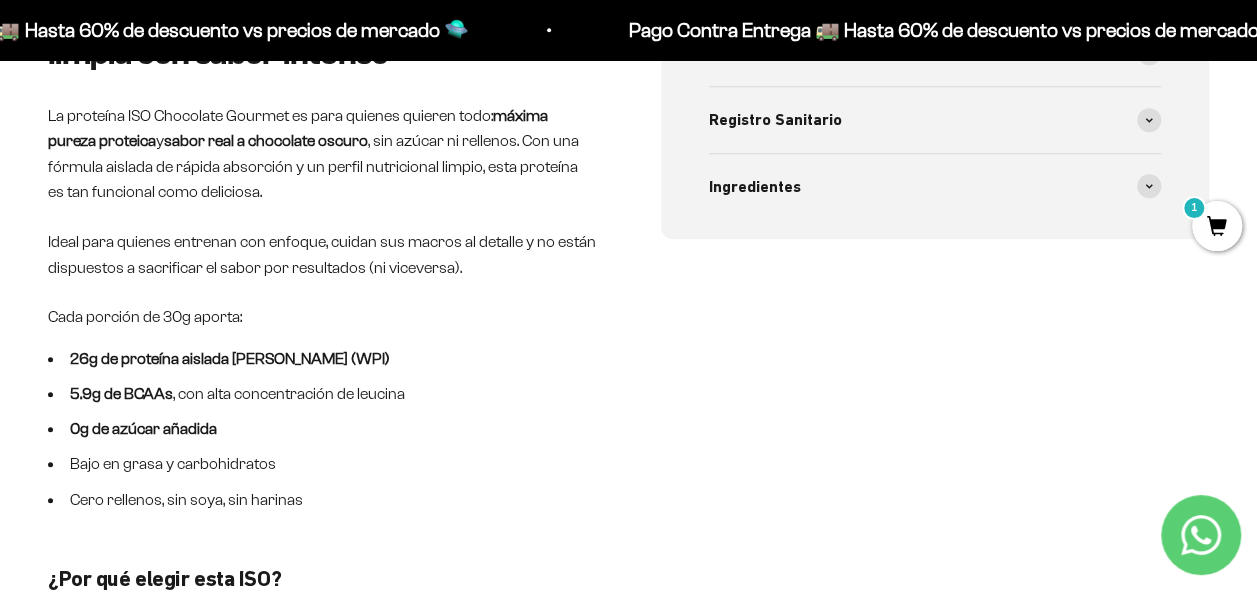 click on "Bajo en grasa y carbohidratos" at bounding box center (322, 464) 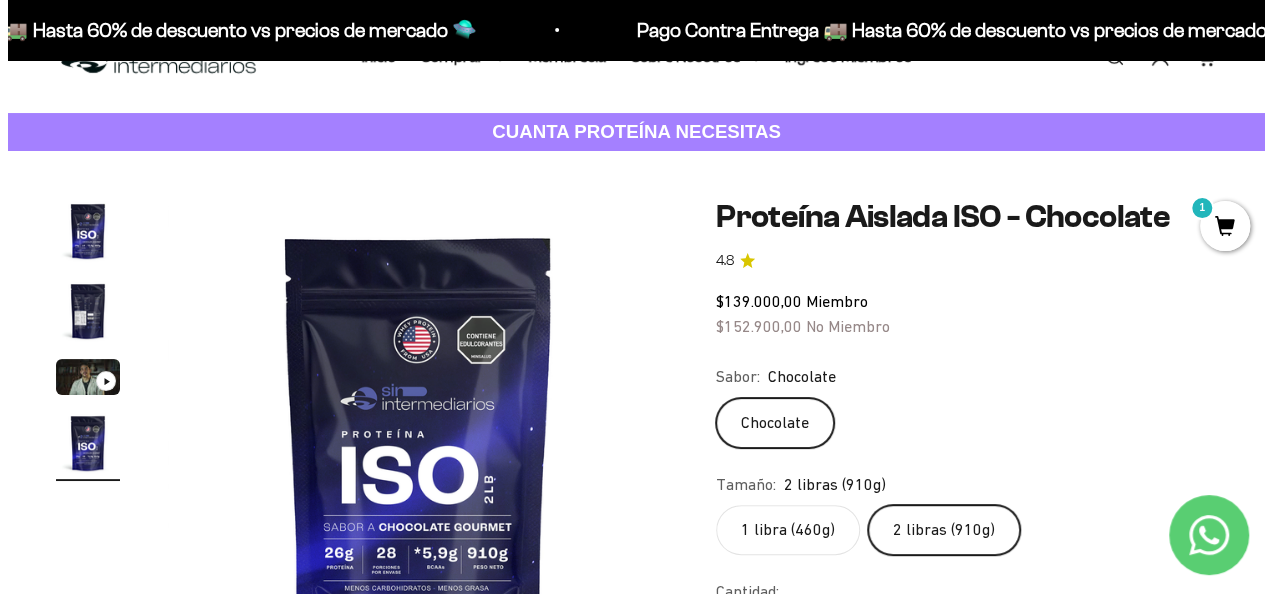 scroll, scrollTop: 0, scrollLeft: 0, axis: both 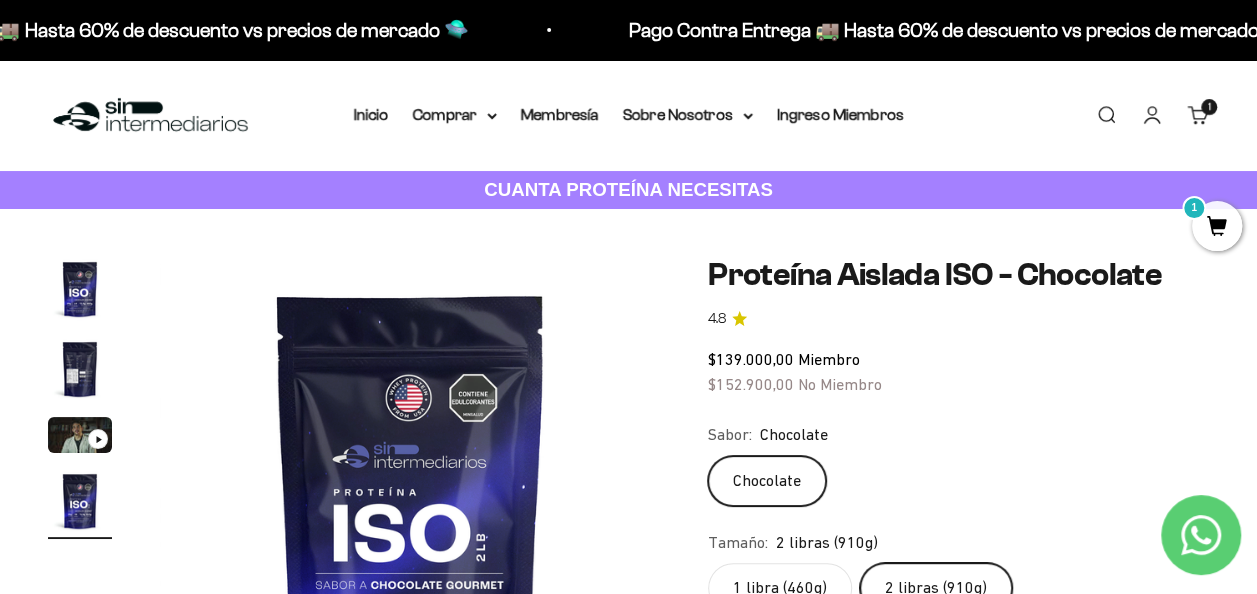 click on "1" at bounding box center (1217, 226) 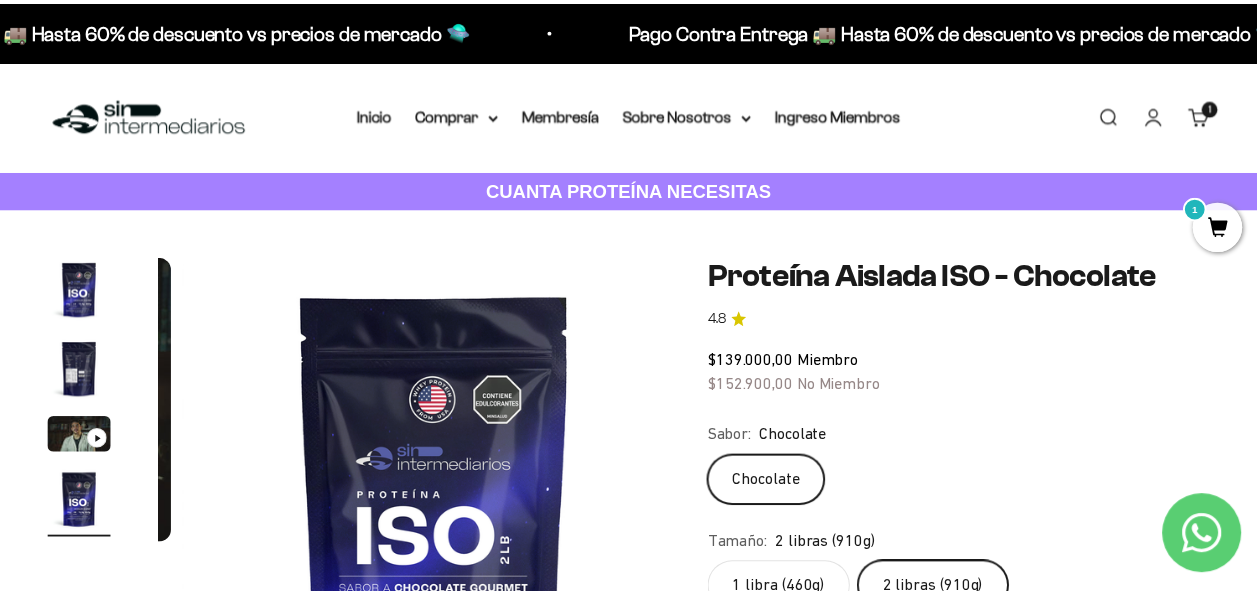 scroll, scrollTop: 0, scrollLeft: 1560, axis: horizontal 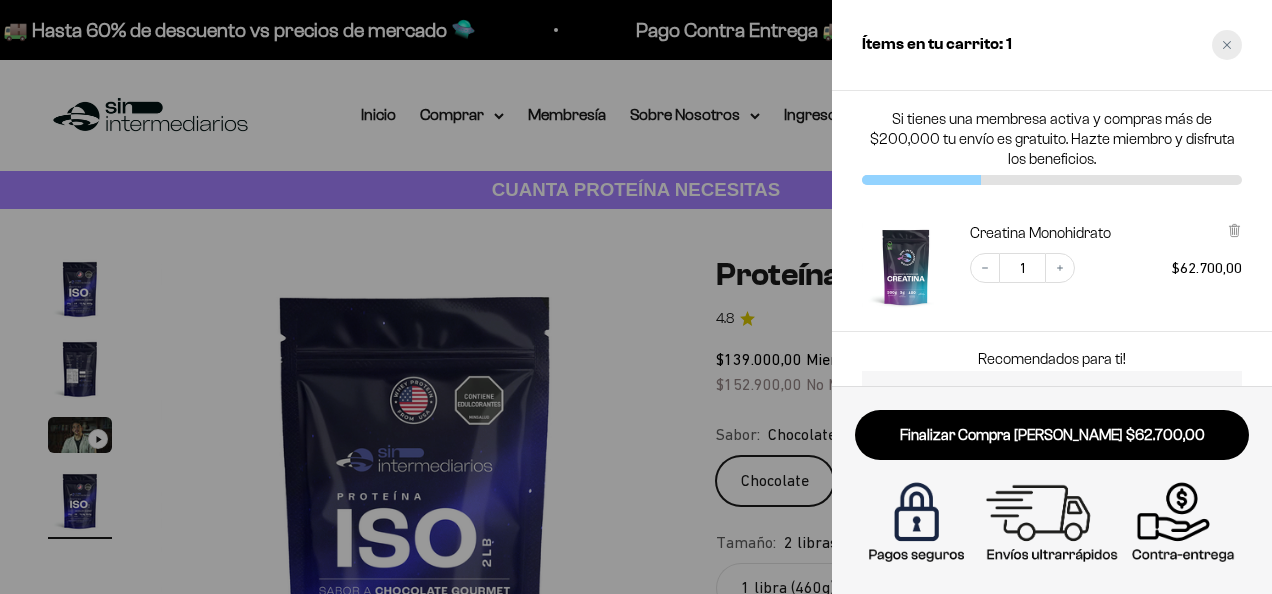click at bounding box center [1227, 45] 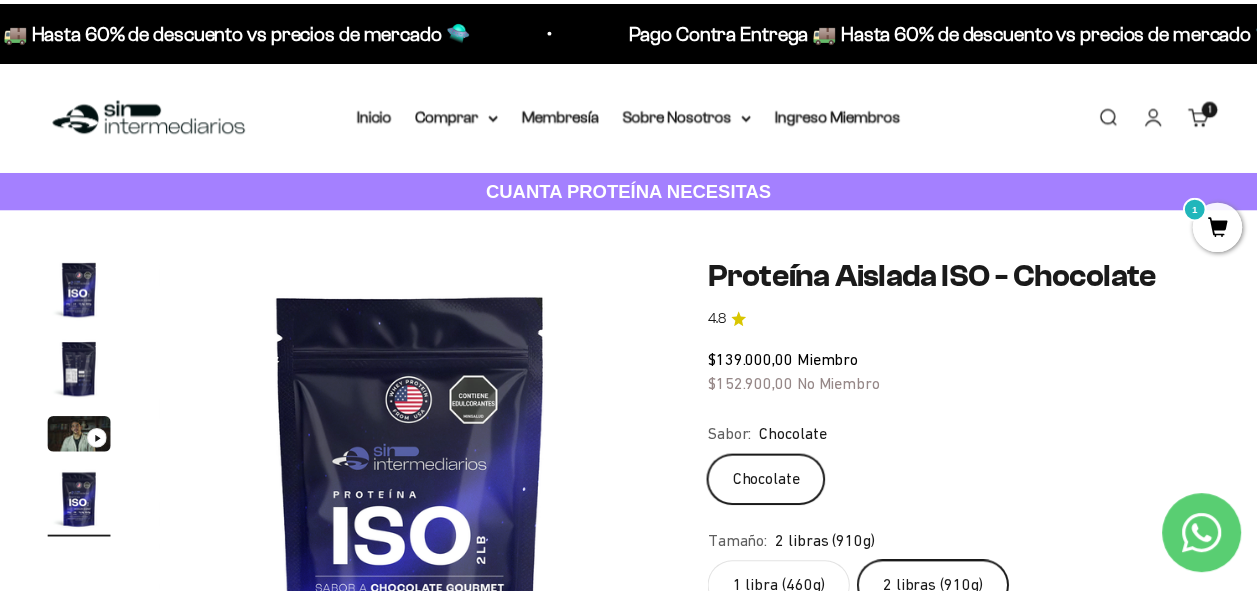 scroll, scrollTop: 0, scrollLeft: 1536, axis: horizontal 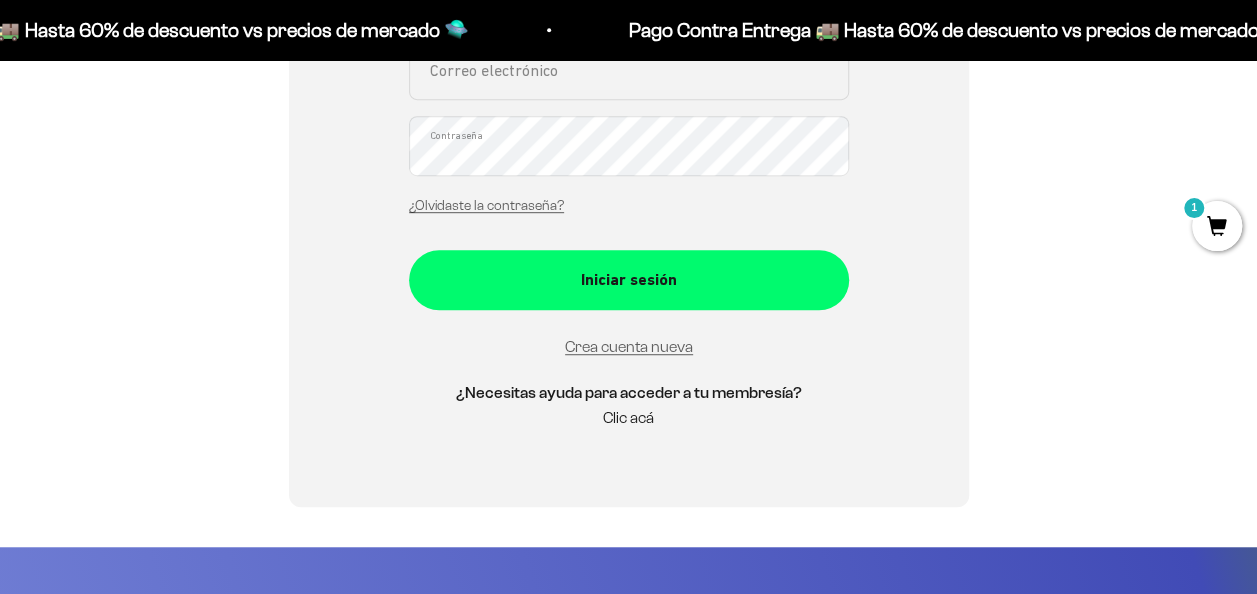 click on "Clic acá" at bounding box center (628, 417) 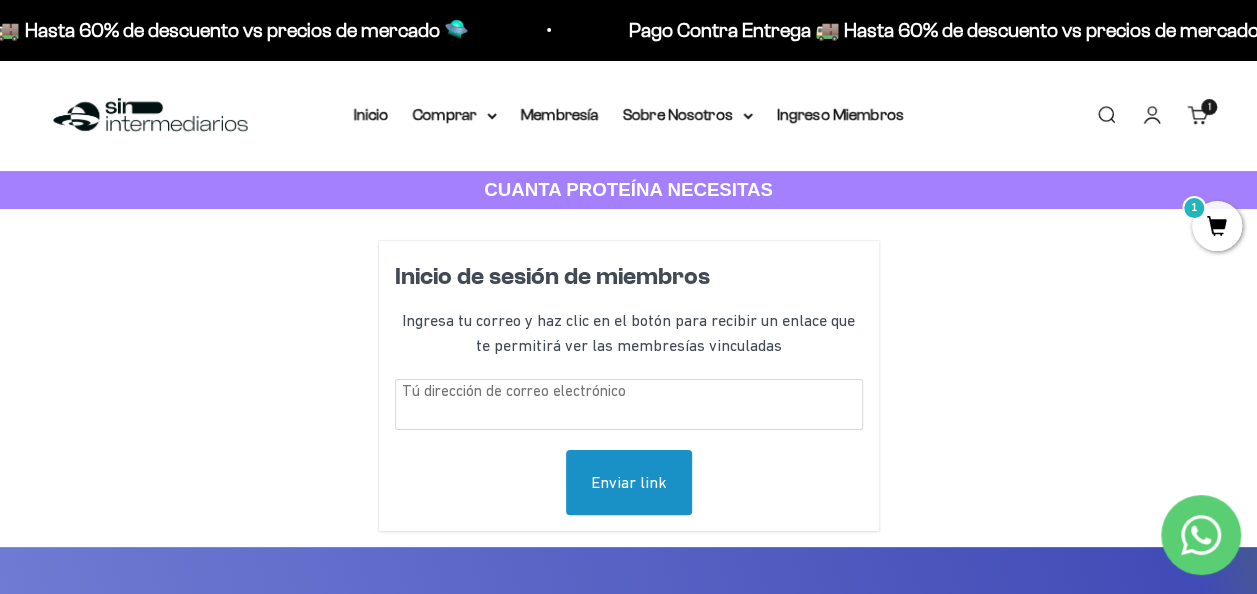 scroll, scrollTop: 0, scrollLeft: 0, axis: both 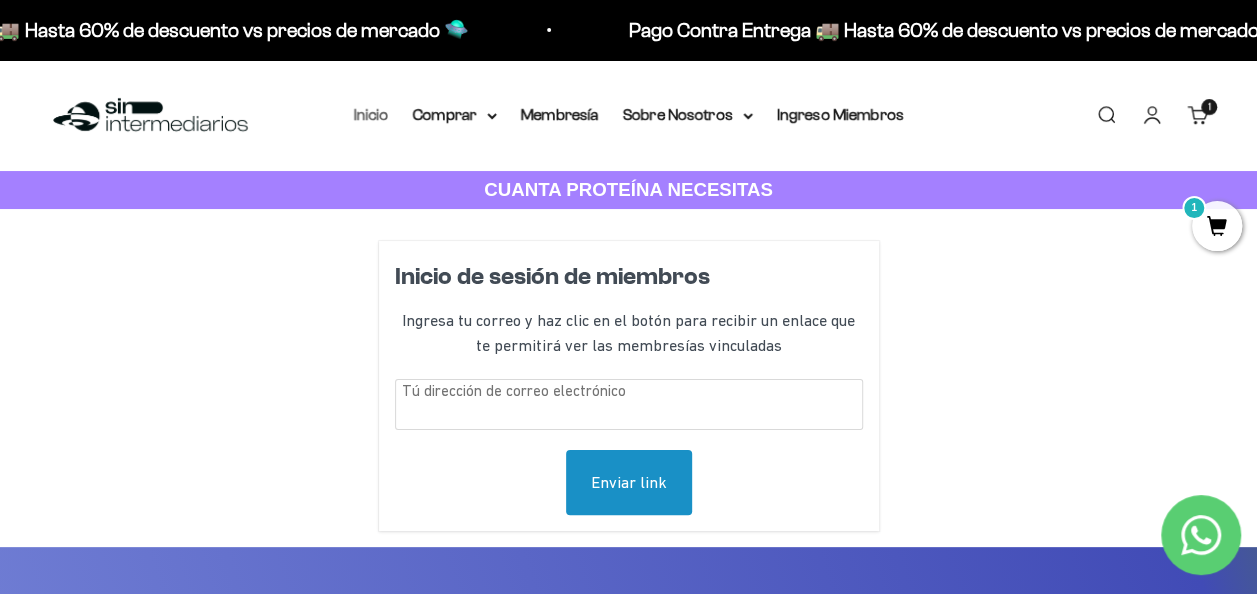 click on "Inicio" at bounding box center [371, 114] 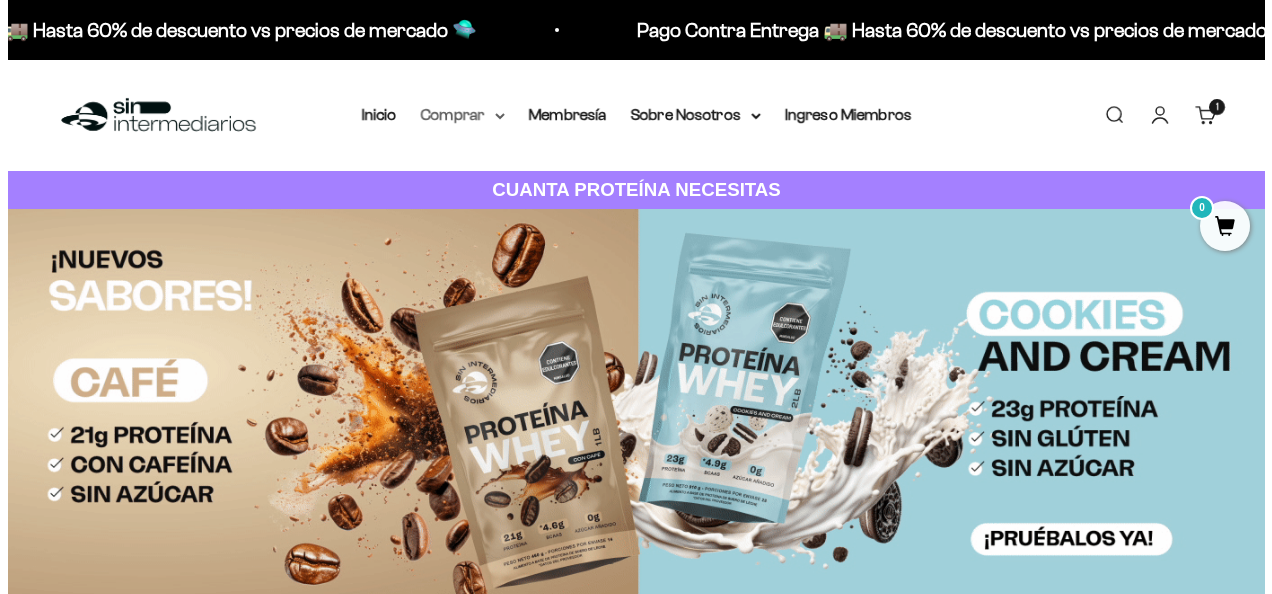 scroll, scrollTop: 0, scrollLeft: 0, axis: both 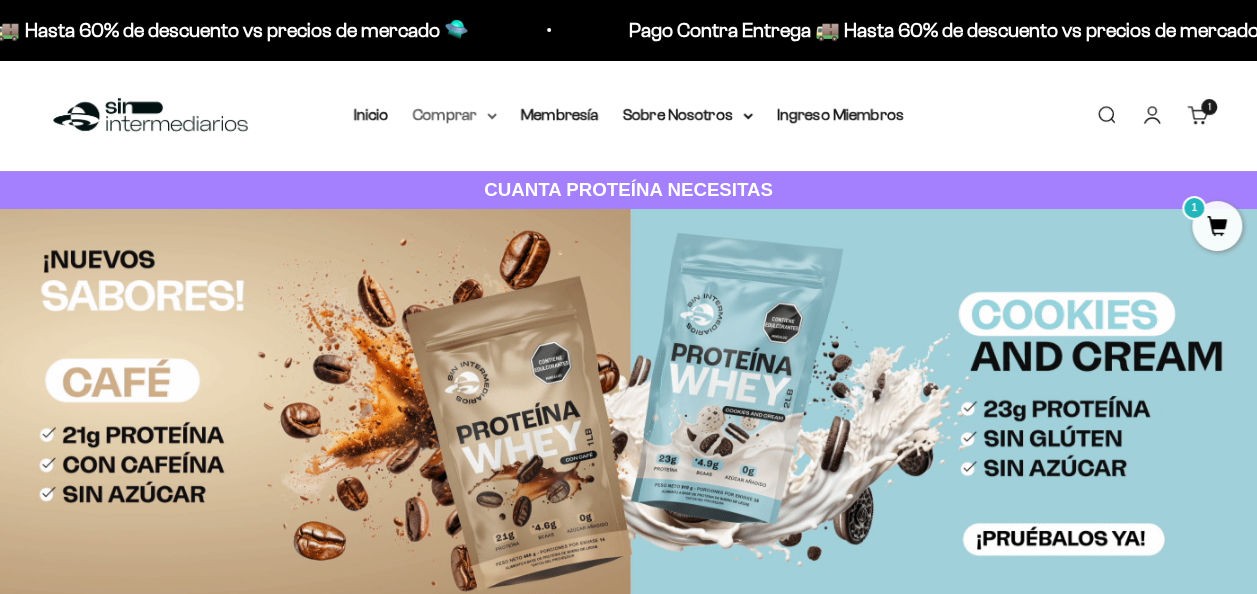 click on "Comprar" at bounding box center [455, 115] 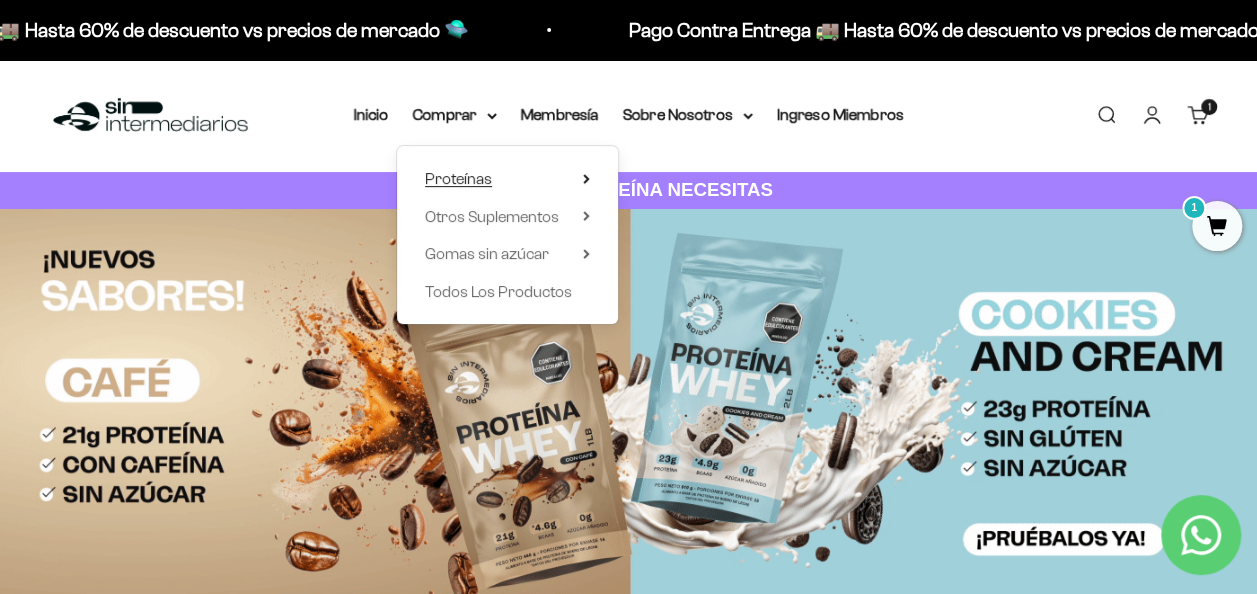 click on "Proteínas" at bounding box center [507, 179] 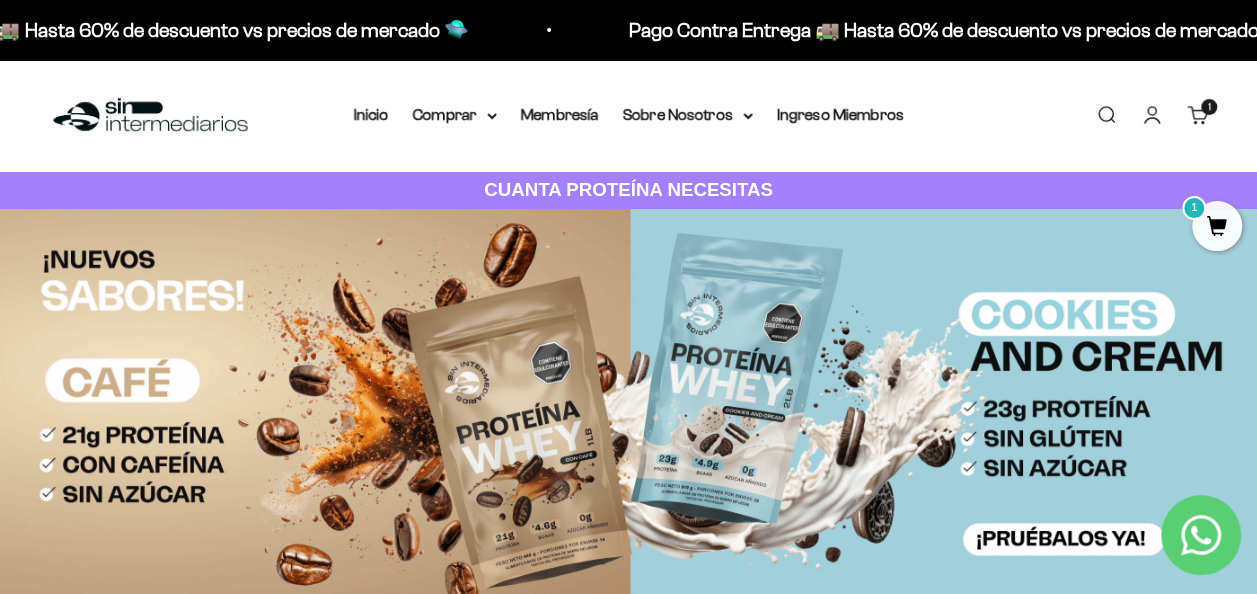 click on "1" at bounding box center (1217, 226) 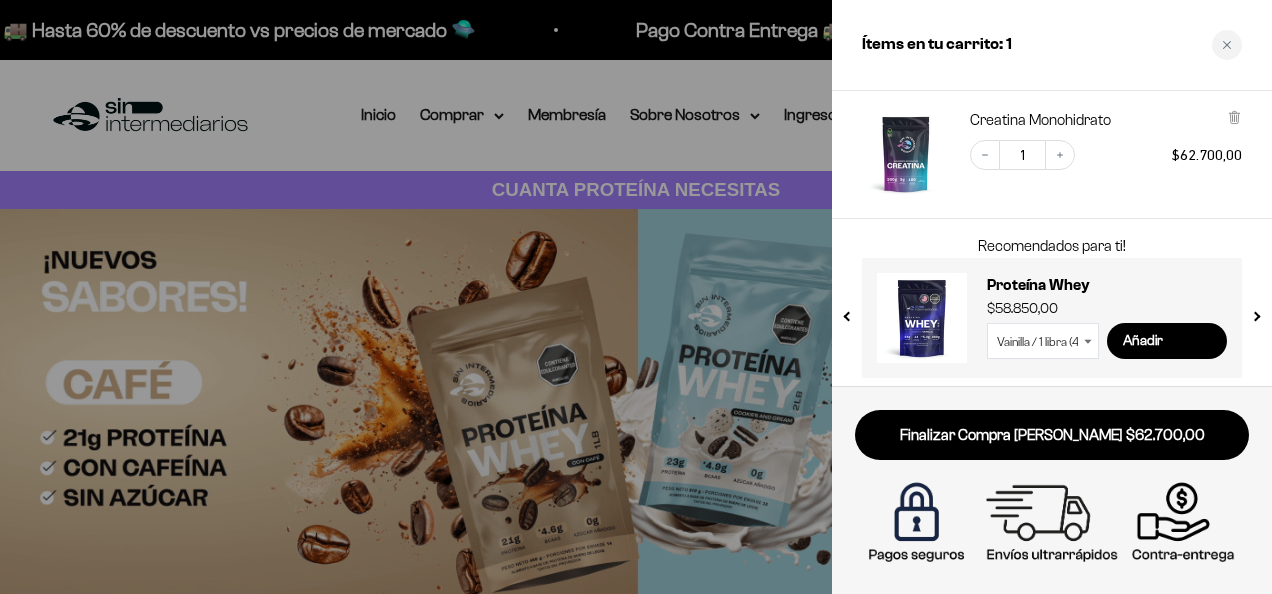 scroll, scrollTop: 119, scrollLeft: 0, axis: vertical 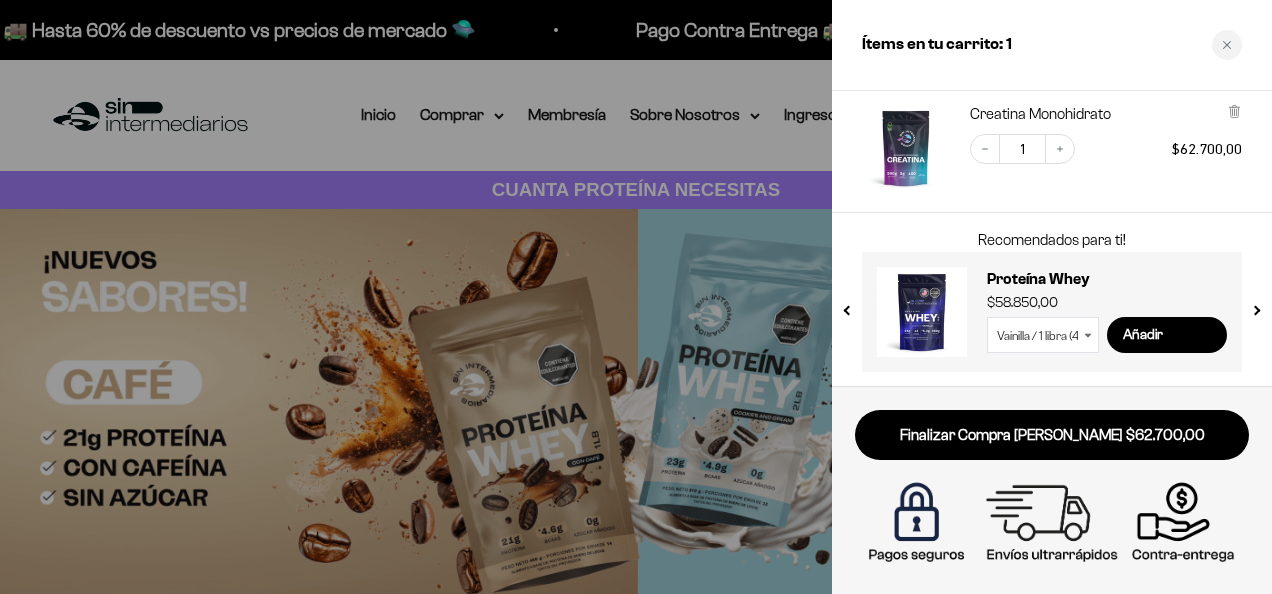 click on "Vainilla / 1 libra (460g) Vainilla / 2 libras (910g) Vainilla / 5 libras (2280g) Chocolate / 1 libra (460g) Chocolate / 2 libras (910g) Chocolate / 5 libras (2280g) Sin Sabor / 2 libras (910g) Cookies & Cream / 1 libra (460g) Cookies & Cream / 2 libras (910g) Café / 1 libra (460g) Café / 2 libras (910g)" at bounding box center [1047, 335] 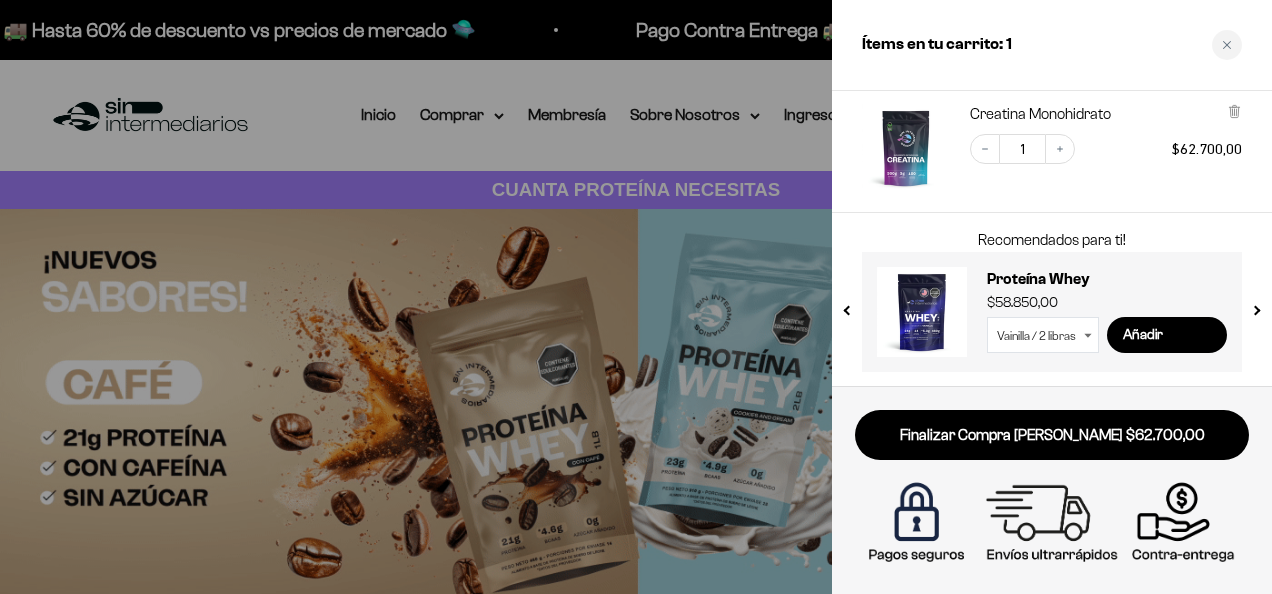 click on "Vainilla / 1 libra (460g) Vainilla / 2 libras (910g) Vainilla / 5 libras (2280g) Chocolate / 1 libra (460g) Chocolate / 2 libras (910g) Chocolate / 5 libras (2280g) Sin Sabor / 2 libras (910g) Cookies & Cream / 1 libra (460g) Cookies & Cream / 2 libras (910g) Café / 1 libra (460g) Café / 2 libras (910g)" at bounding box center (1043, 335) 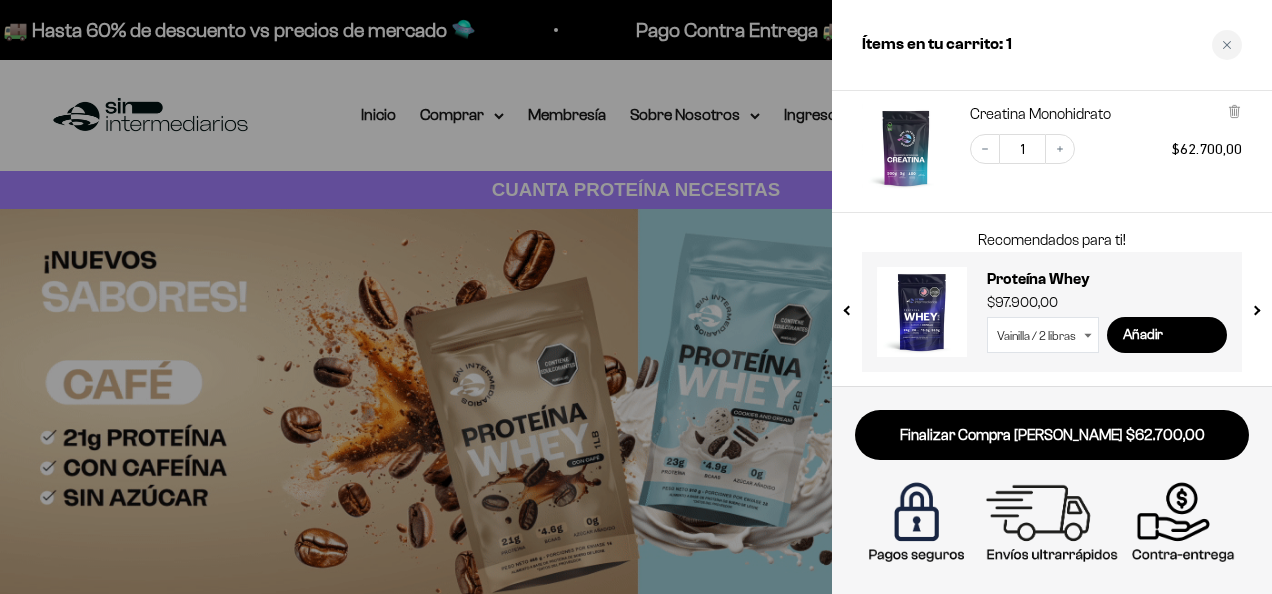 click on "Vainilla / 1 libra (460g) Vainilla / 2 libras (910g) Vainilla / 5 libras (2280g) Chocolate / 1 libra (460g) Chocolate / 2 libras (910g) Chocolate / 5 libras (2280g) Sin Sabor / 2 libras (910g) Cookies & Cream / 1 libra (460g) Cookies & Cream / 2 libras (910g) Café / 1 libra (460g) Café / 2 libras (910g)" at bounding box center (1043, 335) 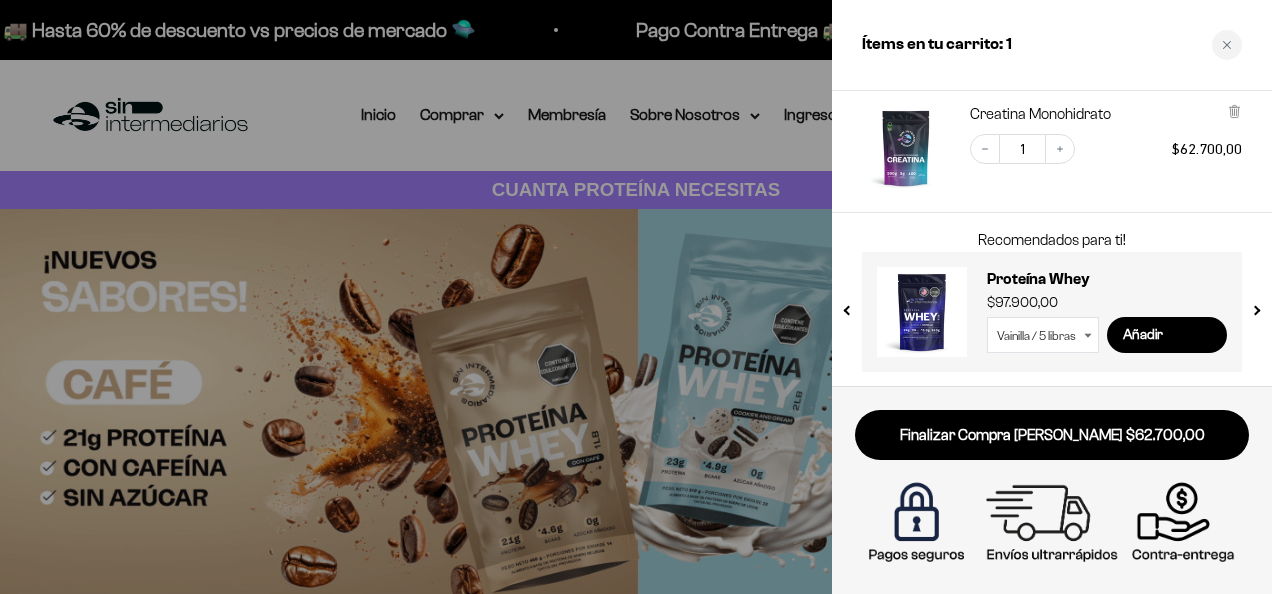 click on "Vainilla / 1 libra (460g) Vainilla / 2 libras (910g) Vainilla / 5 libras (2280g) Chocolate / 1 libra (460g) Chocolate / 2 libras (910g) Chocolate / 5 libras (2280g) Sin Sabor / 2 libras (910g) Cookies & Cream / 1 libra (460g) Cookies & Cream / 2 libras (910g) Café / 1 libra (460g) Café / 2 libras (910g)" at bounding box center [1043, 335] 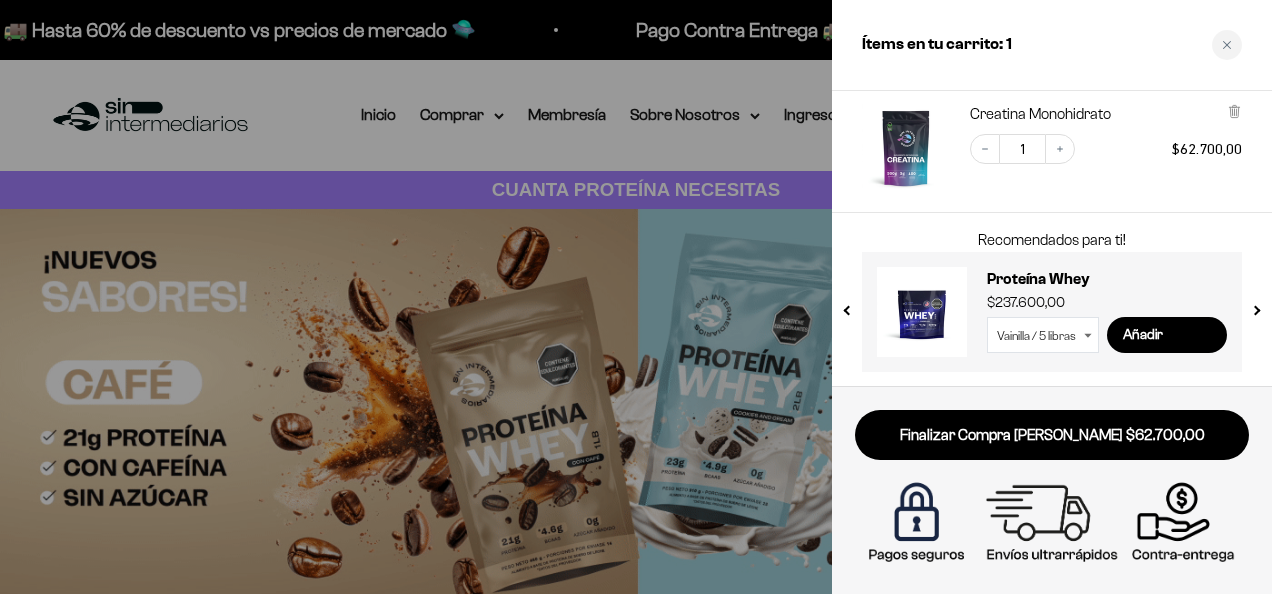 click on "Vainilla / 1 libra (460g) Vainilla / 2 libras (910g) Vainilla / 5 libras (2280g) Chocolate / 1 libra (460g) Chocolate / 2 libras (910g) Chocolate / 5 libras (2280g) Sin Sabor / 2 libras (910g) Cookies & Cream / 1 libra (460g) Cookies & Cream / 2 libras (910g) Café / 1 libra (460g) Café / 2 libras (910g)" at bounding box center [1043, 335] 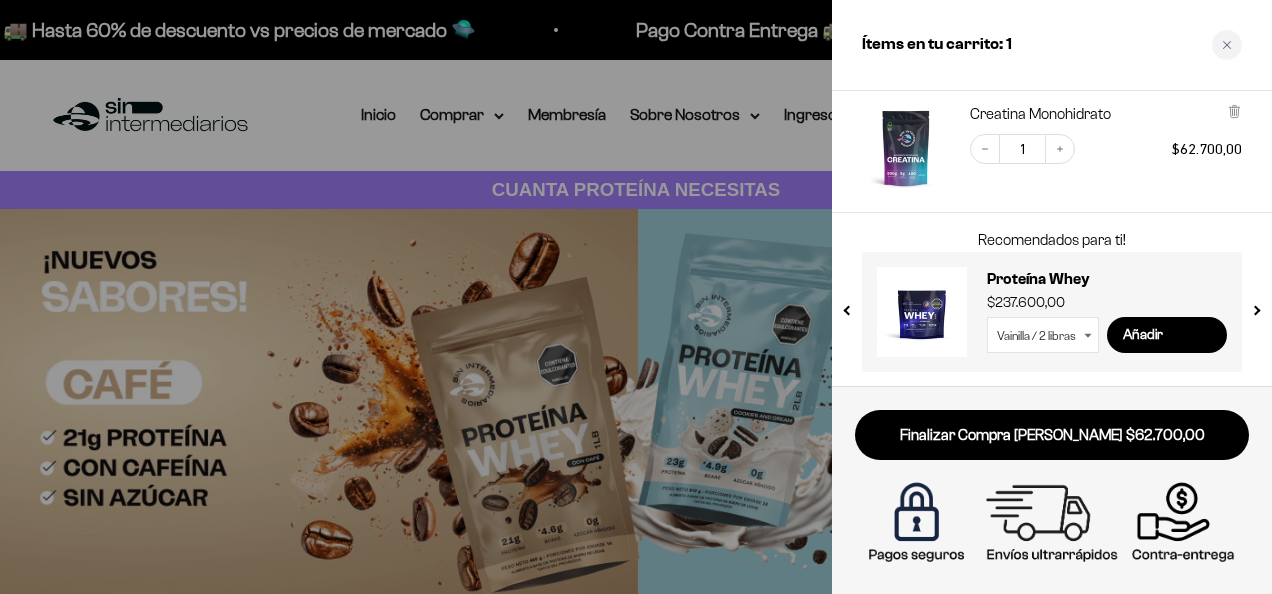 click on "Vainilla / 1 libra (460g) Vainilla / 2 libras (910g) Vainilla / 5 libras (2280g) Chocolate / 1 libra (460g) Chocolate / 2 libras (910g) Chocolate / 5 libras (2280g) Sin Sabor / 2 libras (910g) Cookies & Cream / 1 libra (460g) Cookies & Cream / 2 libras (910g) Café / 1 libra (460g) Café / 2 libras (910g)" at bounding box center (1043, 335) 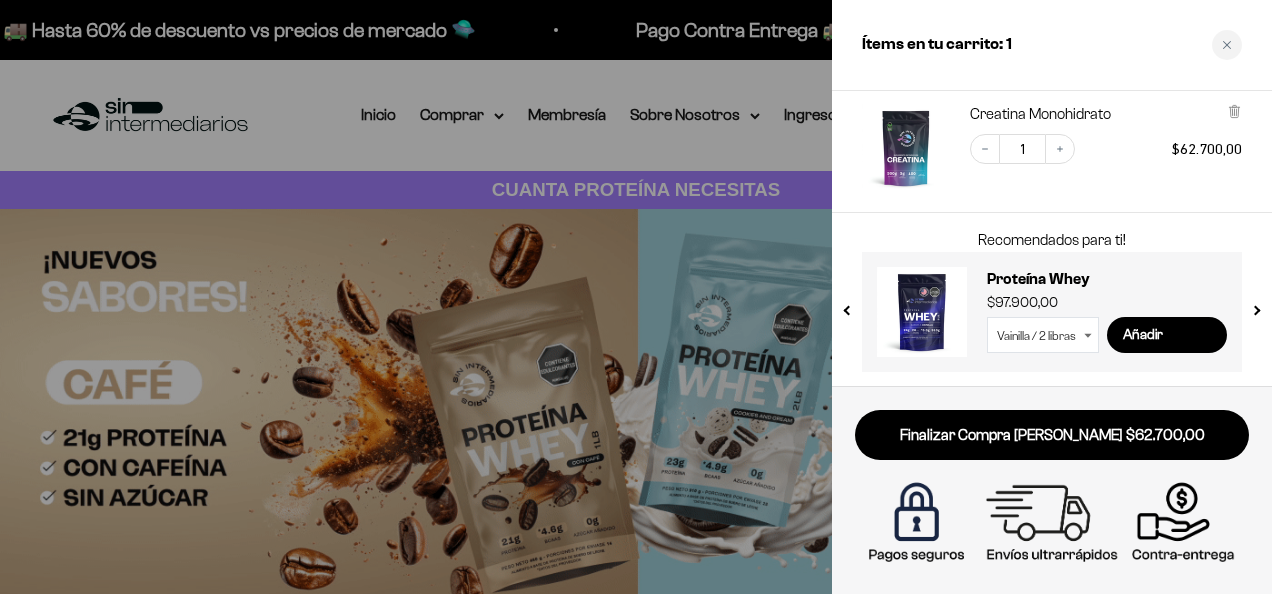 click on "Creatina Monohidrato Decrease quantity 1 Increase quantity $62.700,00" at bounding box center (1052, 148) 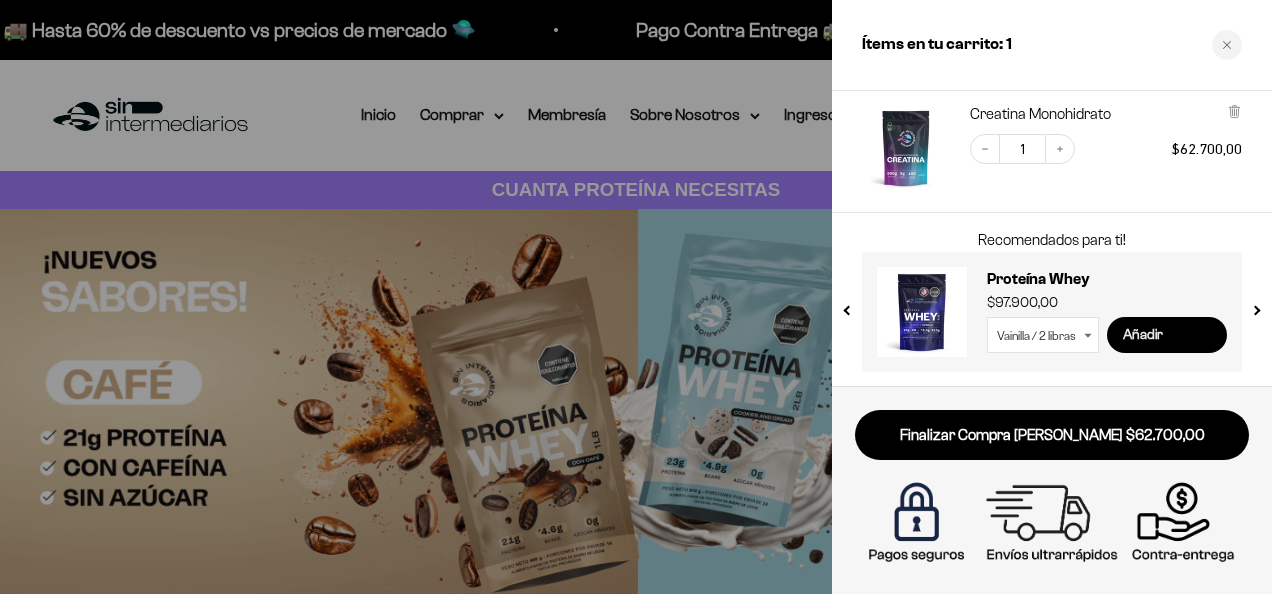 click on "Añadir" at bounding box center [1167, 335] 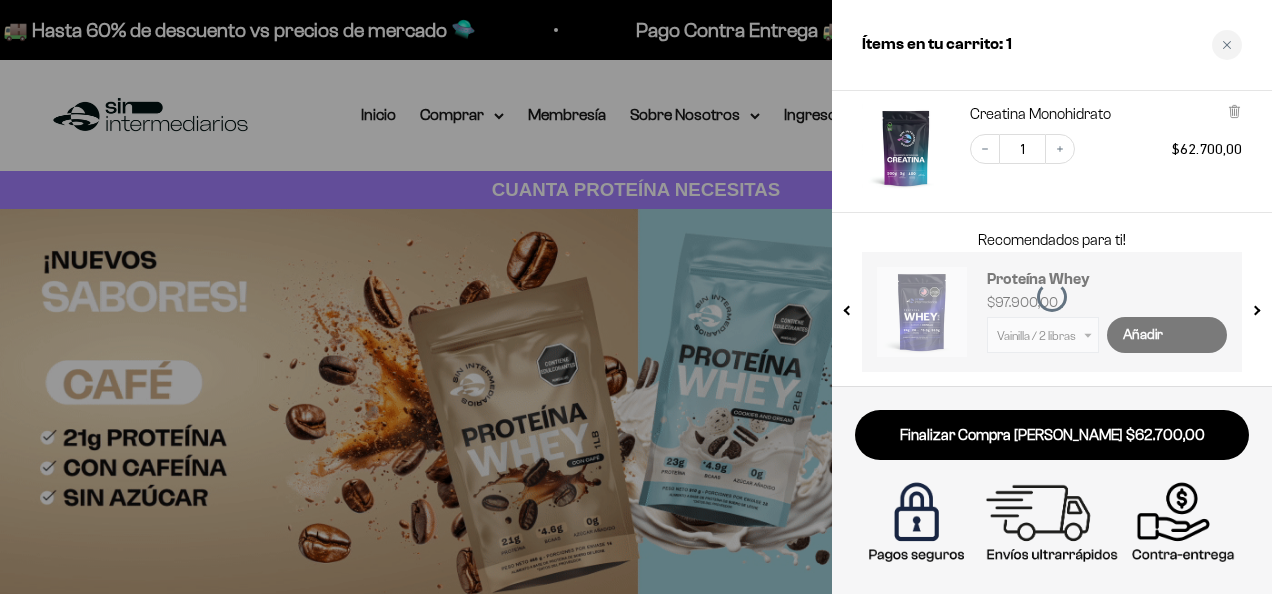 select on "42658509357265" 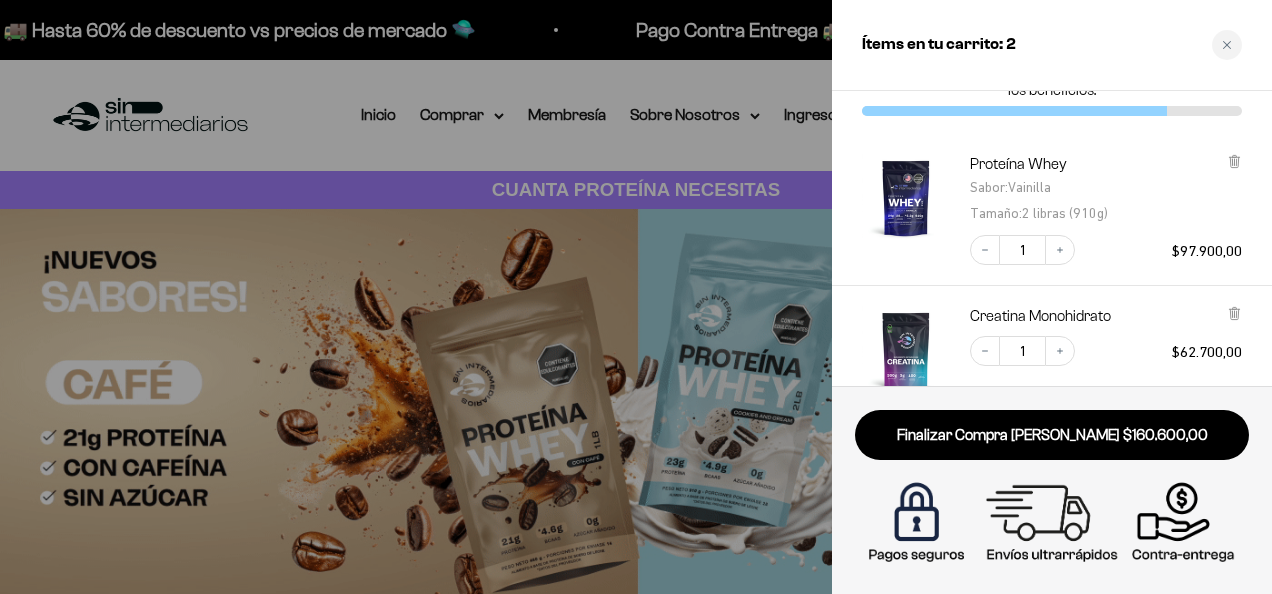 scroll, scrollTop: 100, scrollLeft: 0, axis: vertical 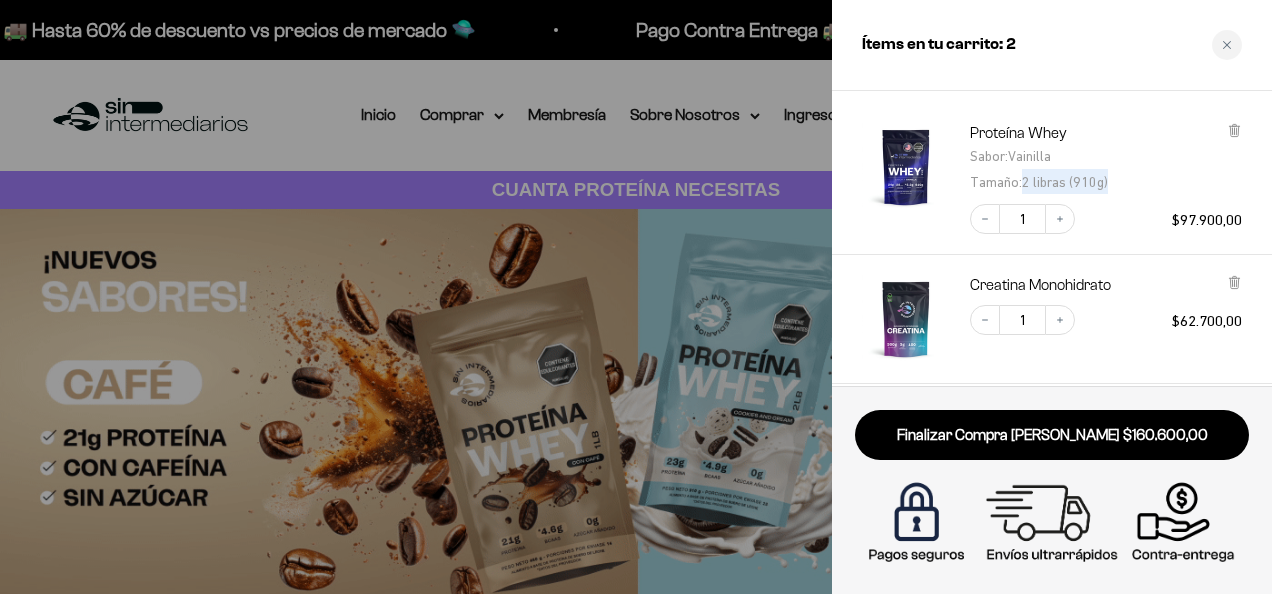 drag, startPoint x: 1024, startPoint y: 182, endPoint x: 1123, endPoint y: 178, distance: 99.08077 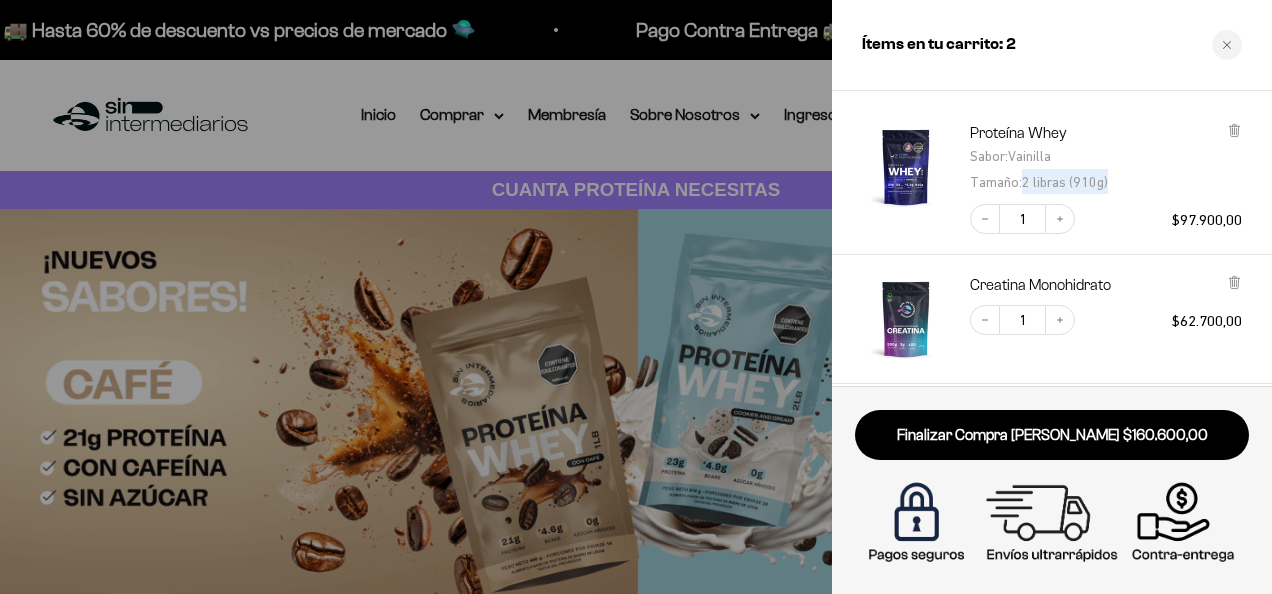 click on "Proteína Whey Sabor :  Vainilla Tamaño :  2 libras (910g)" at bounding box center [1106, 158] 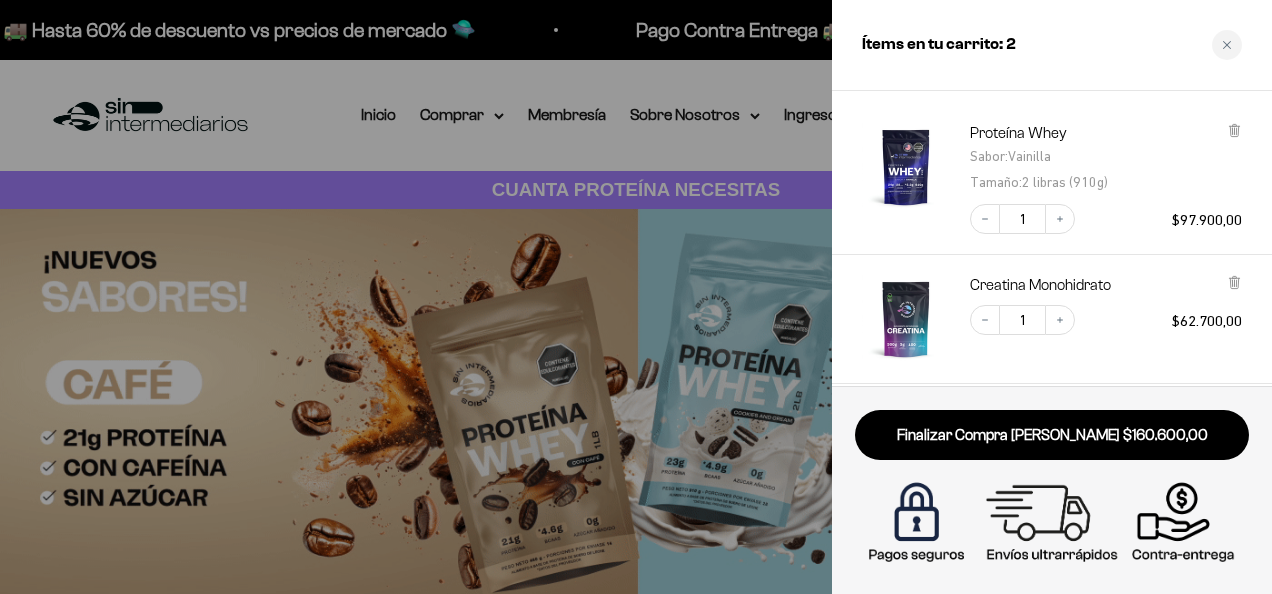 drag, startPoint x: 1123, startPoint y: 178, endPoint x: 1098, endPoint y: 116, distance: 66.85058 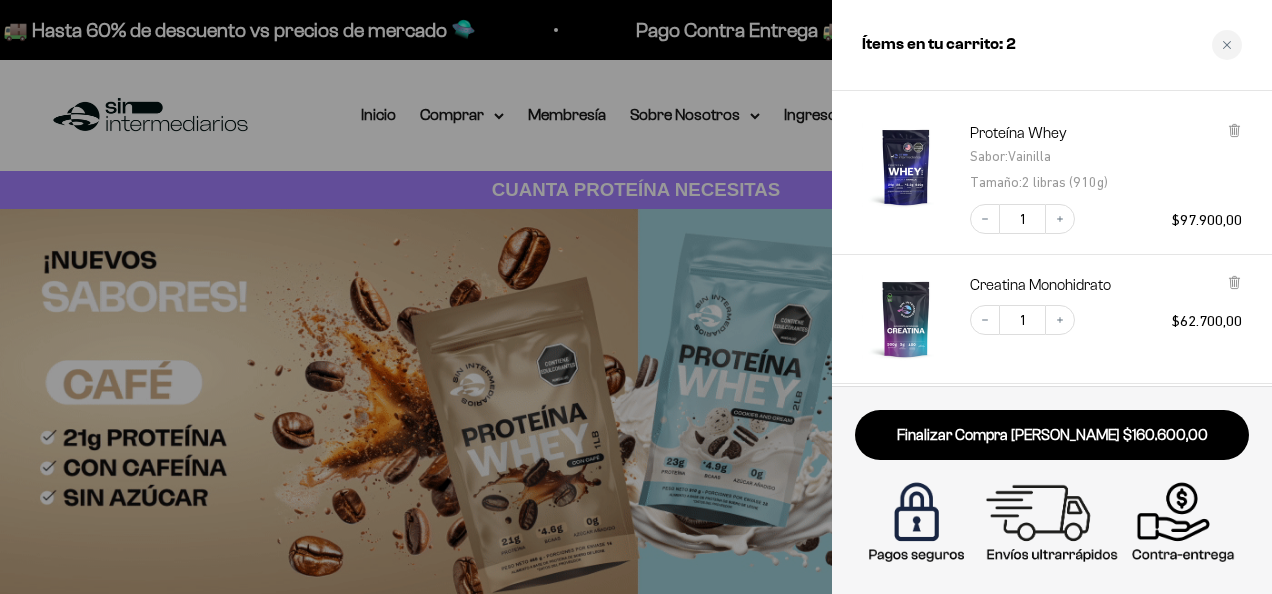 click on "Proteína Whey Sabor :  Vainilla Tamaño :  2 libras (910g) Decrease quantity 1 Increase quantity $97.900,00" at bounding box center [1042, 168] 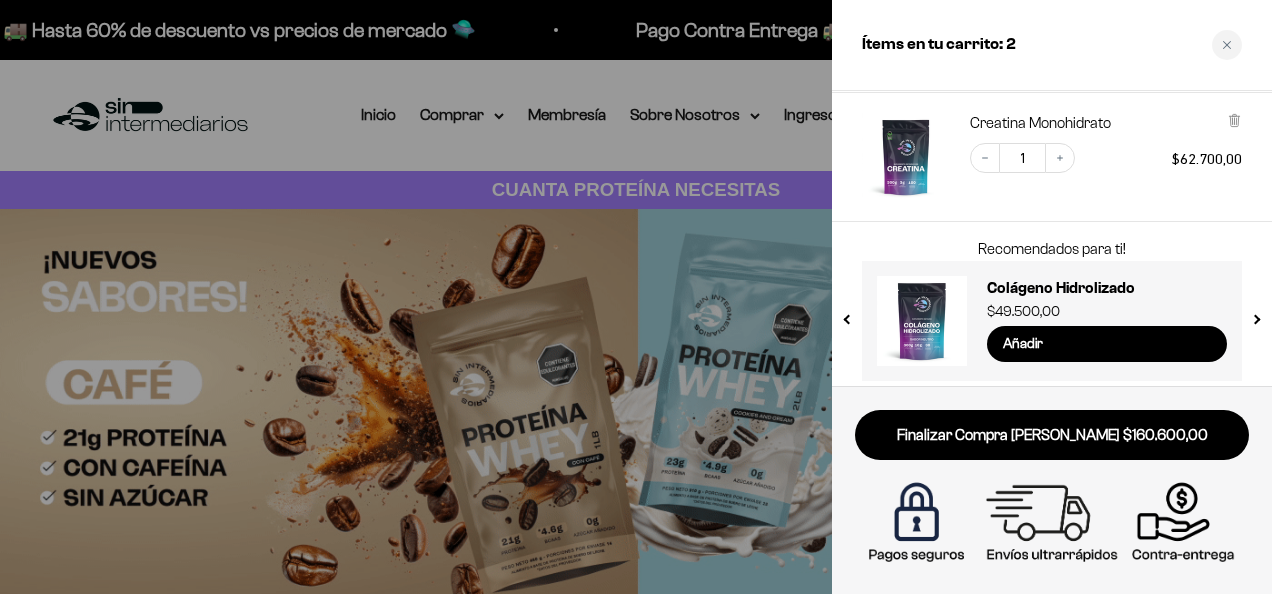 scroll, scrollTop: 271, scrollLeft: 0, axis: vertical 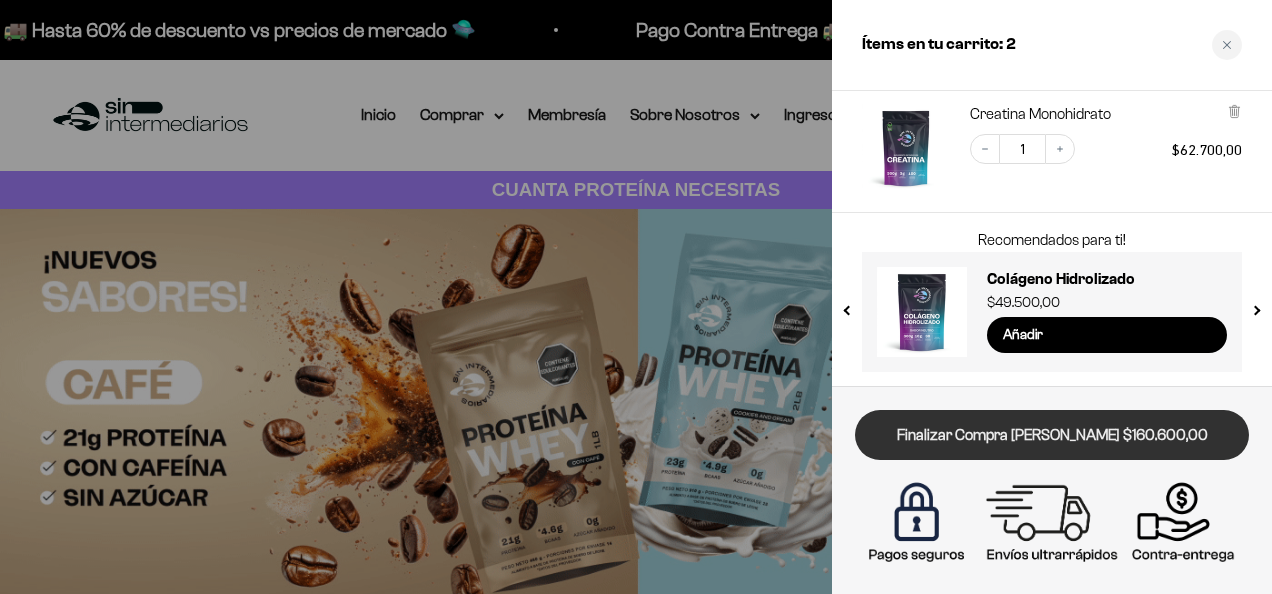 click on "Finalizar Compra [PERSON_NAME] $160.600,00" at bounding box center [1052, 435] 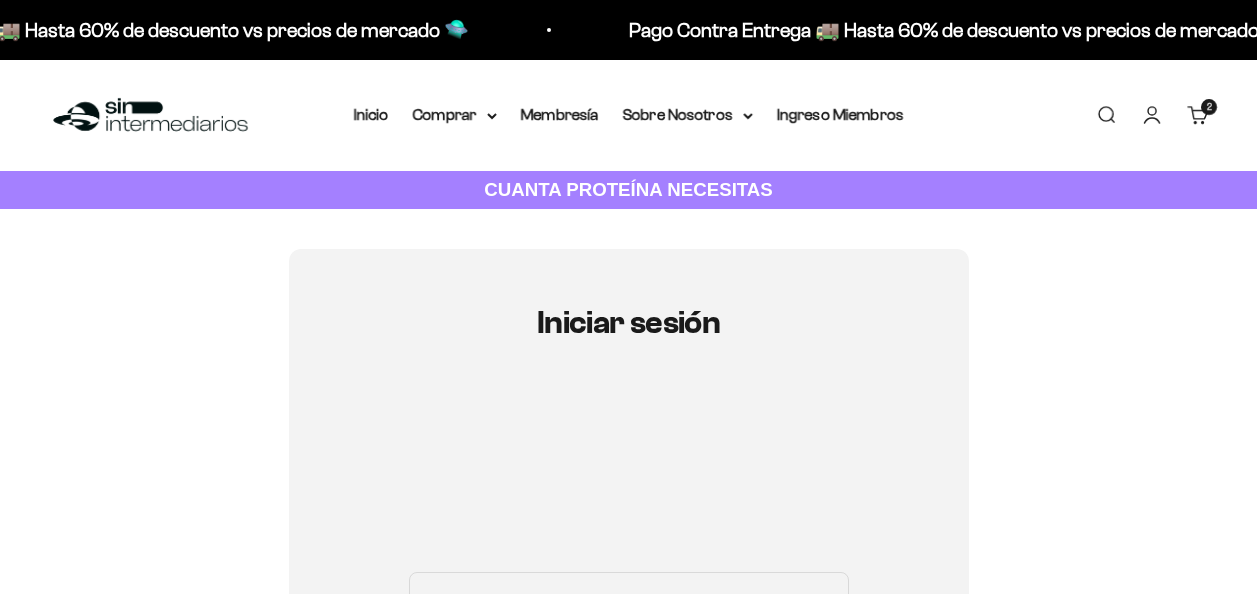 scroll, scrollTop: 0, scrollLeft: 0, axis: both 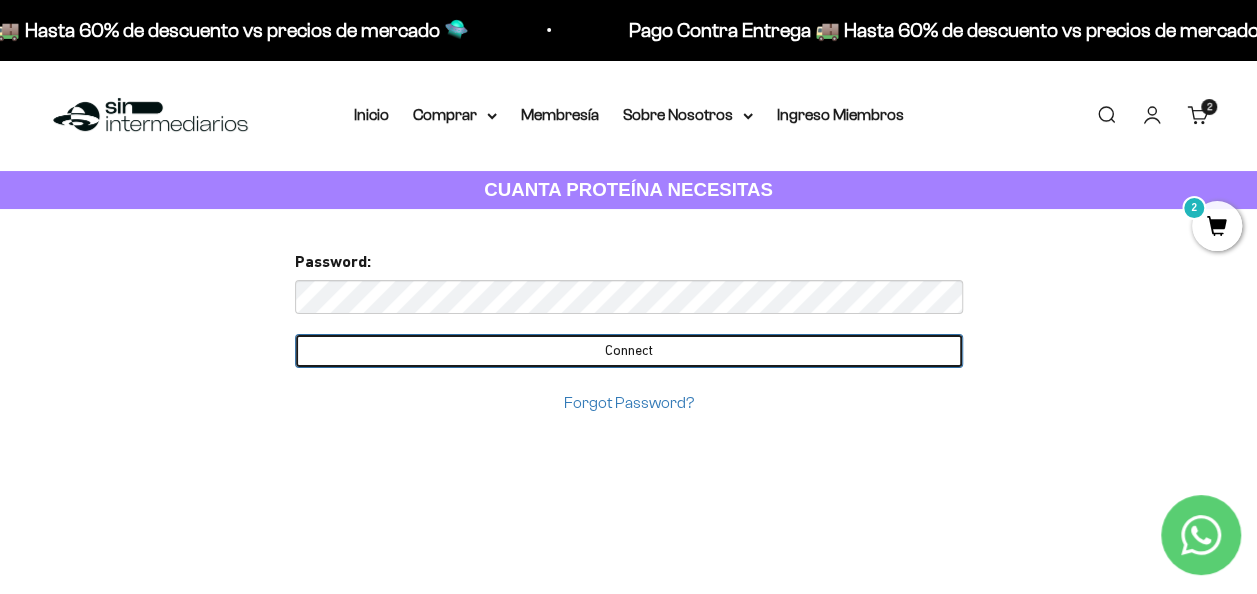 click on "Connect" at bounding box center [629, 351] 